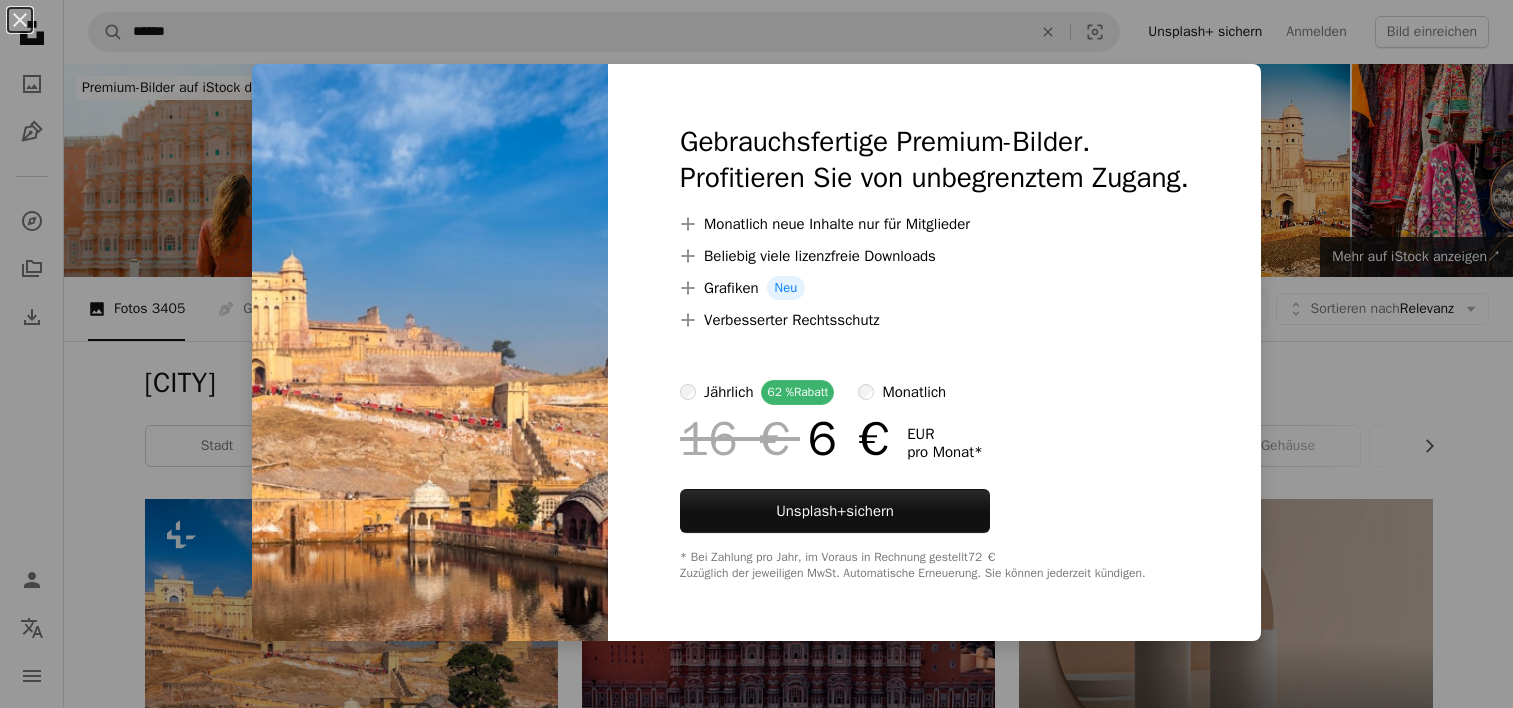 scroll, scrollTop: 400, scrollLeft: 0, axis: vertical 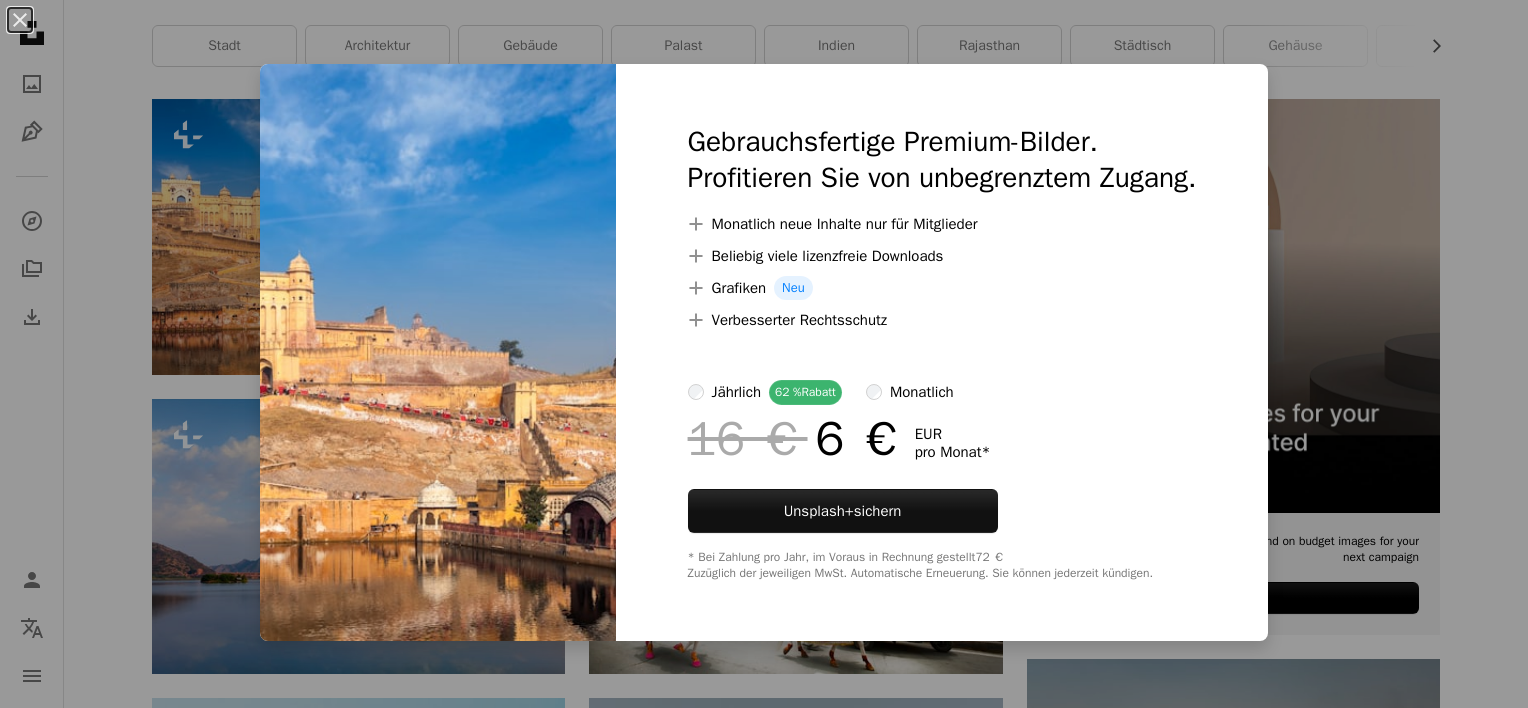 click on "An X shape Gebrauchsfertige Premium-Bilder. Profitieren Sie von unbegrenztem Zugang. A plus sign Monatlich neue Inhalte nur für Mitglieder A plus sign Beliebig viele lizenzfreie Downloads A plus sign Grafiken  Neu A plus sign Verbesserter Rechtsschutz jährlich 62 %  Rabatt monatlich 16 €   6 € EUR pro Monat * Unsplash+  sichern * Bei Zahlung pro Jahr, im Voraus in Rechnung gestellt  72 € Zuzüglich der jeweiligen MwSt. Automatische Erneuerung. Sie können jederzeit kündigen." at bounding box center [764, 354] 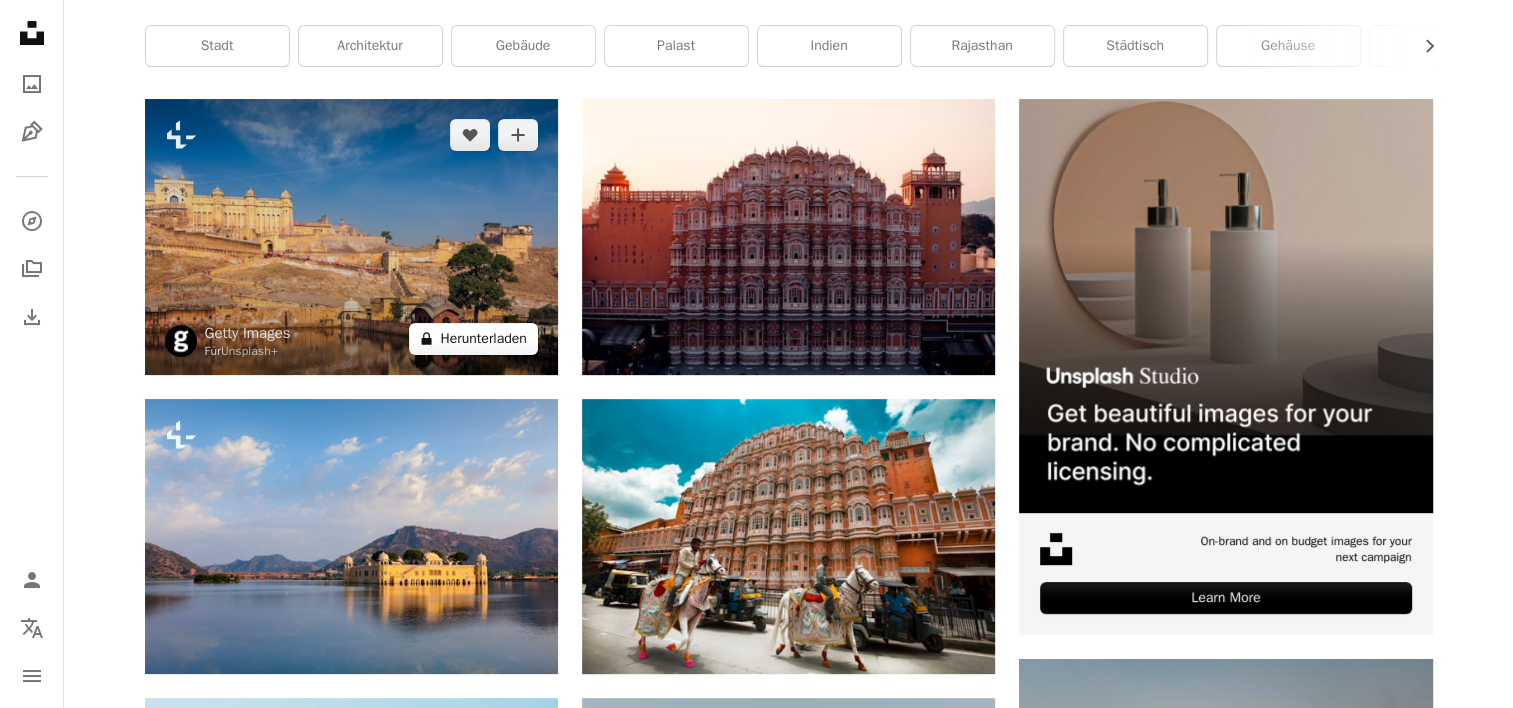 click on "A lock Herunterladen" at bounding box center [473, 339] 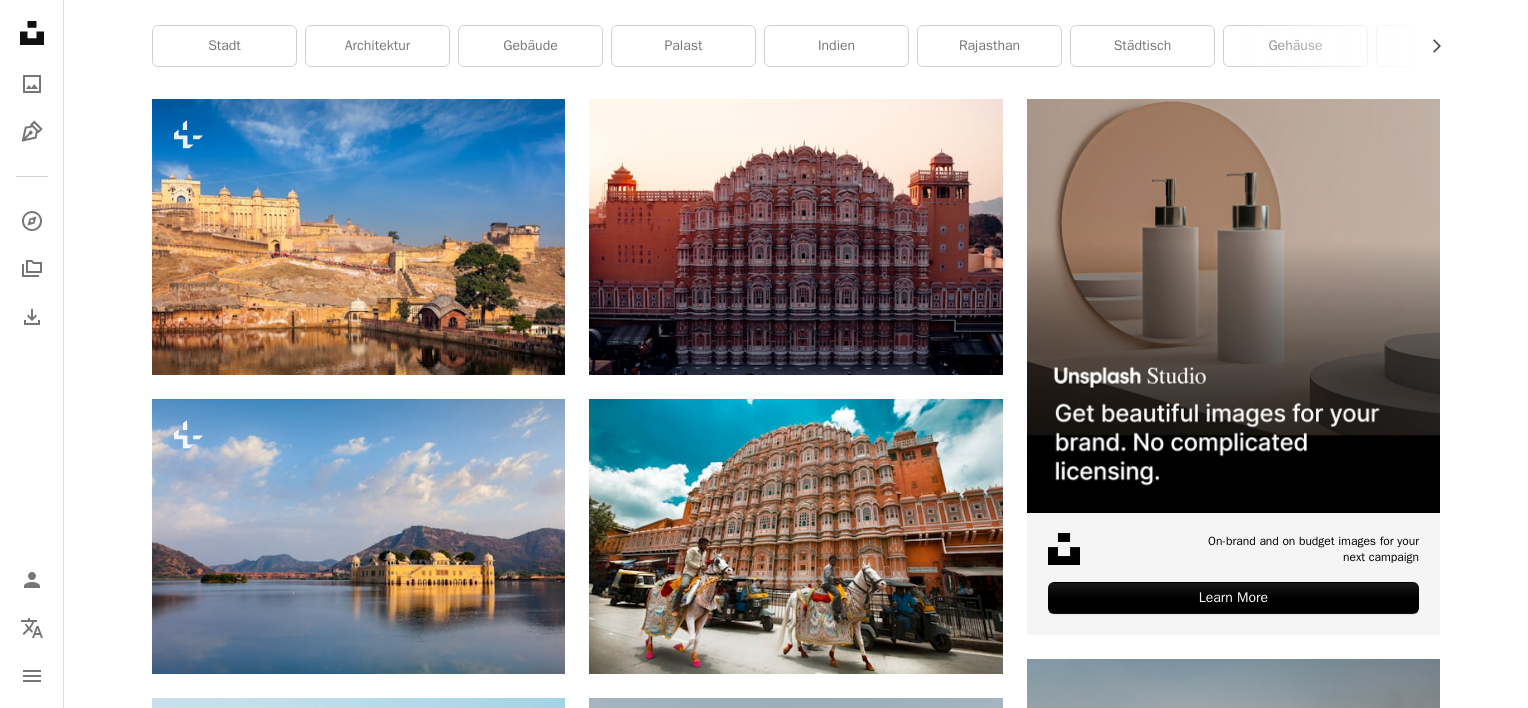 click on "An X shape Gebrauchsfertige Premium-Bilder. Profitieren Sie von unbegrenztem Zugang. A plus sign Monatlich neue Inhalte nur für Mitglieder A plus sign Beliebig viele lizenzfreie Downloads A plus sign Grafiken  Neu A plus sign Verbesserter Rechtsschutz jährlich 62 %  Rabatt monatlich 16 €   6 € EUR pro Monat * Unsplash+  sichern * Bei Zahlung pro Jahr, im Voraus in Rechnung gestellt  72 € Zuzüglich der jeweiligen MwSt. Automatische Erneuerung. Sie können jederzeit kündigen." at bounding box center (764, 4691) 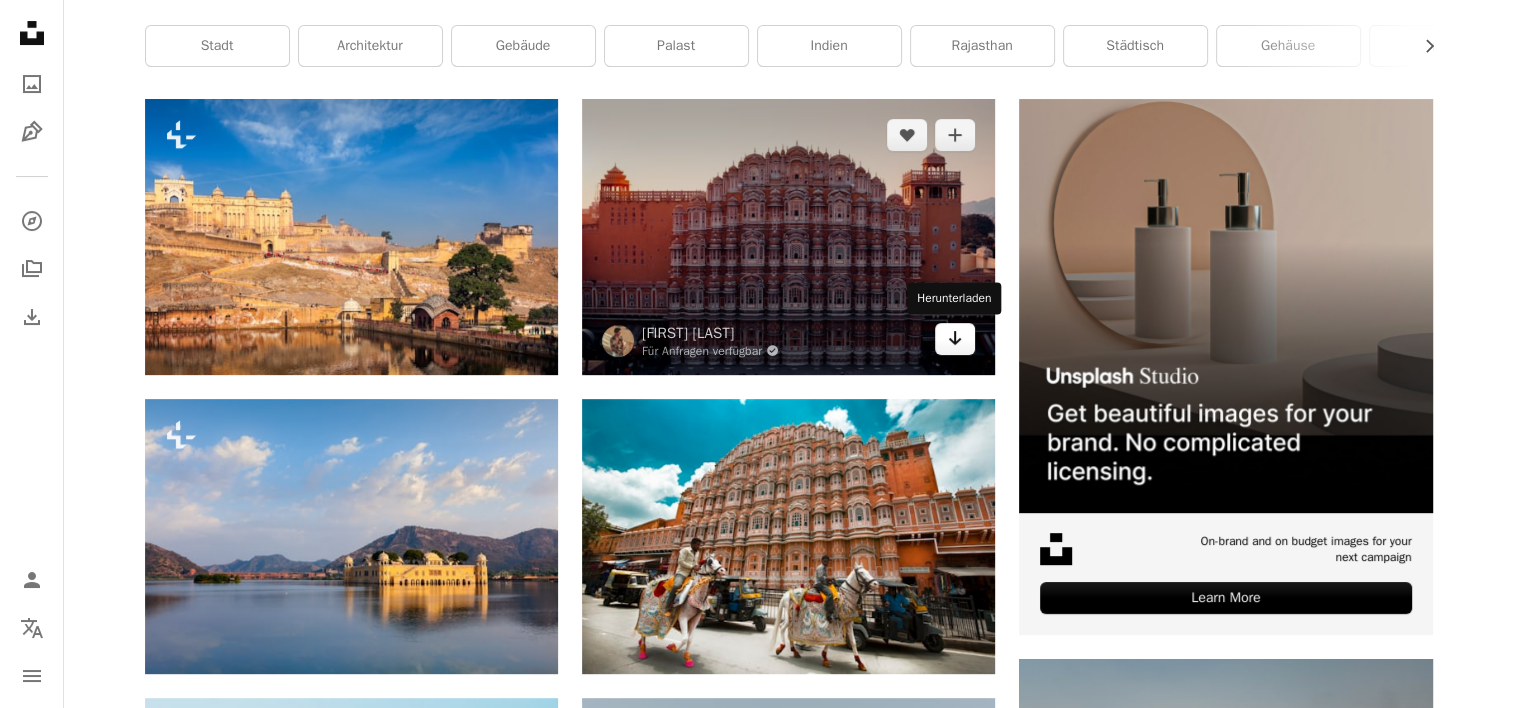 click 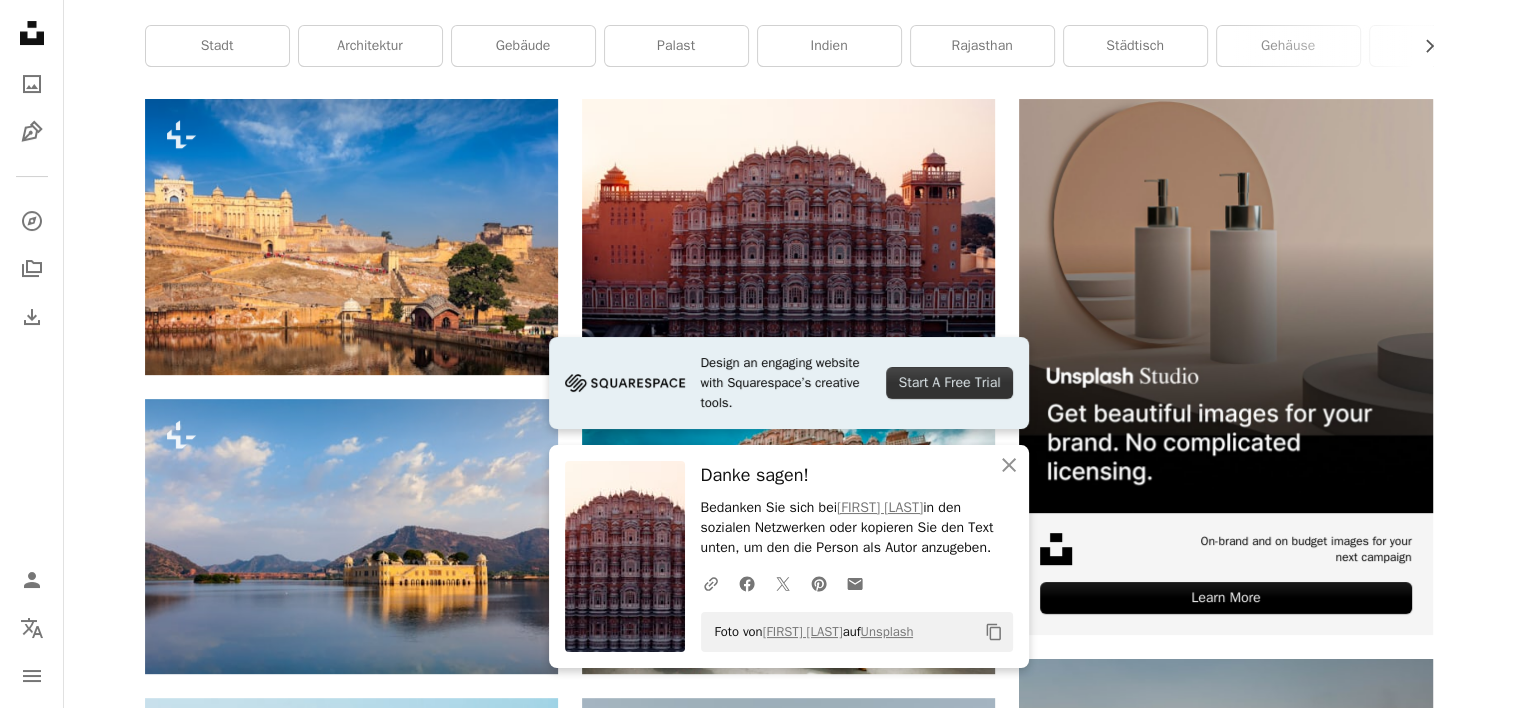 click on "Plus sign for Unsplash+ A heart A plus sign Getty Images Für  Unsplash+ A lock Herunterladen Plus sign for Unsplash+ A heart A plus sign Getty Images Für  Unsplash+ A lock Herunterladen A heart A plus sign [PERSON] Arrow pointing down A heart A plus sign [PERSON] Arrow pointing down A heart A plus sign [PERSON] Arrow pointing down A heart A plus sign [PERSON] Arrow pointing down A heart A plus sign [PERSON] Arrow pointing down A heart A plus sign [PERSON] Für Anfragen verfügbar A checkmark inside of a circle Arrow pointing down A heart A plus sign [PERSON] Arrow pointing down A heart A plus sign [PERSON] Arrow pointing down Plus sign for Unsplash+ A heart A plus sign Getty Images Für  Unsplash+ A lock Herunterladen A heart A plus sign [PERSON] Arrow pointing down Plus sign for Unsplash+ A heart A plus sign [PERSON] Für  Unsplash+ A lock Herunterladen A heart A plus sign [PERSON] Arrow pointing down On-brand and on budget images for your next campaign A heart" at bounding box center [788, 1759] 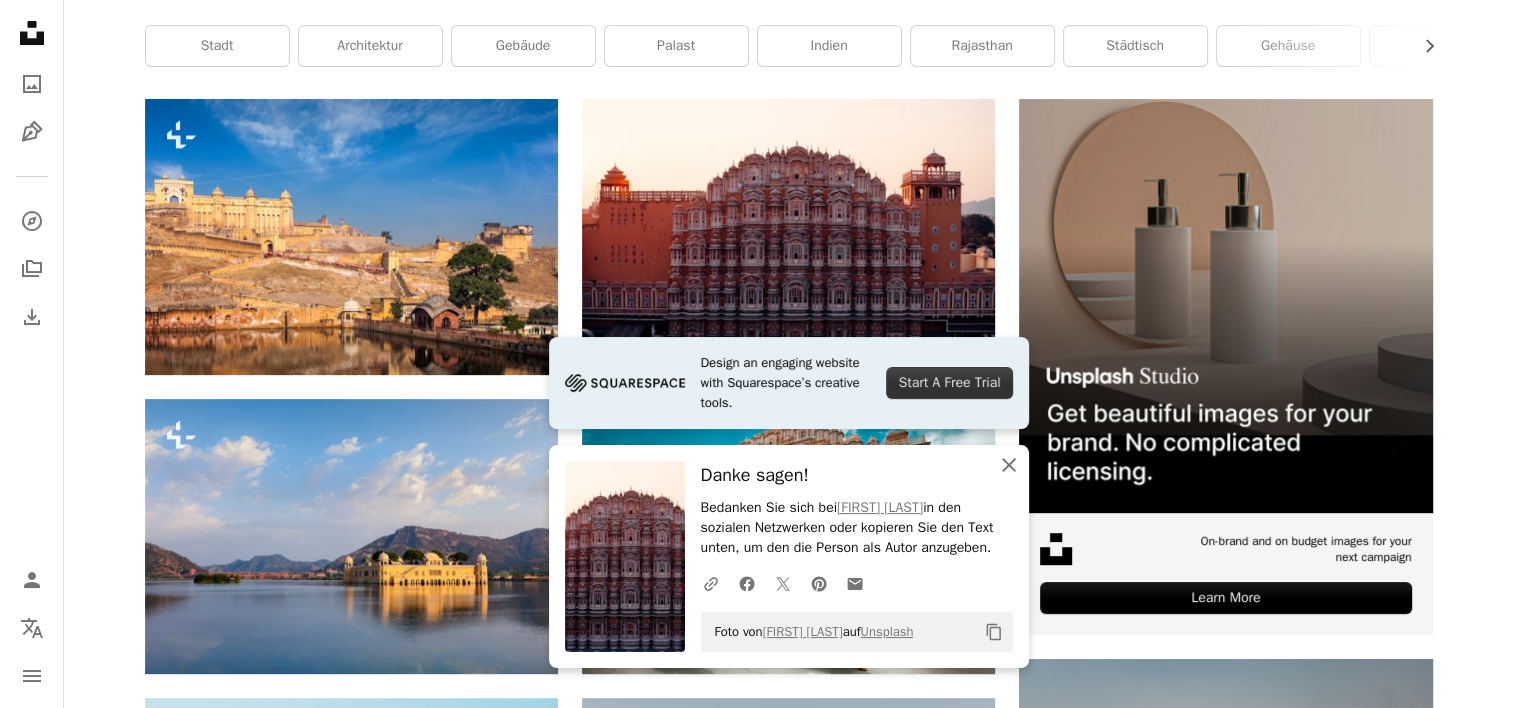 click on "An X shape" 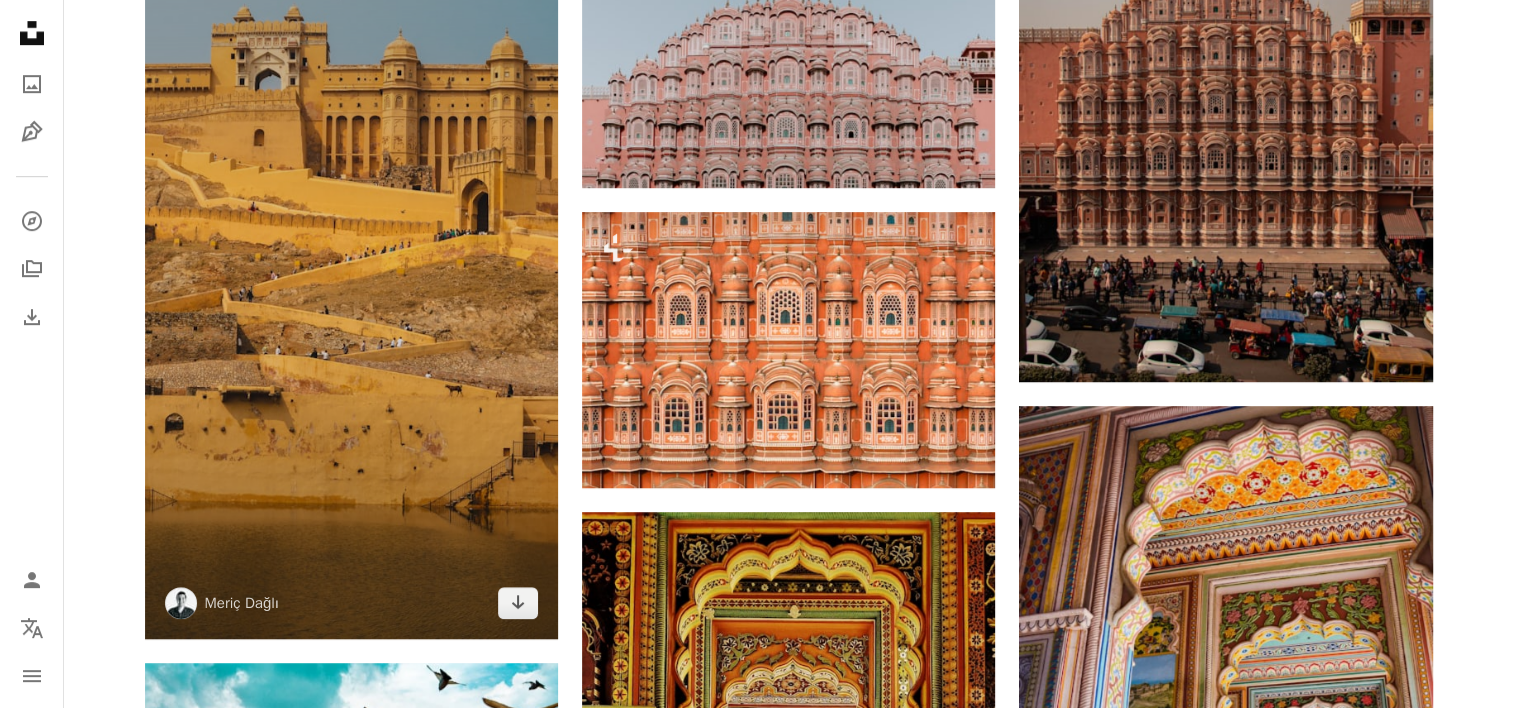 scroll, scrollTop: 1200, scrollLeft: 0, axis: vertical 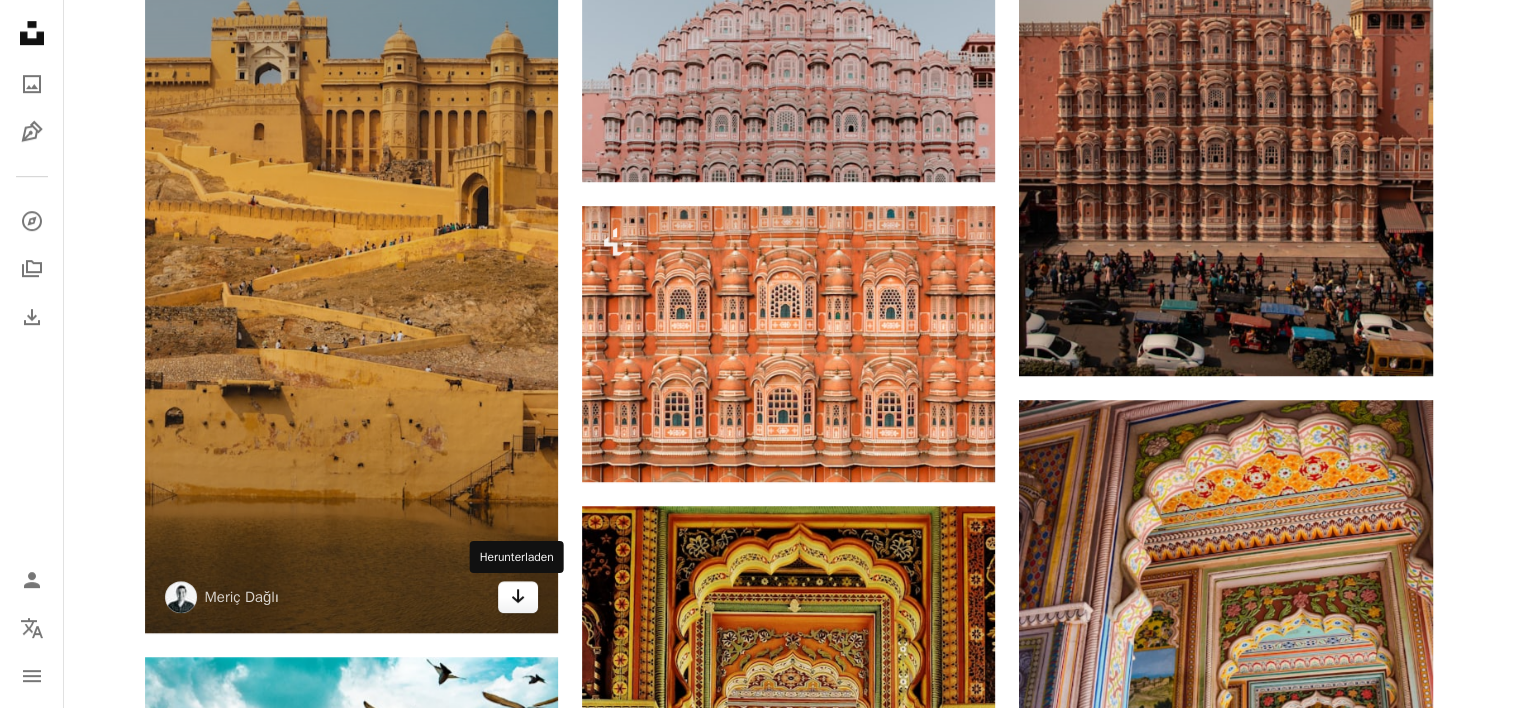 click on "Arrow pointing down" 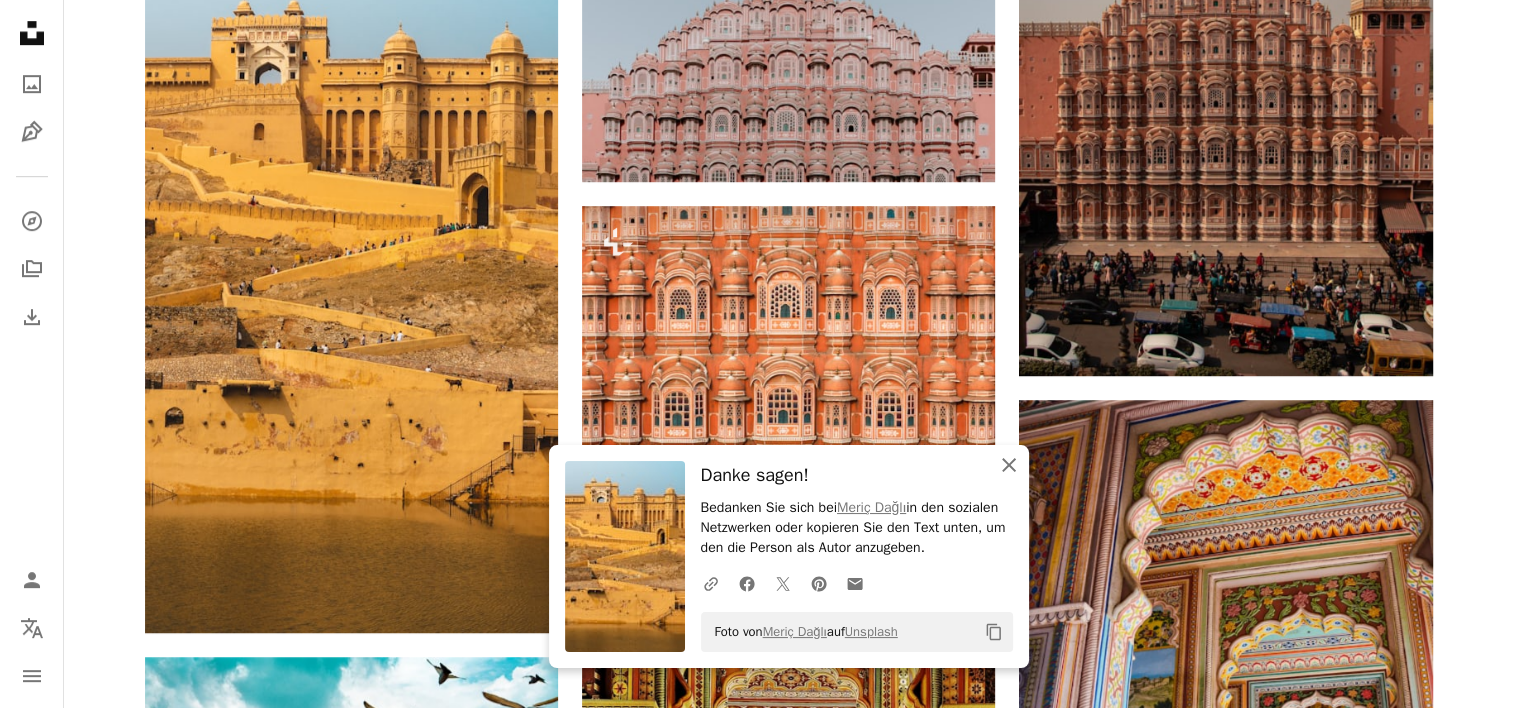 click on "An X shape" 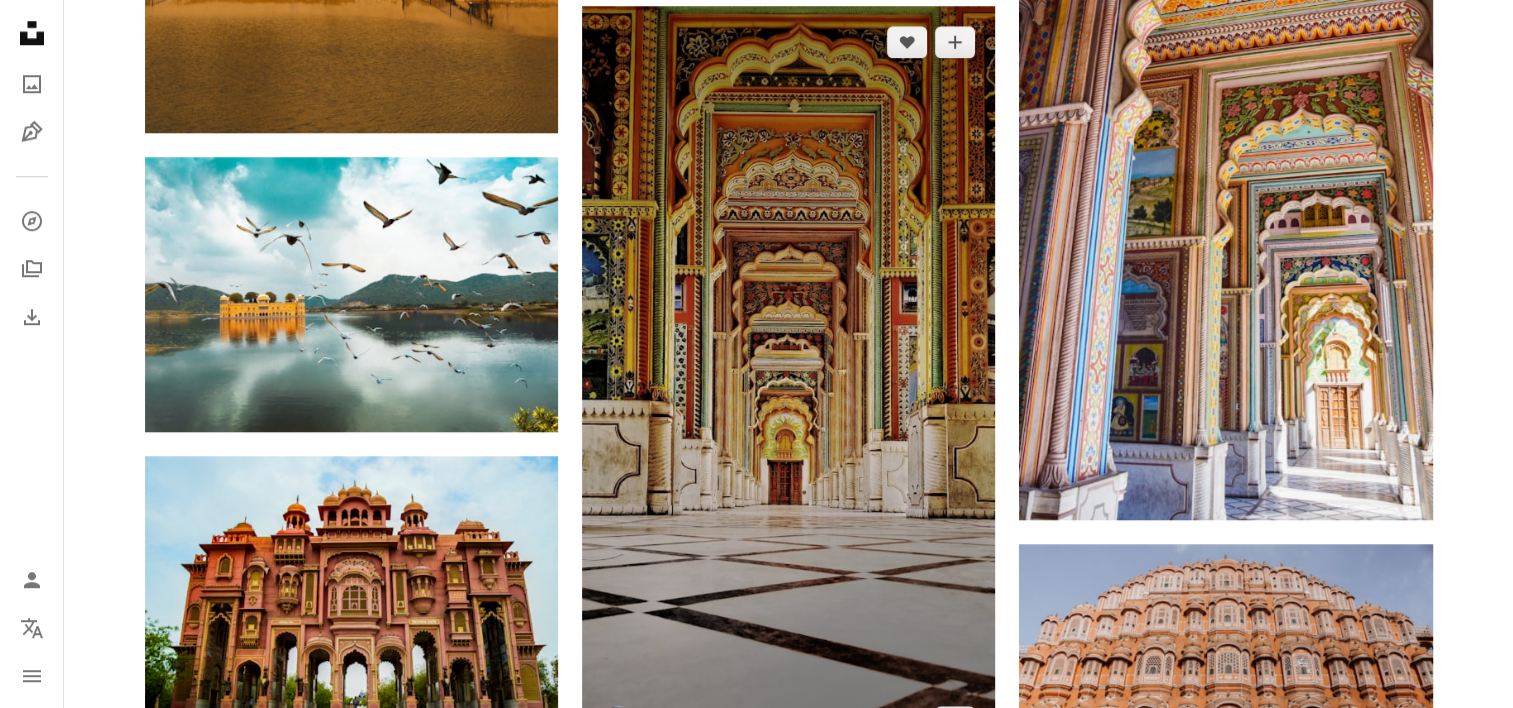scroll, scrollTop: 1800, scrollLeft: 0, axis: vertical 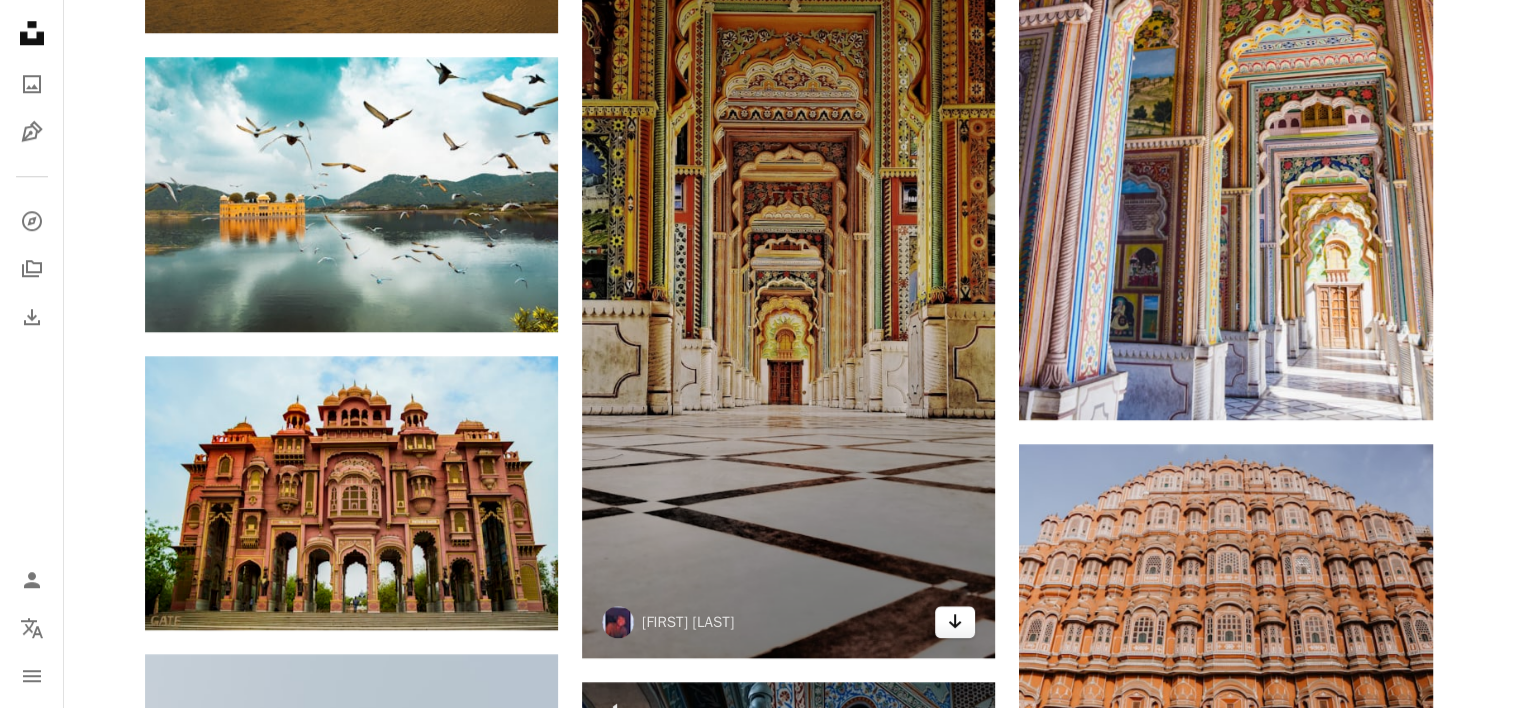 click 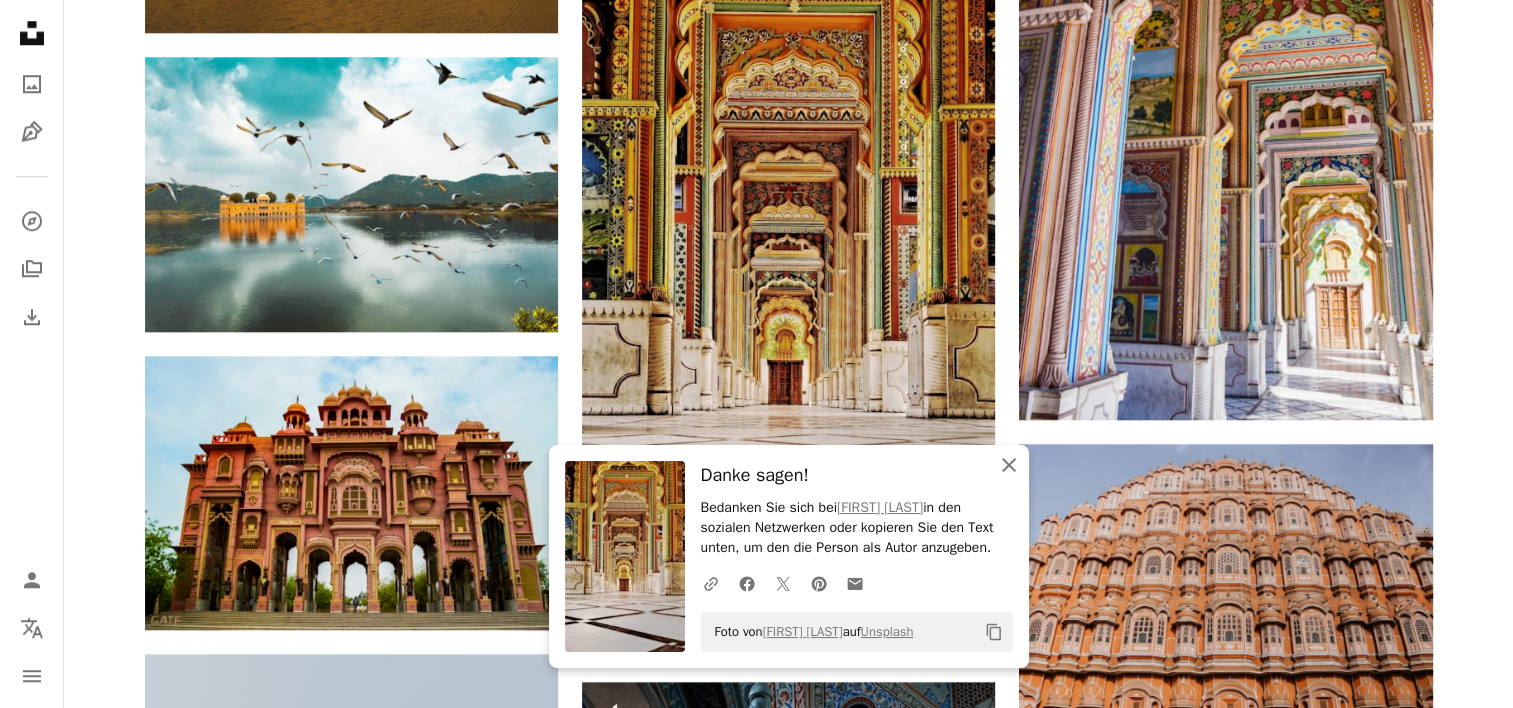 click on "An X shape" 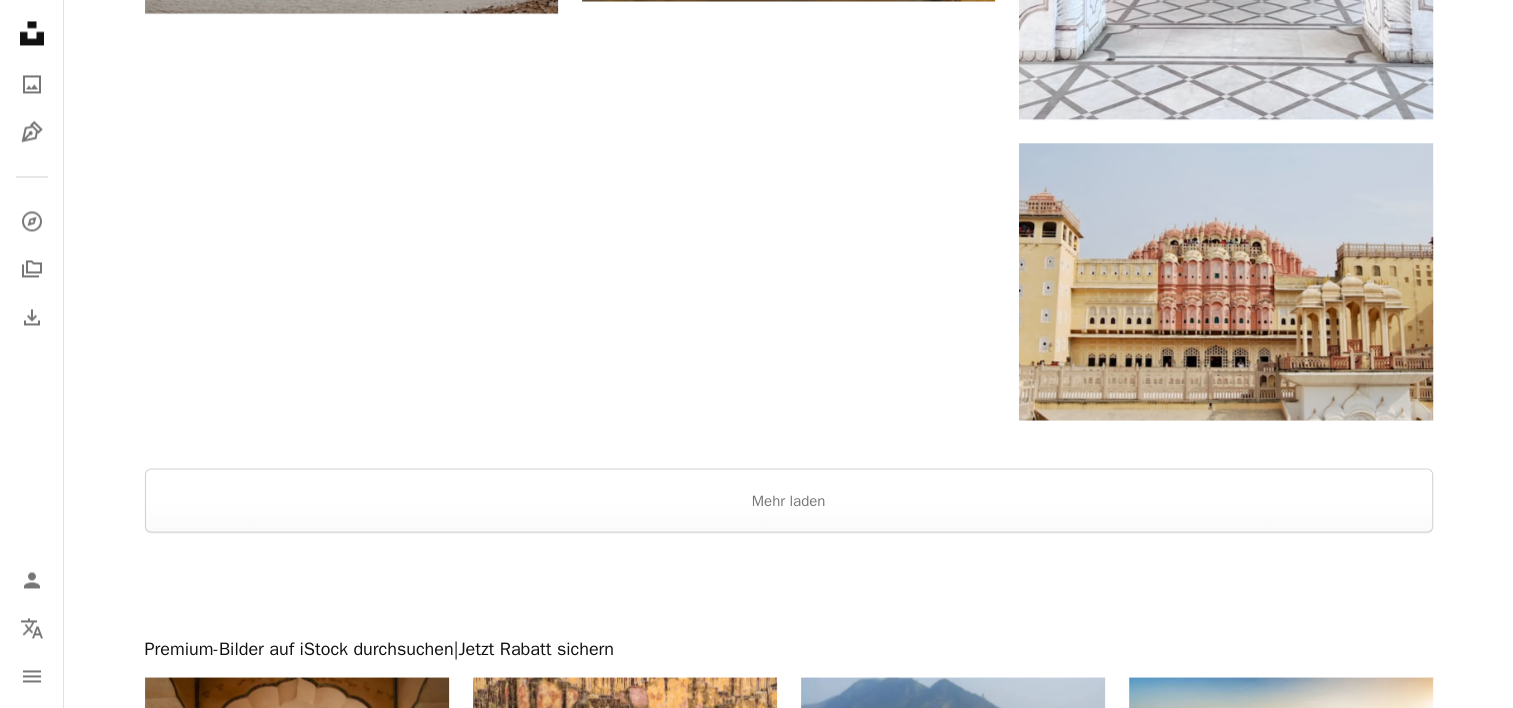 scroll, scrollTop: 3500, scrollLeft: 0, axis: vertical 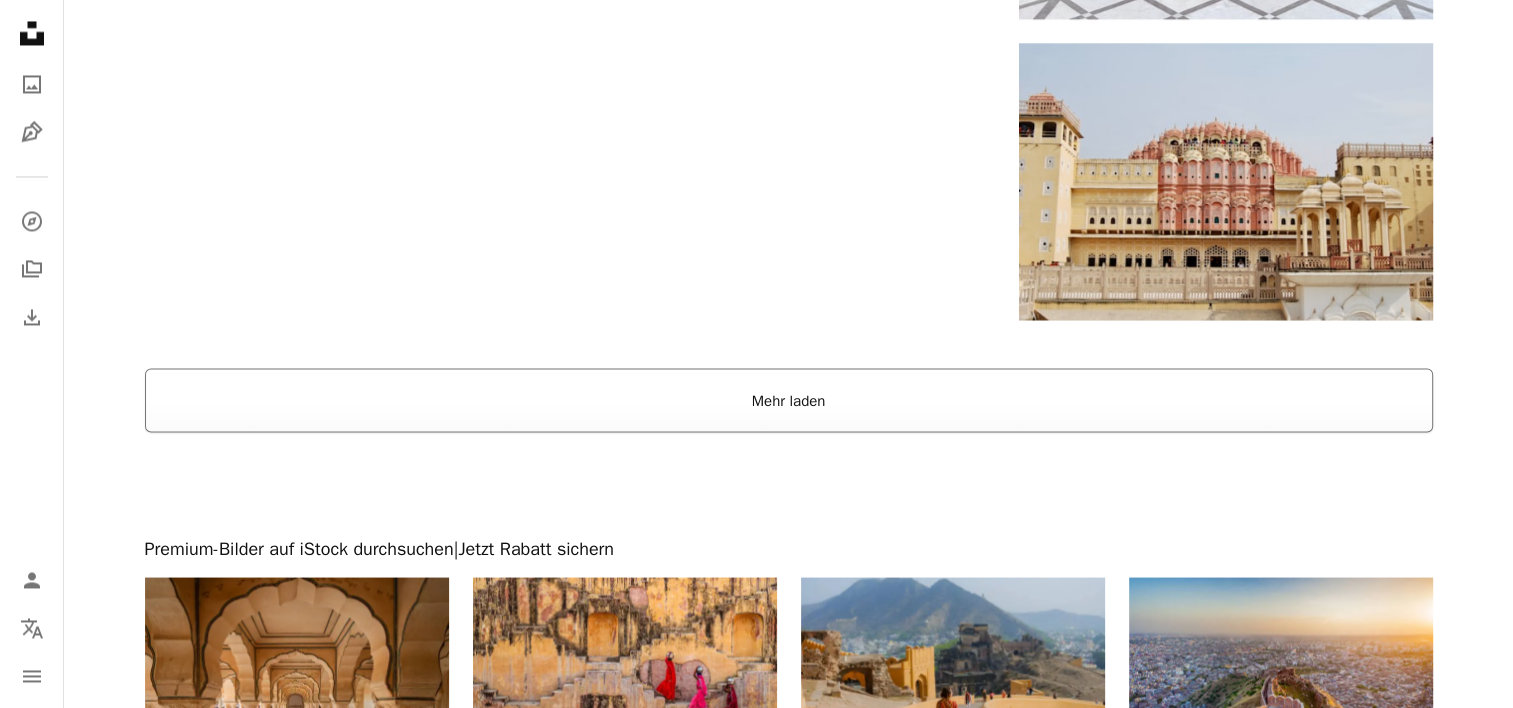 click on "Mehr laden" at bounding box center (789, 400) 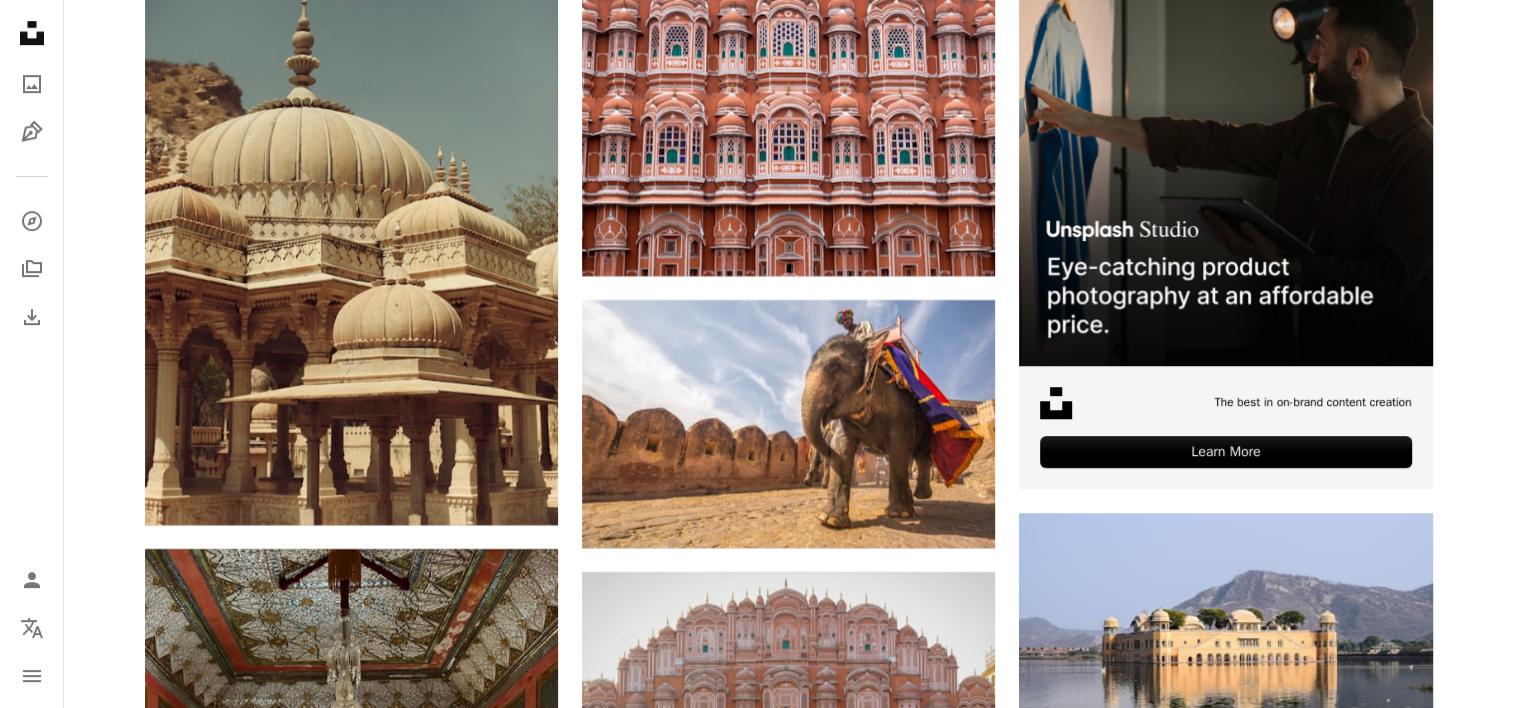 scroll, scrollTop: 8700, scrollLeft: 0, axis: vertical 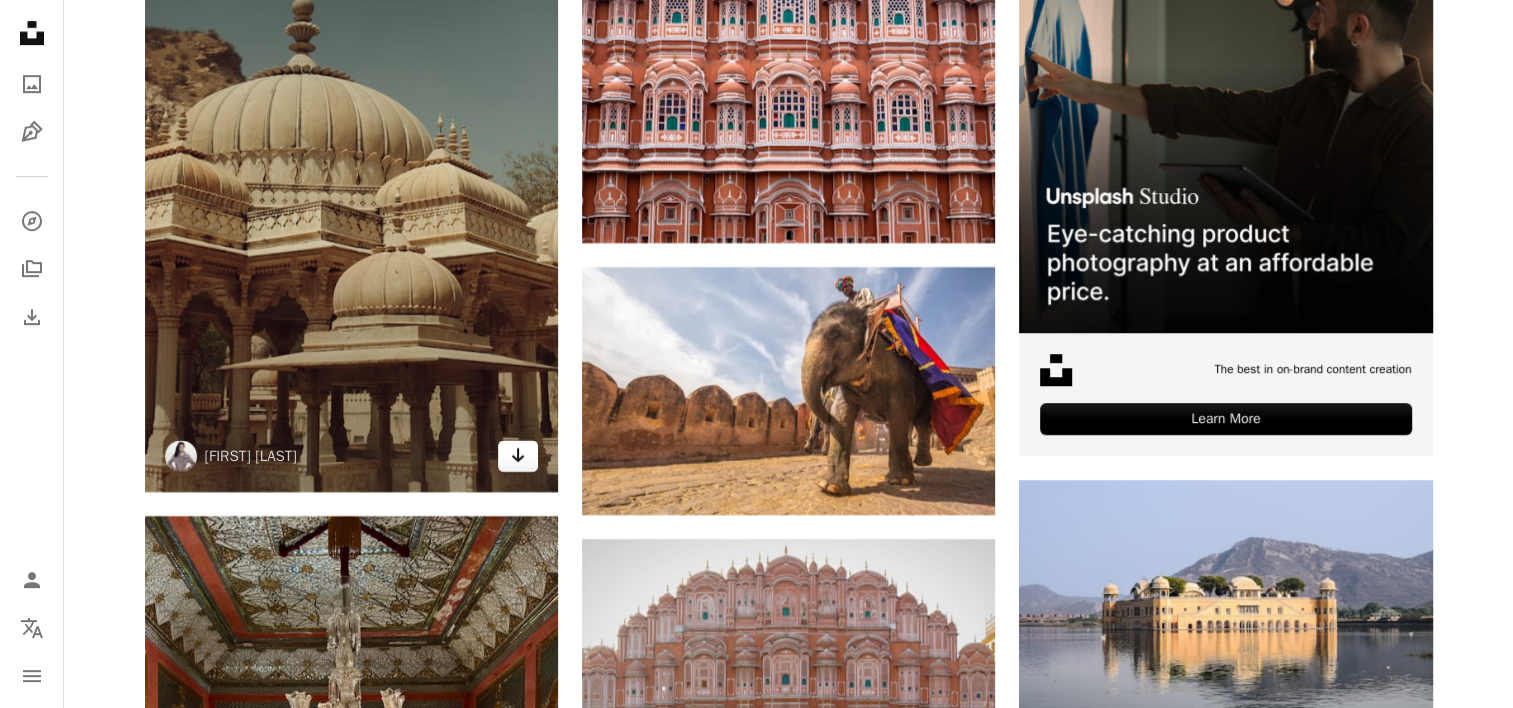 click on "Arrow pointing down" 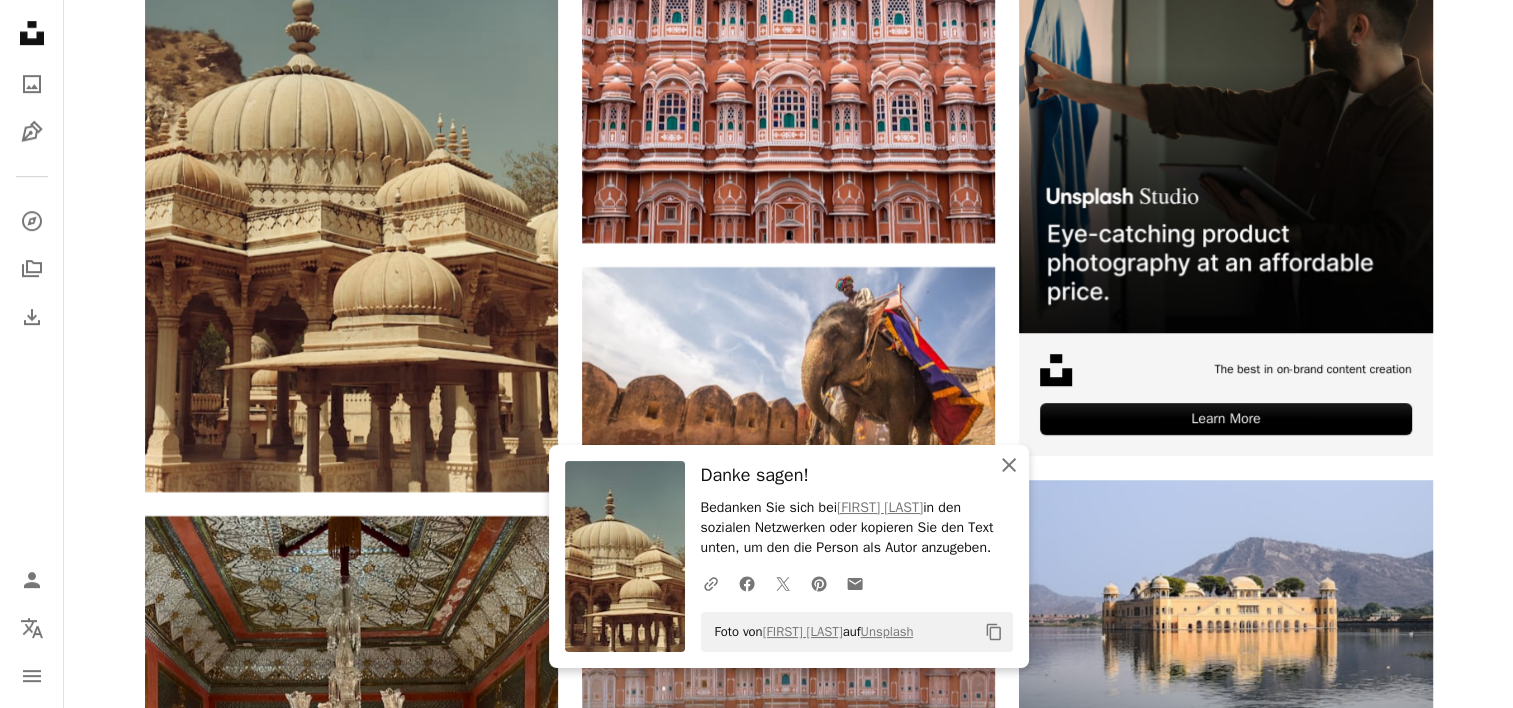 click on "An X shape" 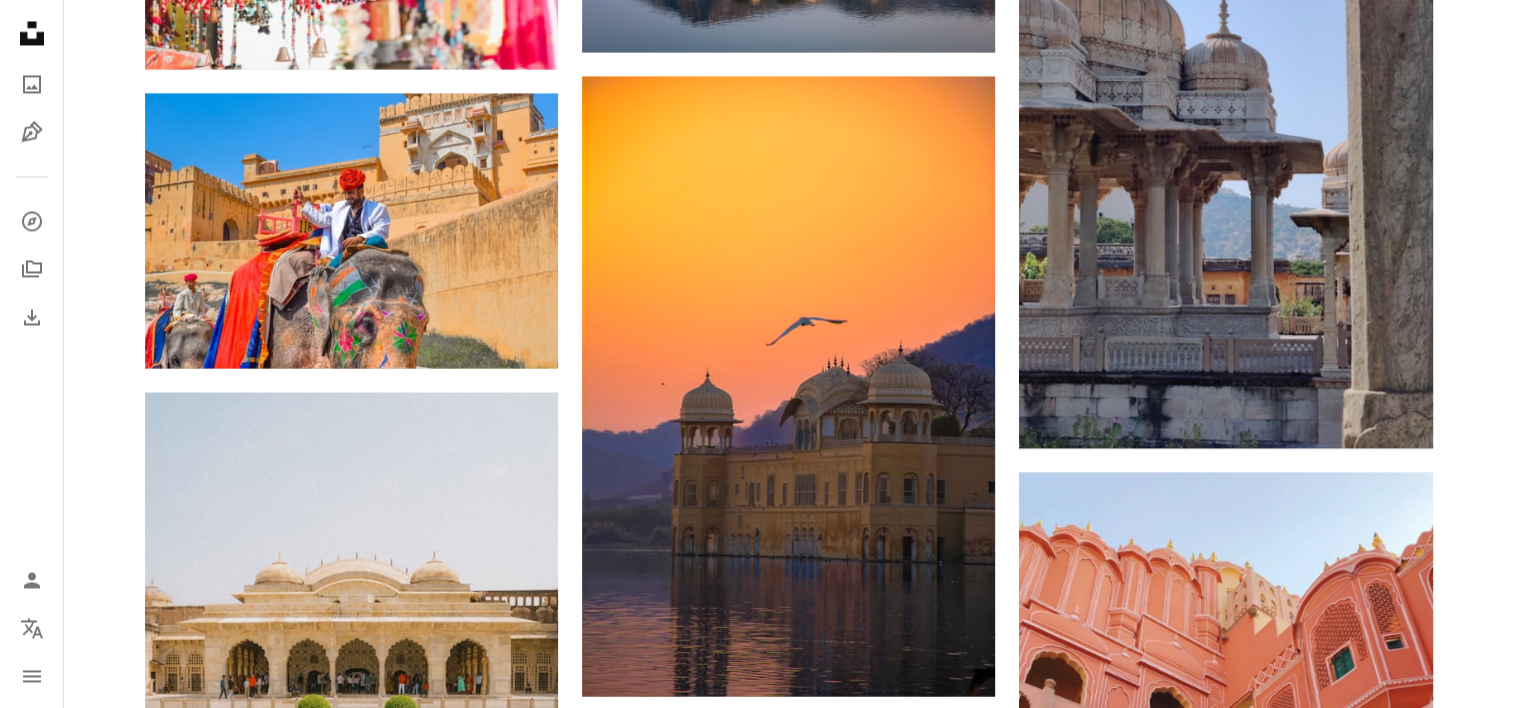 scroll, scrollTop: 11000, scrollLeft: 0, axis: vertical 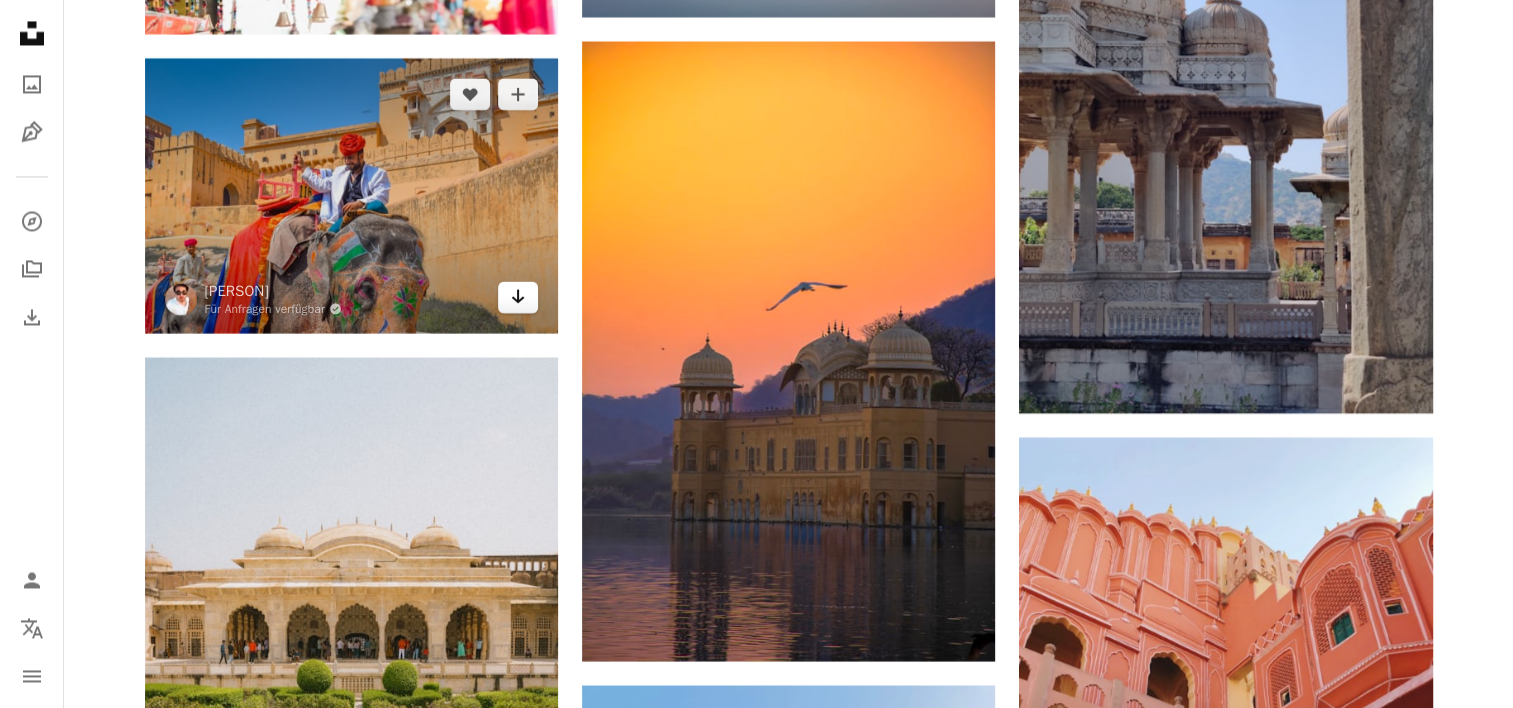 click on "Arrow pointing down" at bounding box center (518, 297) 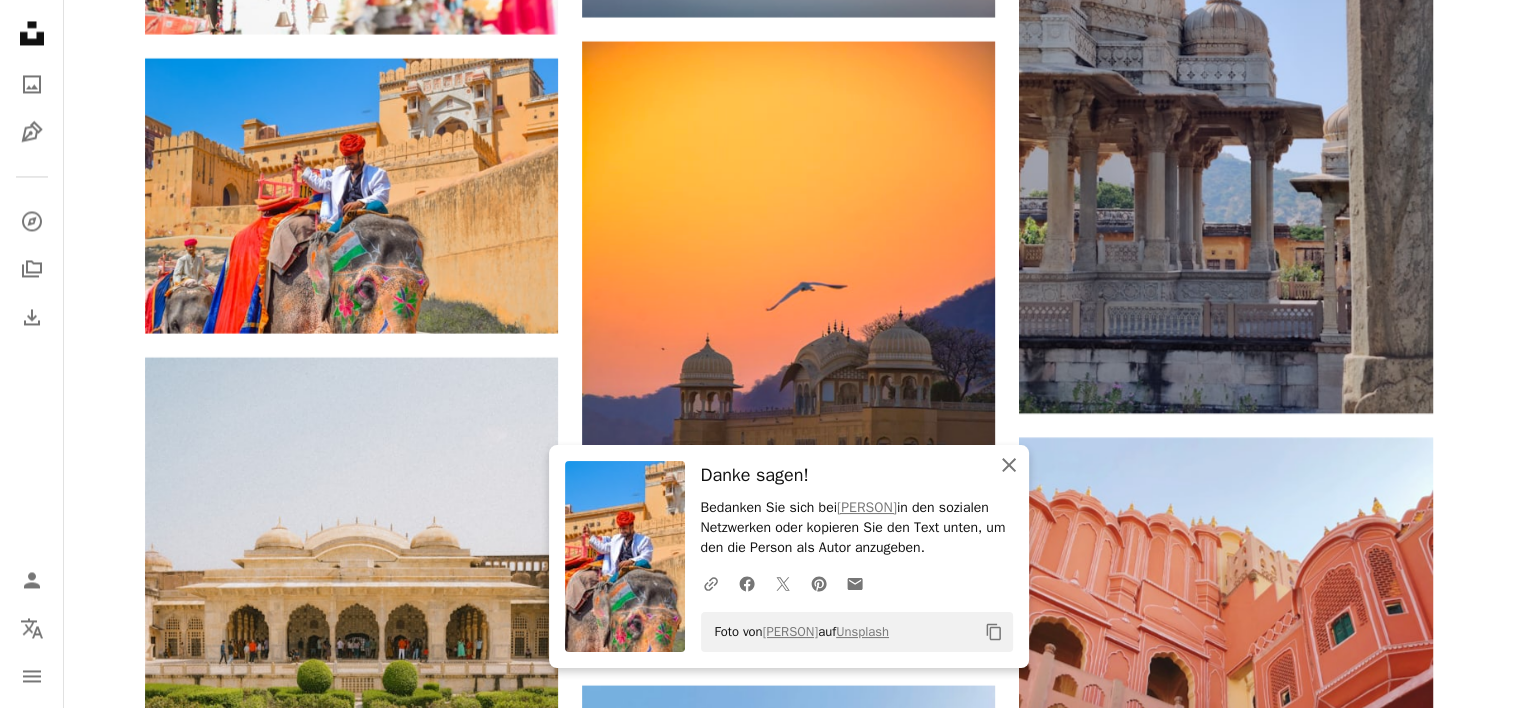 click 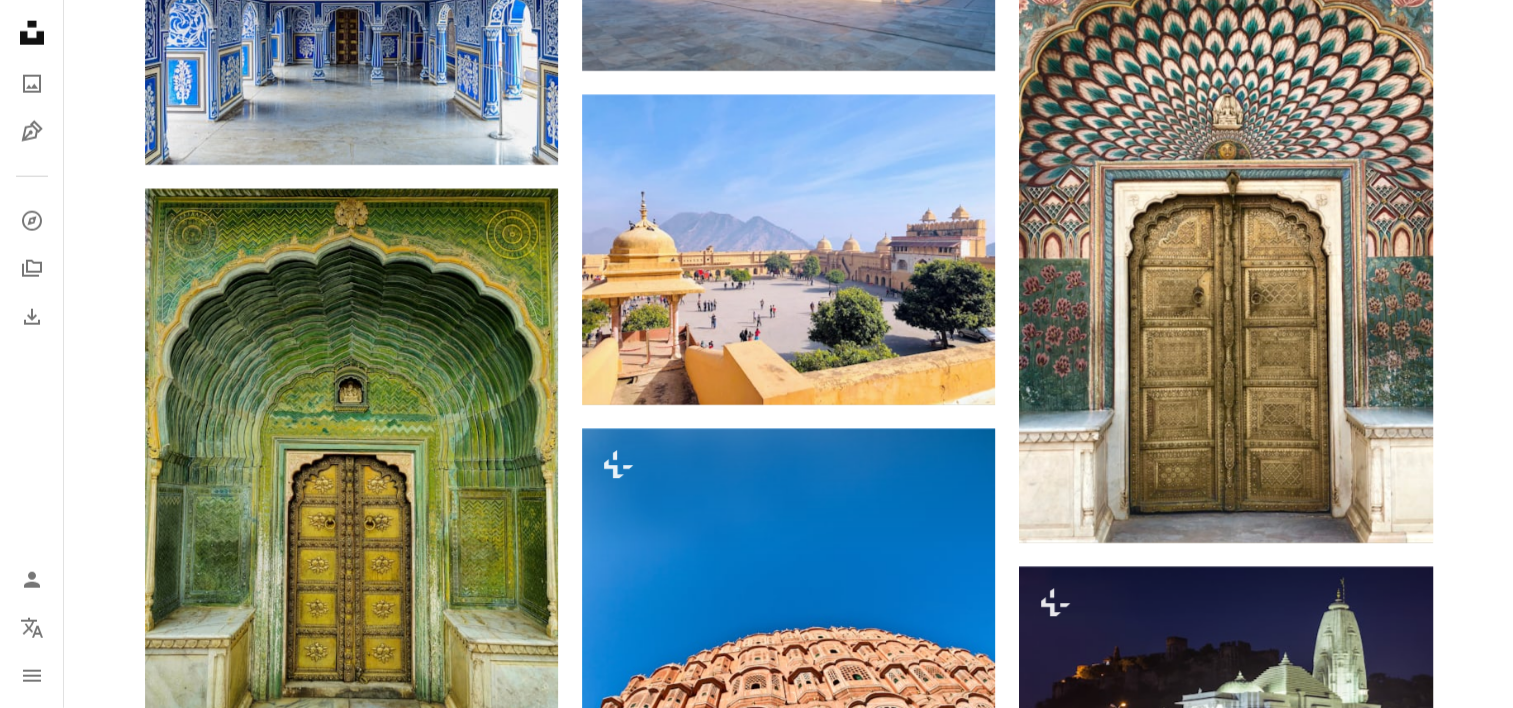 scroll, scrollTop: 12800, scrollLeft: 0, axis: vertical 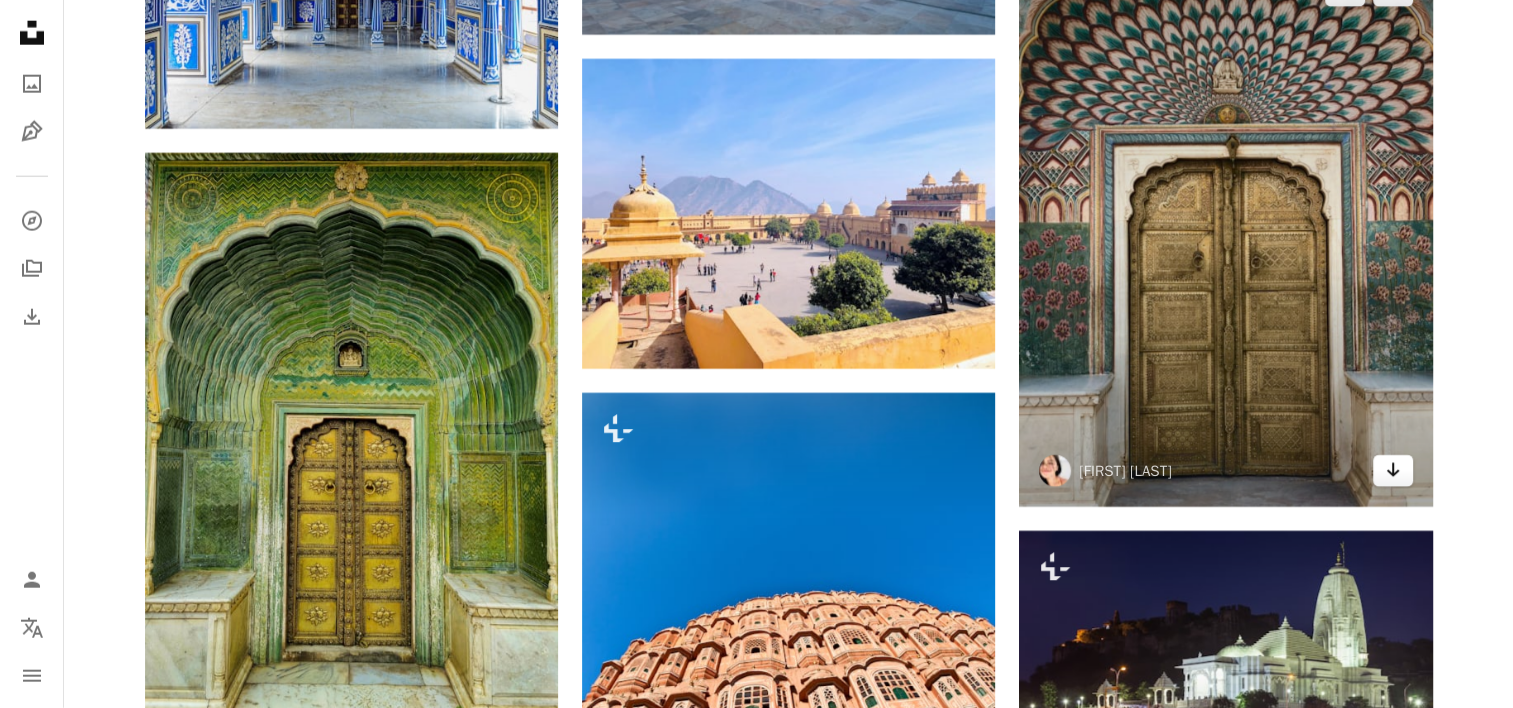 click 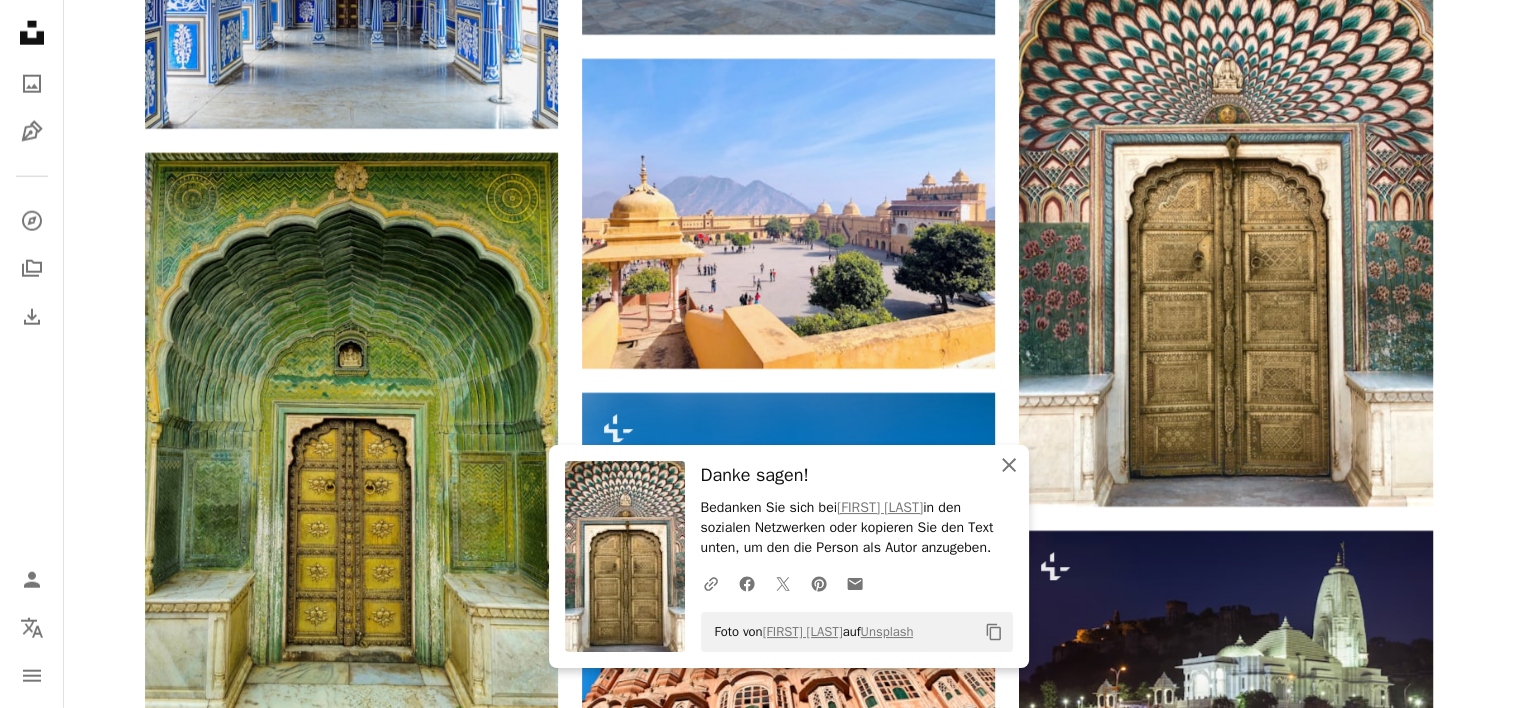 click 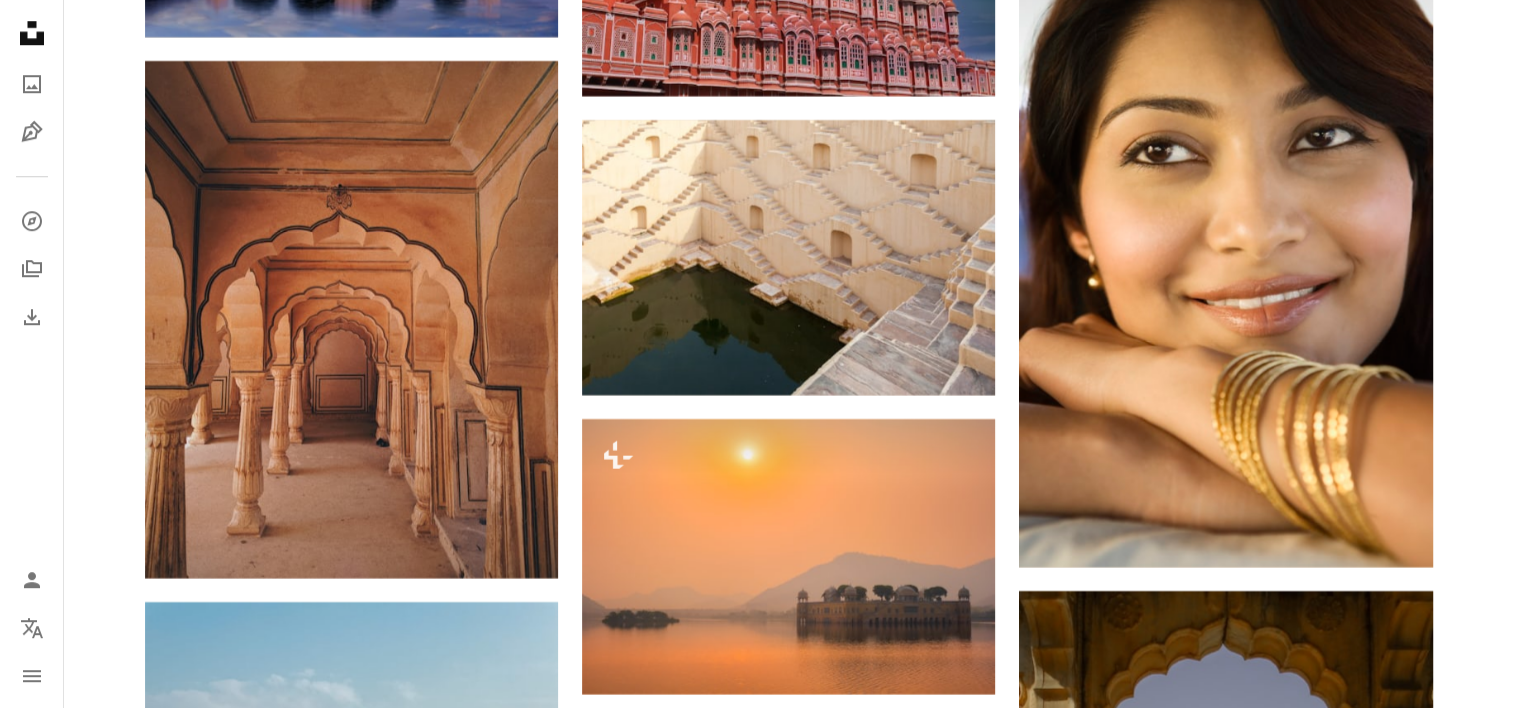 scroll, scrollTop: 16800, scrollLeft: 0, axis: vertical 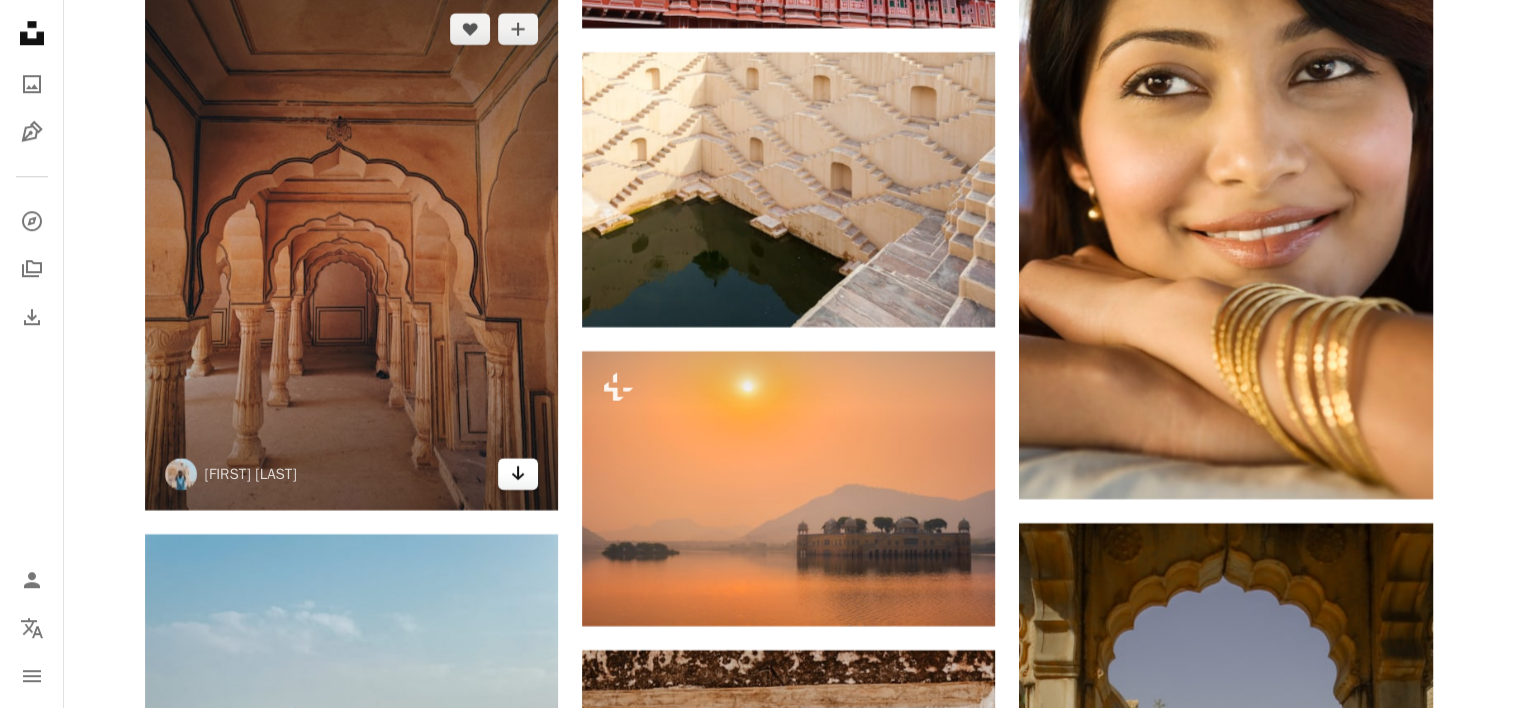 click on "Arrow pointing down" 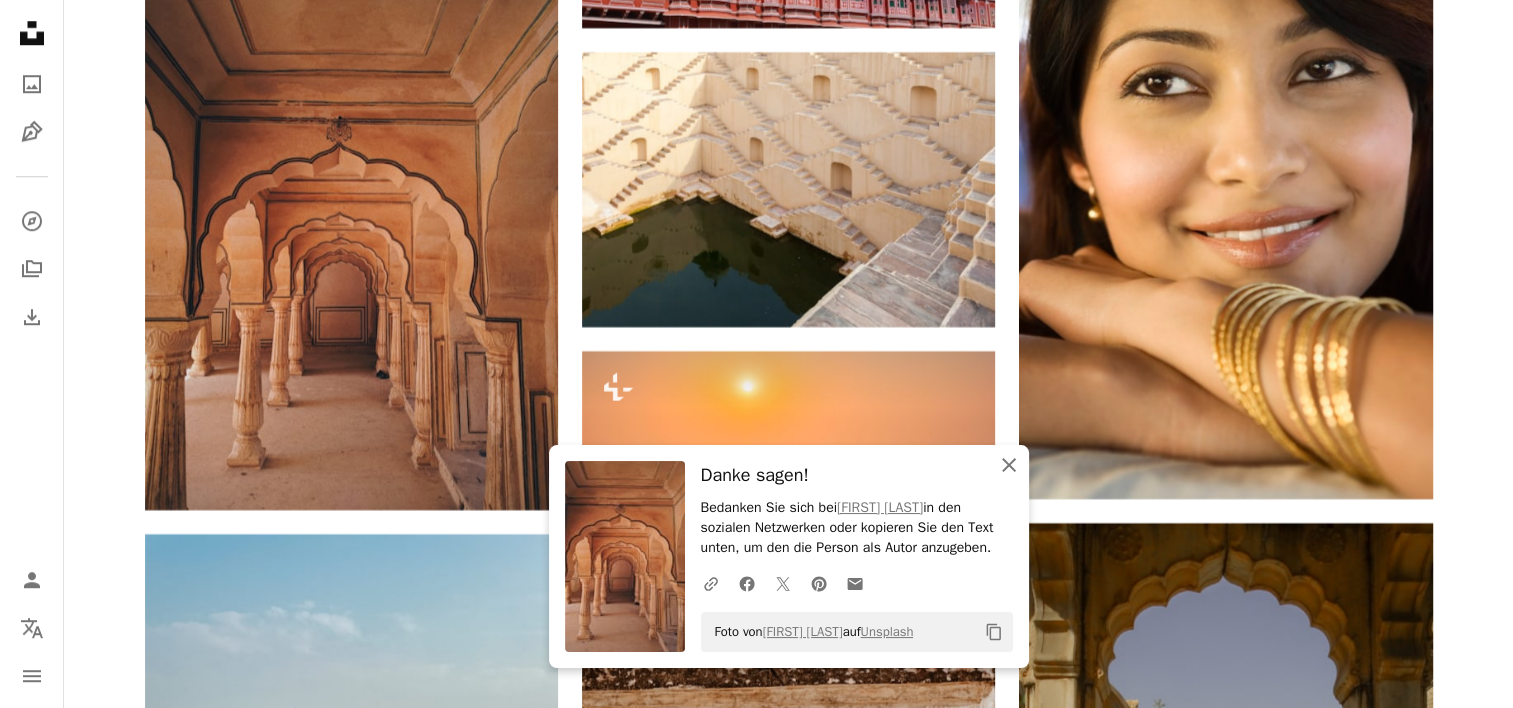 click on "An X shape" 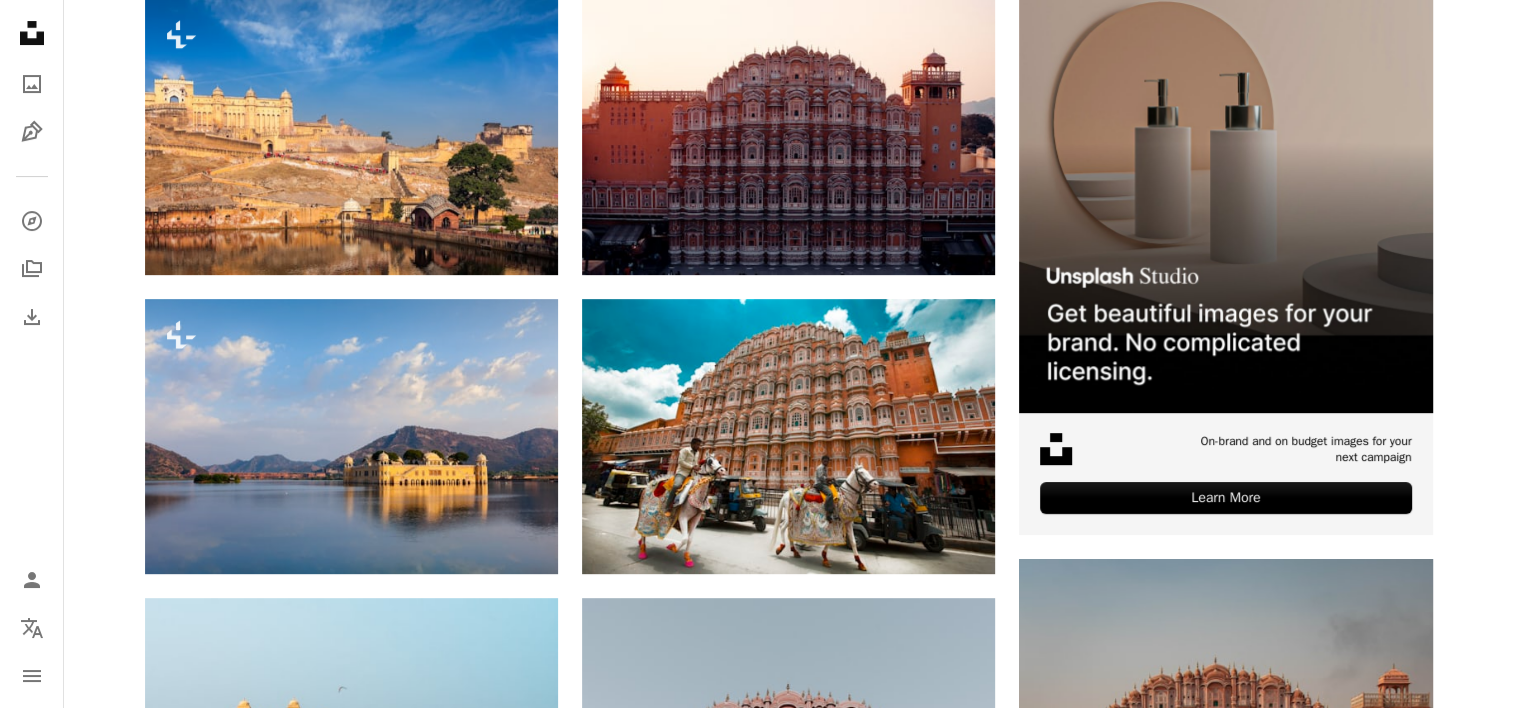 scroll, scrollTop: 0, scrollLeft: 0, axis: both 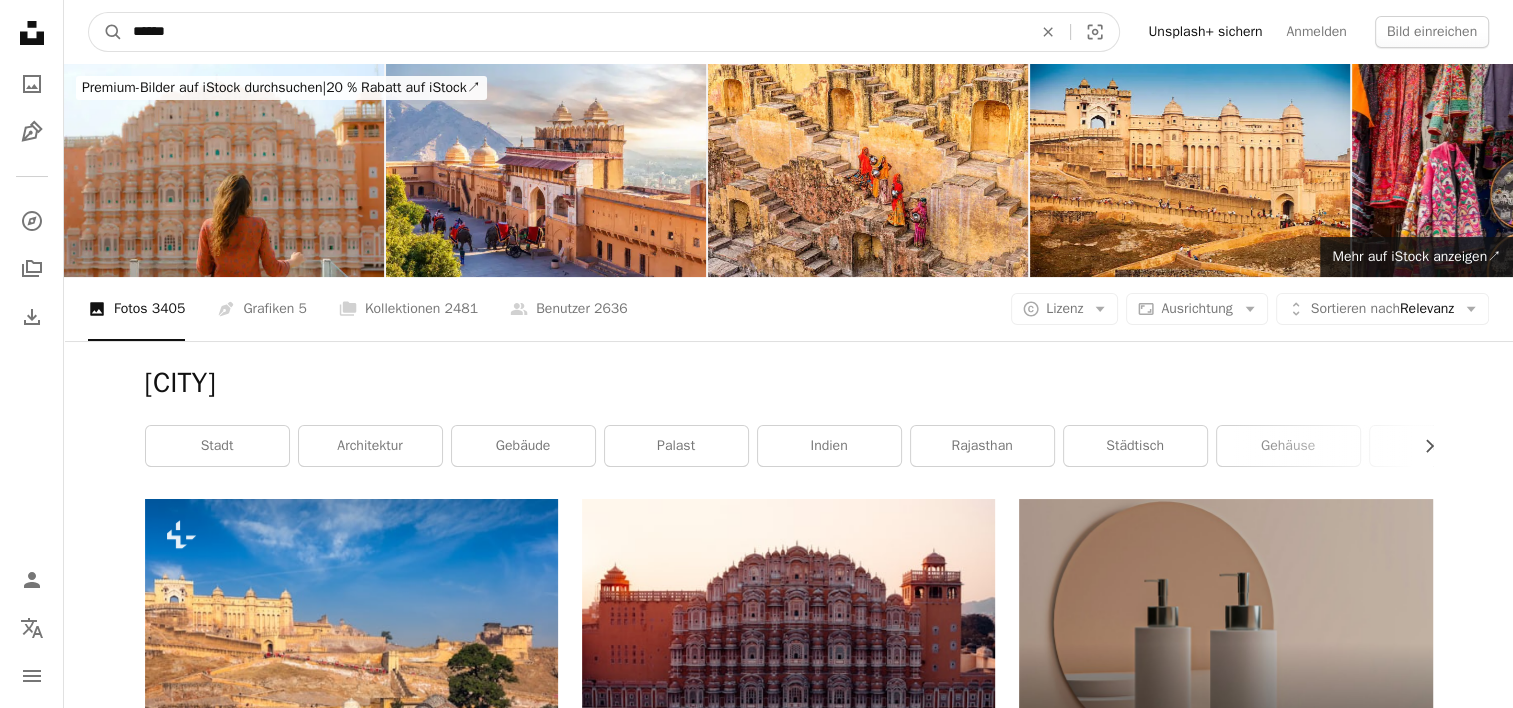 click on "******" at bounding box center (574, 32) 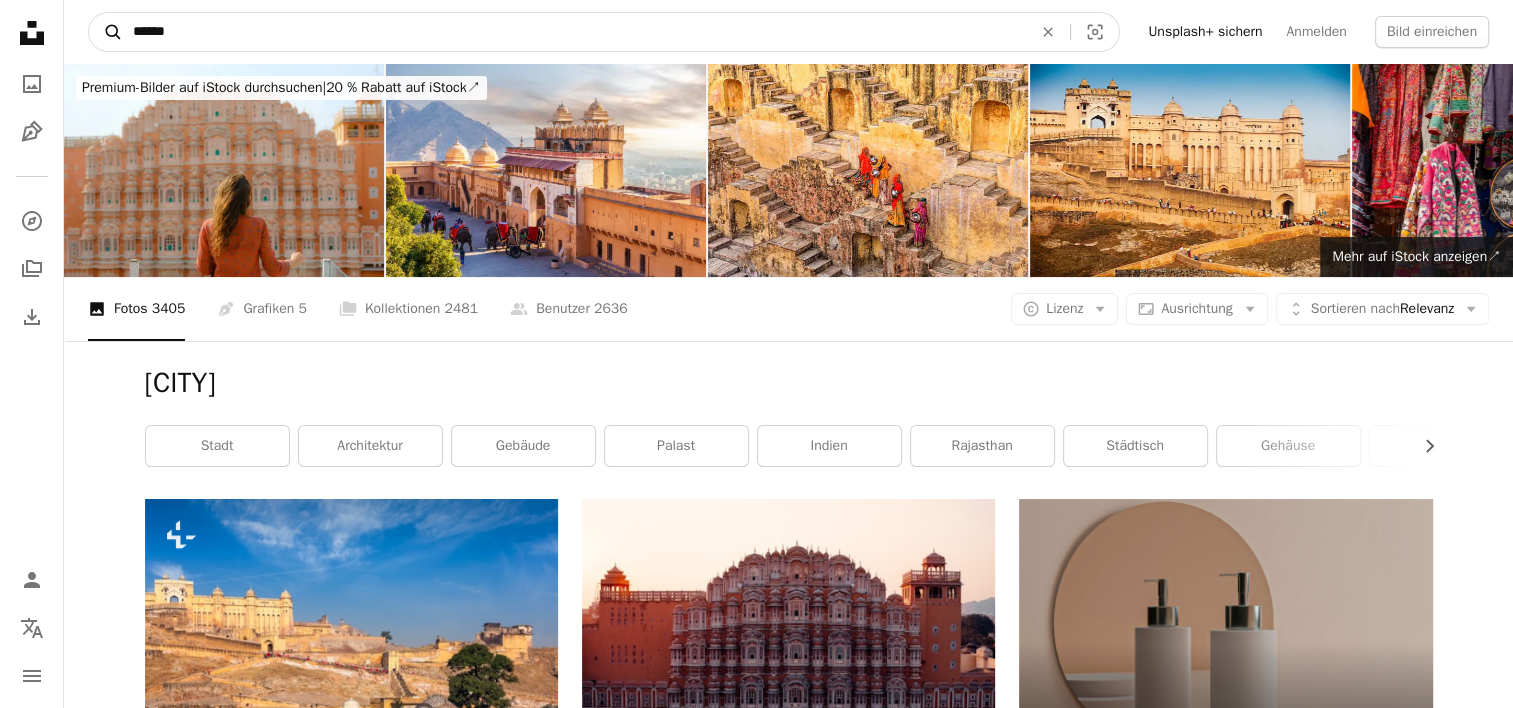 drag, startPoint x: 168, startPoint y: 33, endPoint x: 96, endPoint y: 32, distance: 72.00694 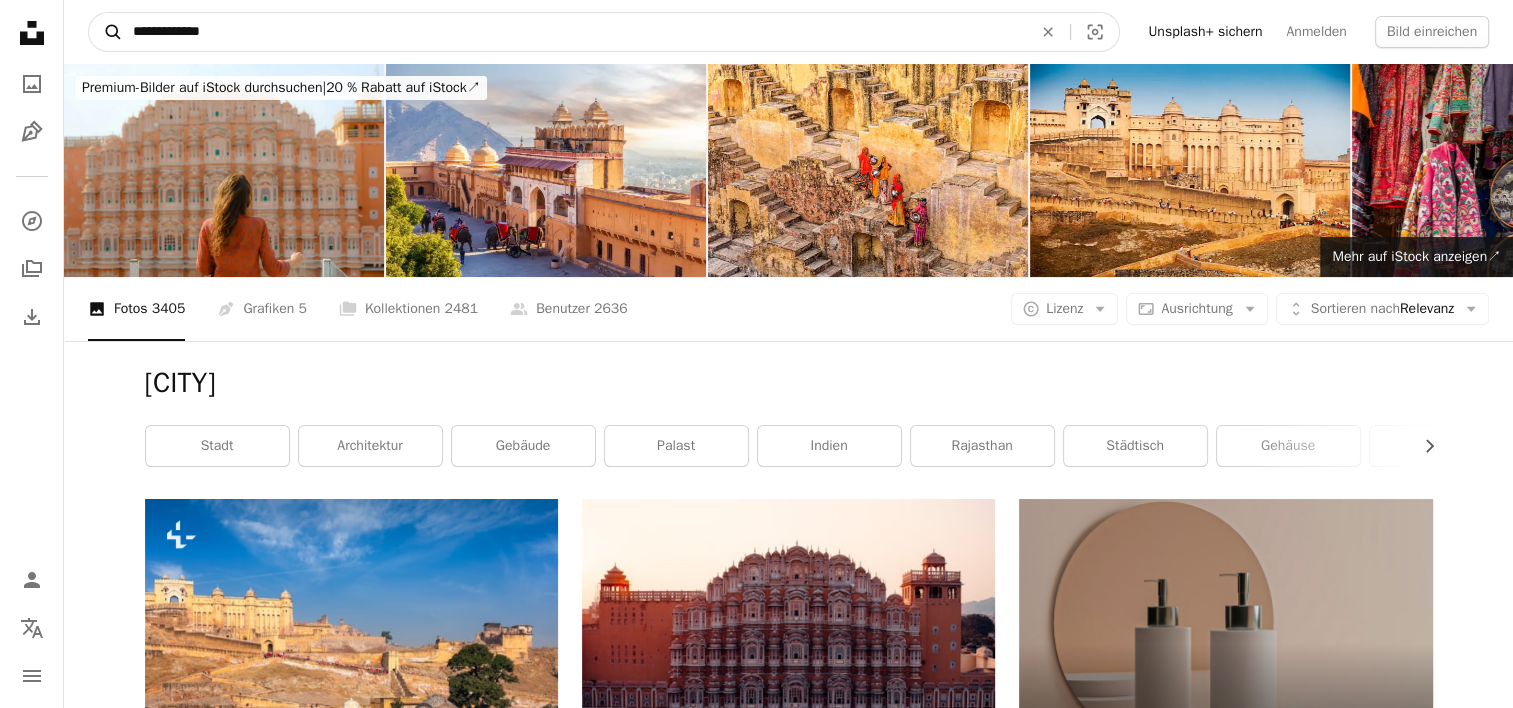 type on "**********" 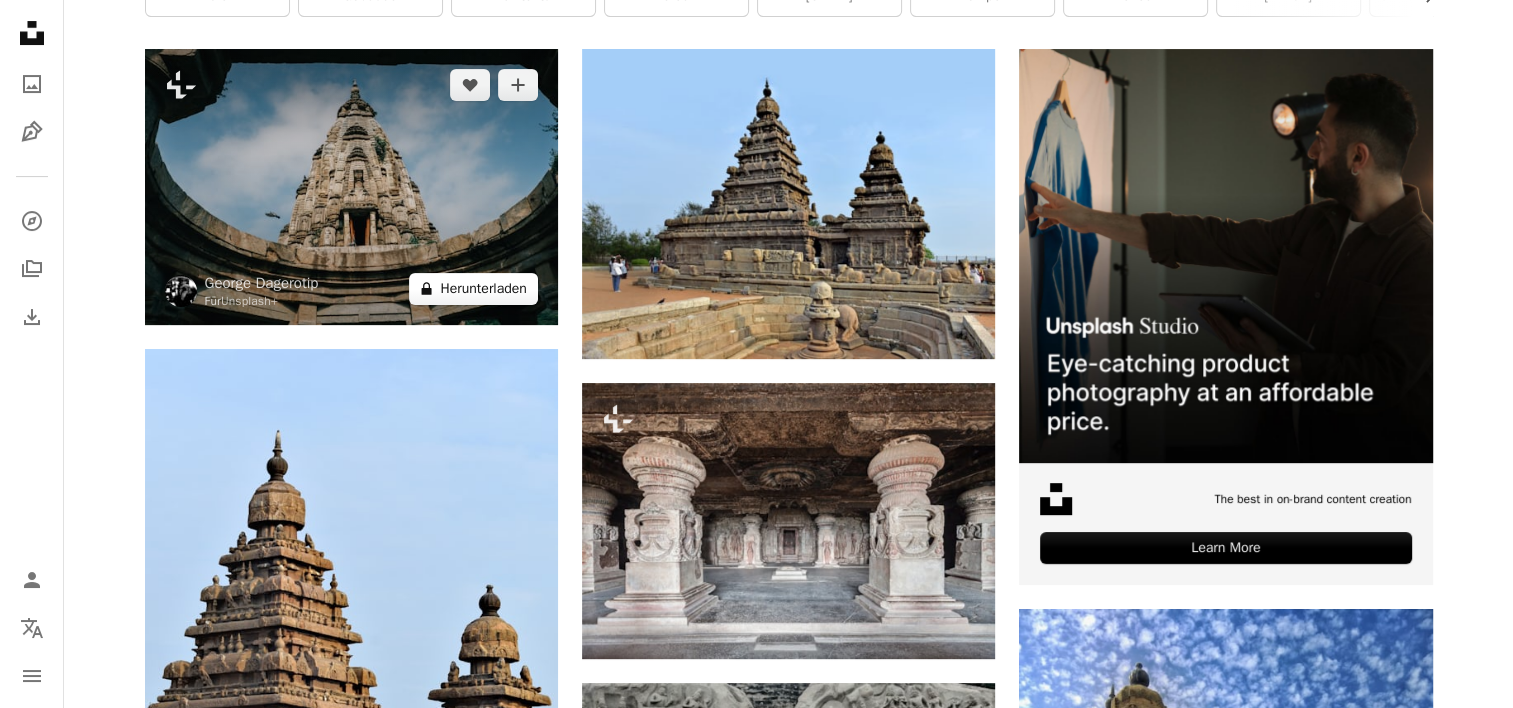 scroll, scrollTop: 500, scrollLeft: 0, axis: vertical 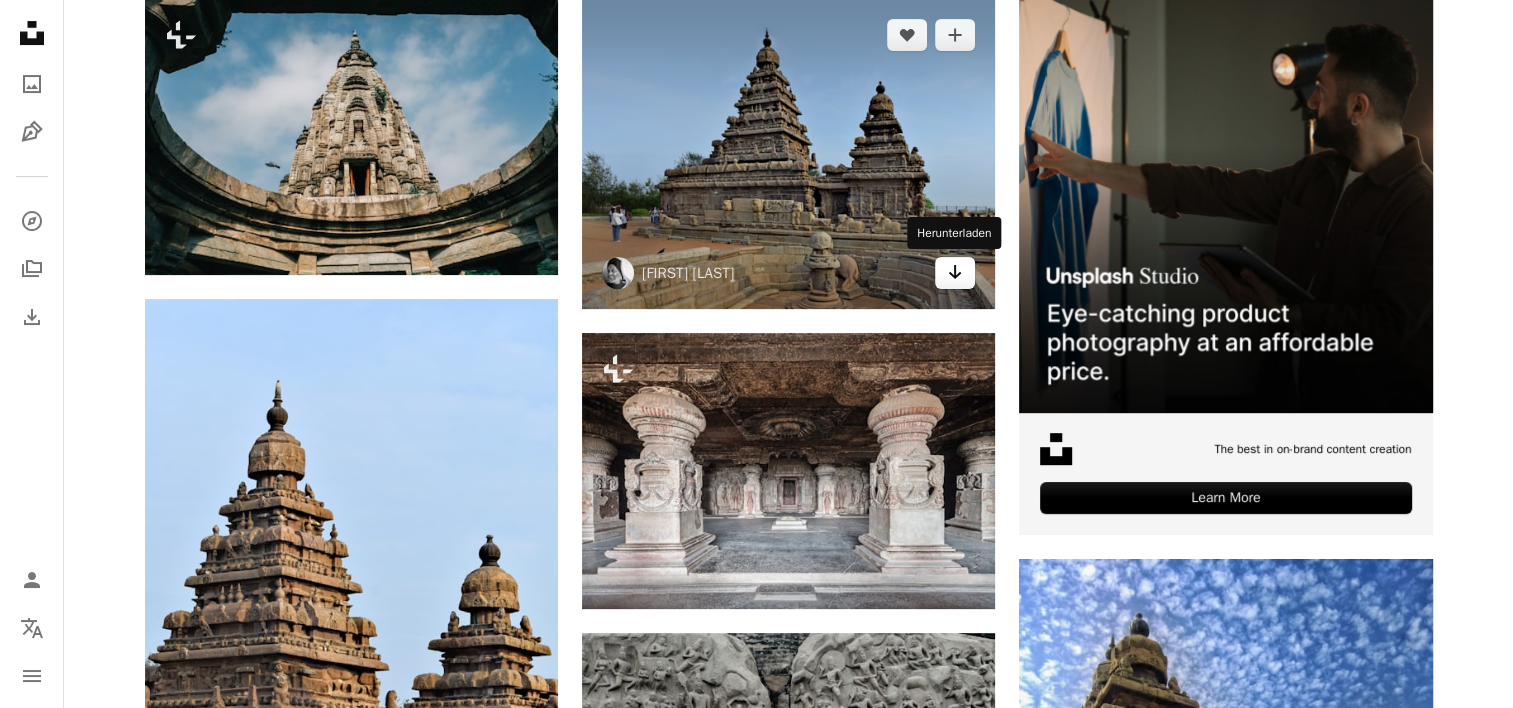 click on "Arrow pointing down" 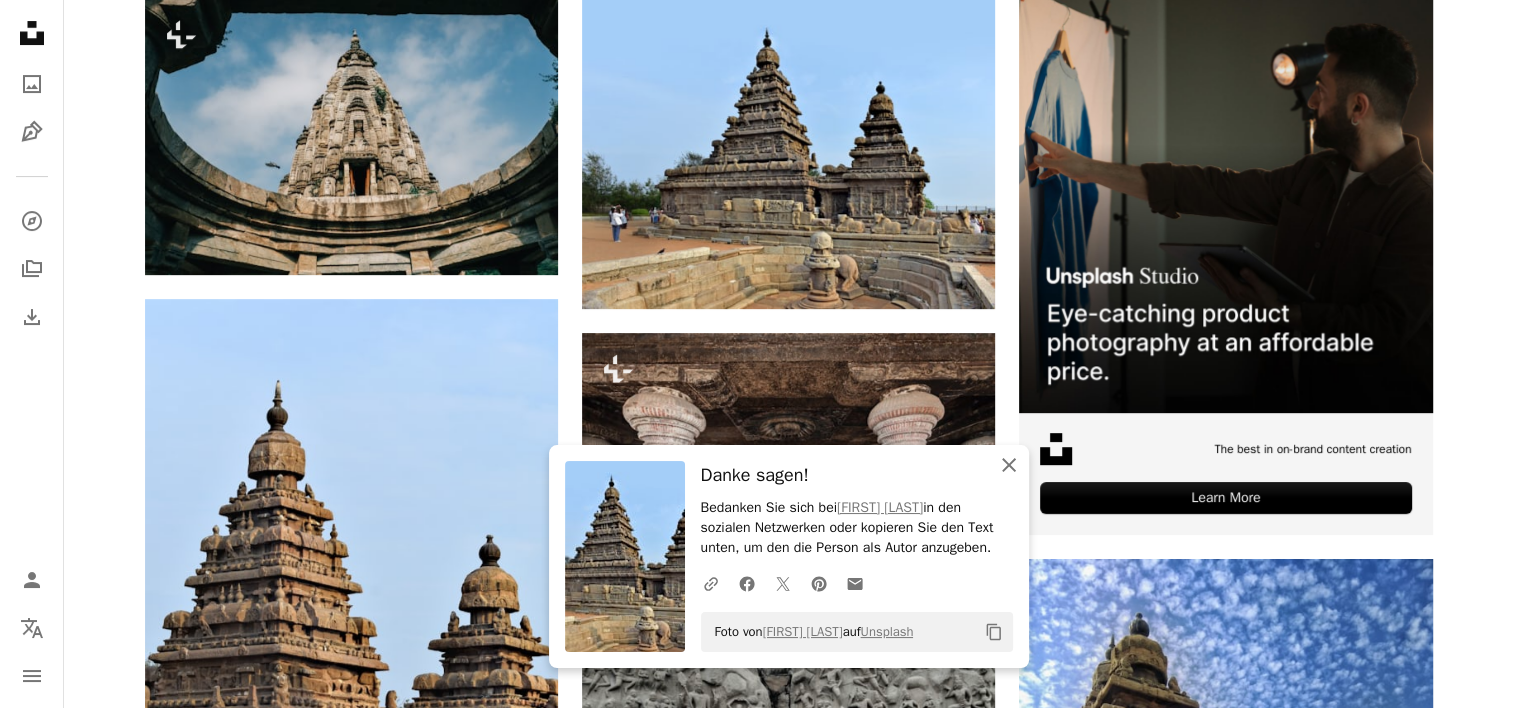 click on "An X shape" 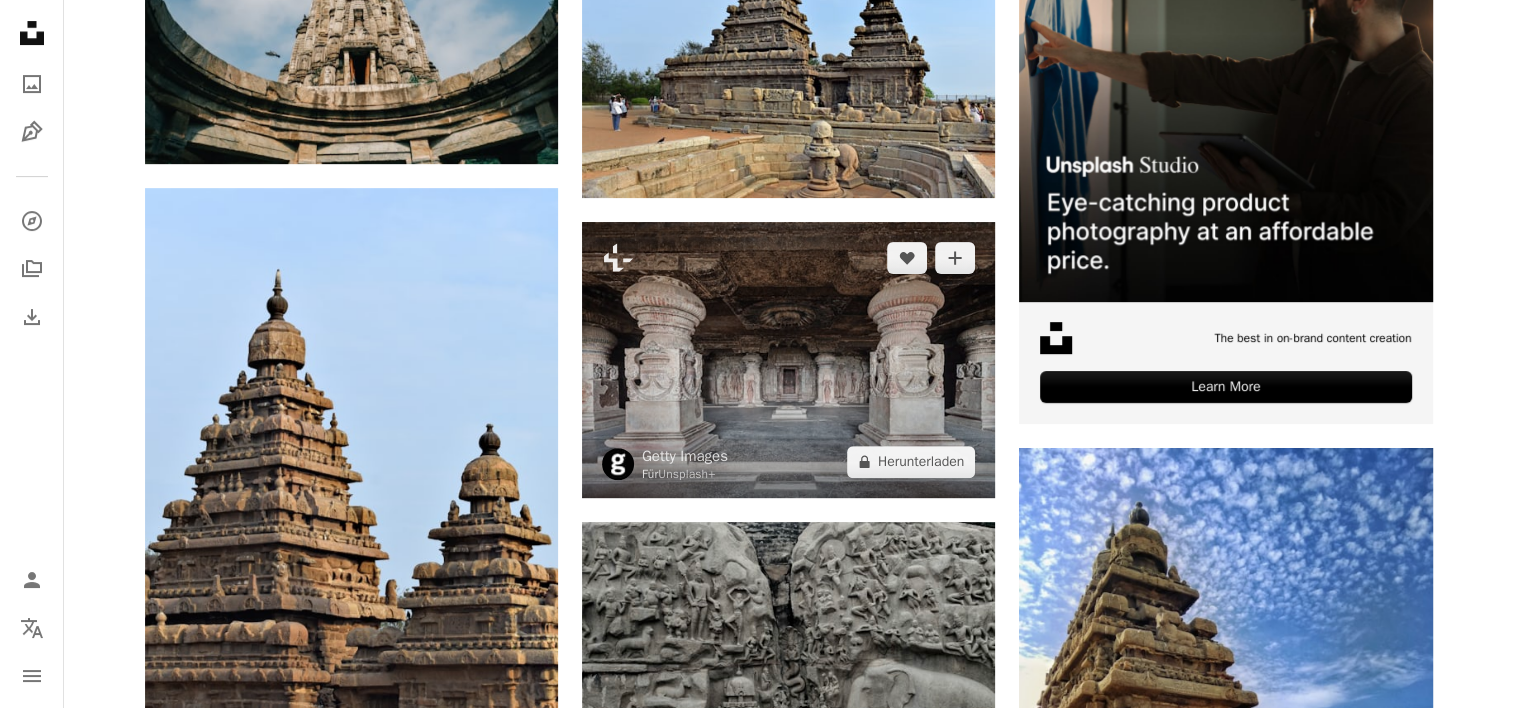 scroll, scrollTop: 700, scrollLeft: 0, axis: vertical 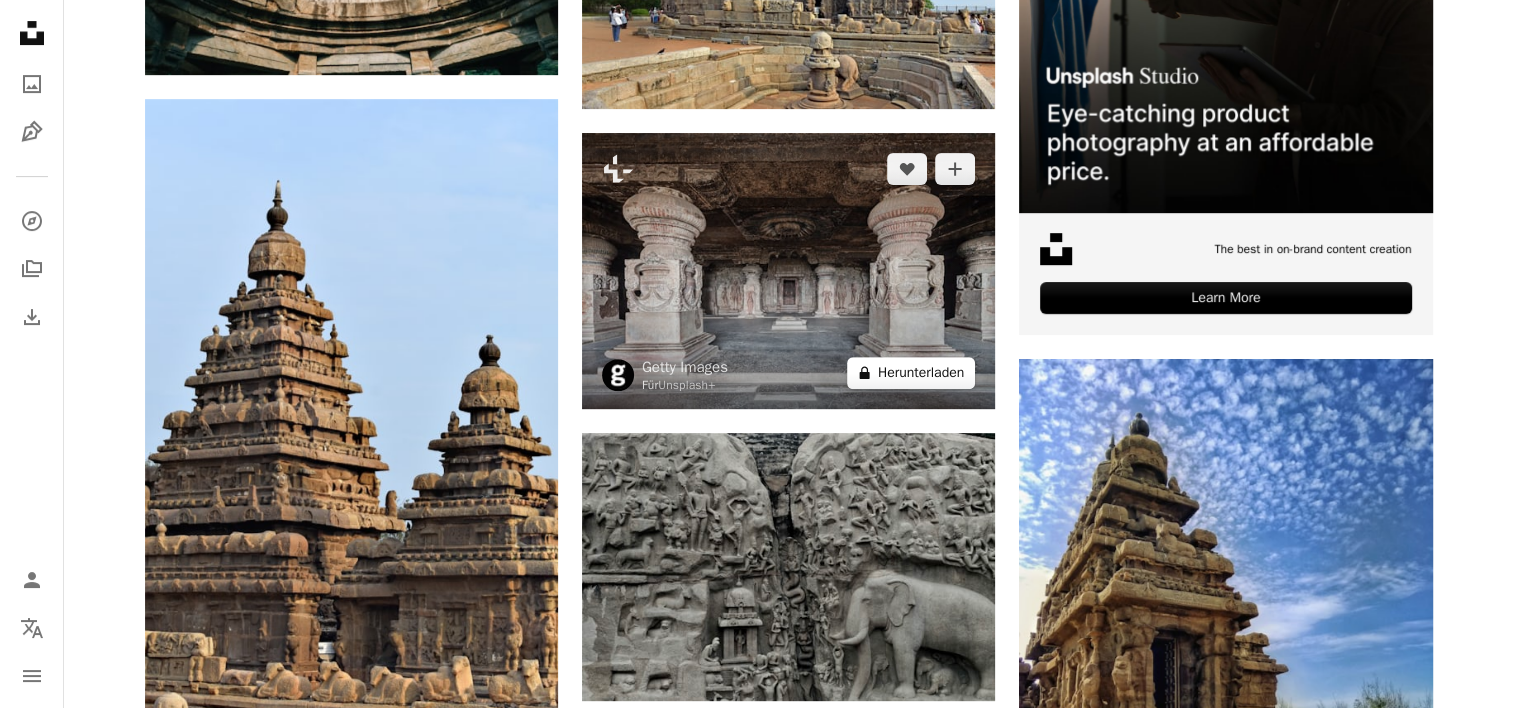 click on "A lock Herunterladen" at bounding box center [911, 373] 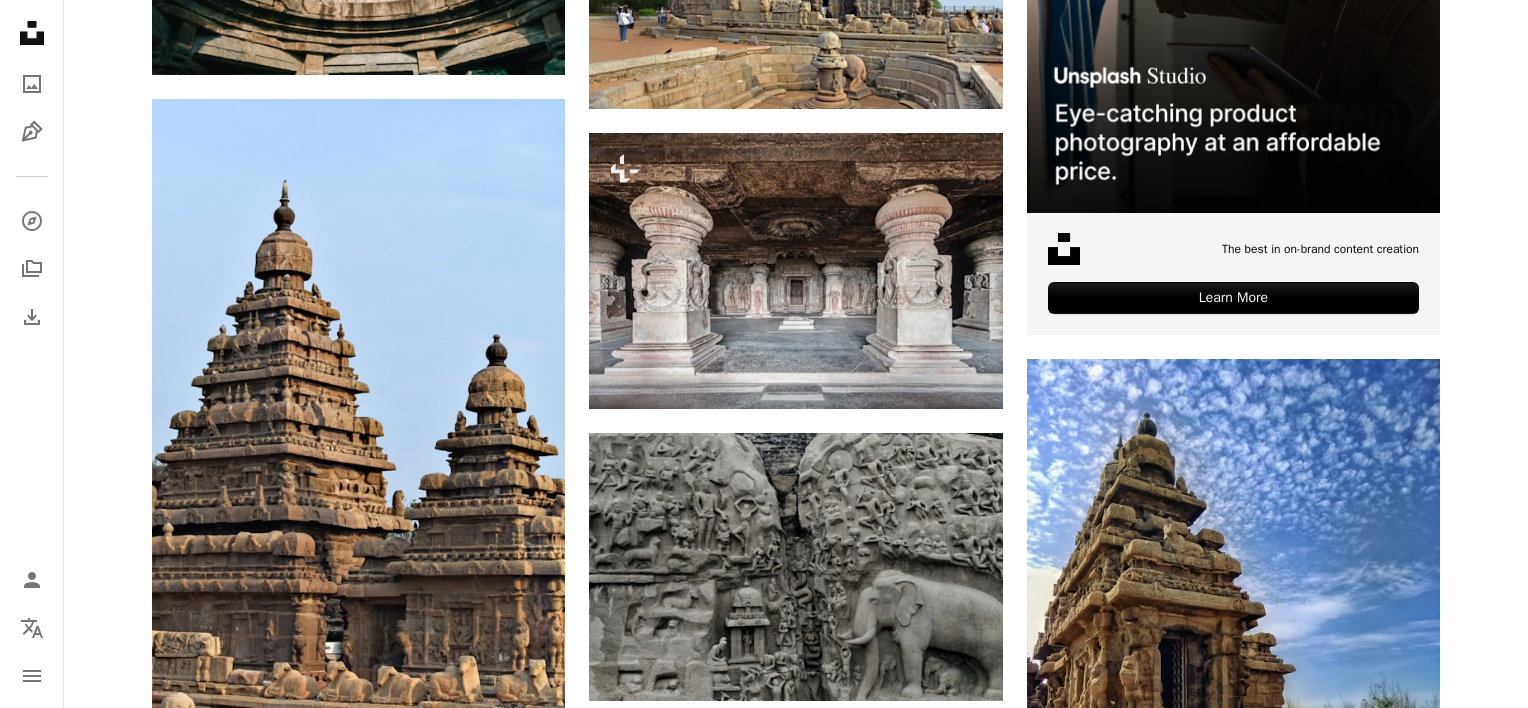 click on "An X shape Gebrauchsfertige Premium-Bilder. Profitieren Sie von unbegrenztem Zugang. A plus sign Monatlich neue Inhalte nur für Mitglieder A plus sign Beliebig viele lizenzfreie Downloads A plus sign Grafiken  Neu A plus sign Verbesserter Rechtsschutz jährlich 62 %  Rabatt monatlich 16 €   6 € EUR pro Monat * Unsplash+  sichern * Bei Zahlung pro Jahr, im Voraus in Rechnung gestellt  72 € Zuzüglich der jeweiligen MwSt. Automatische Erneuerung. Sie können jederzeit kündigen." at bounding box center [764, 4201] 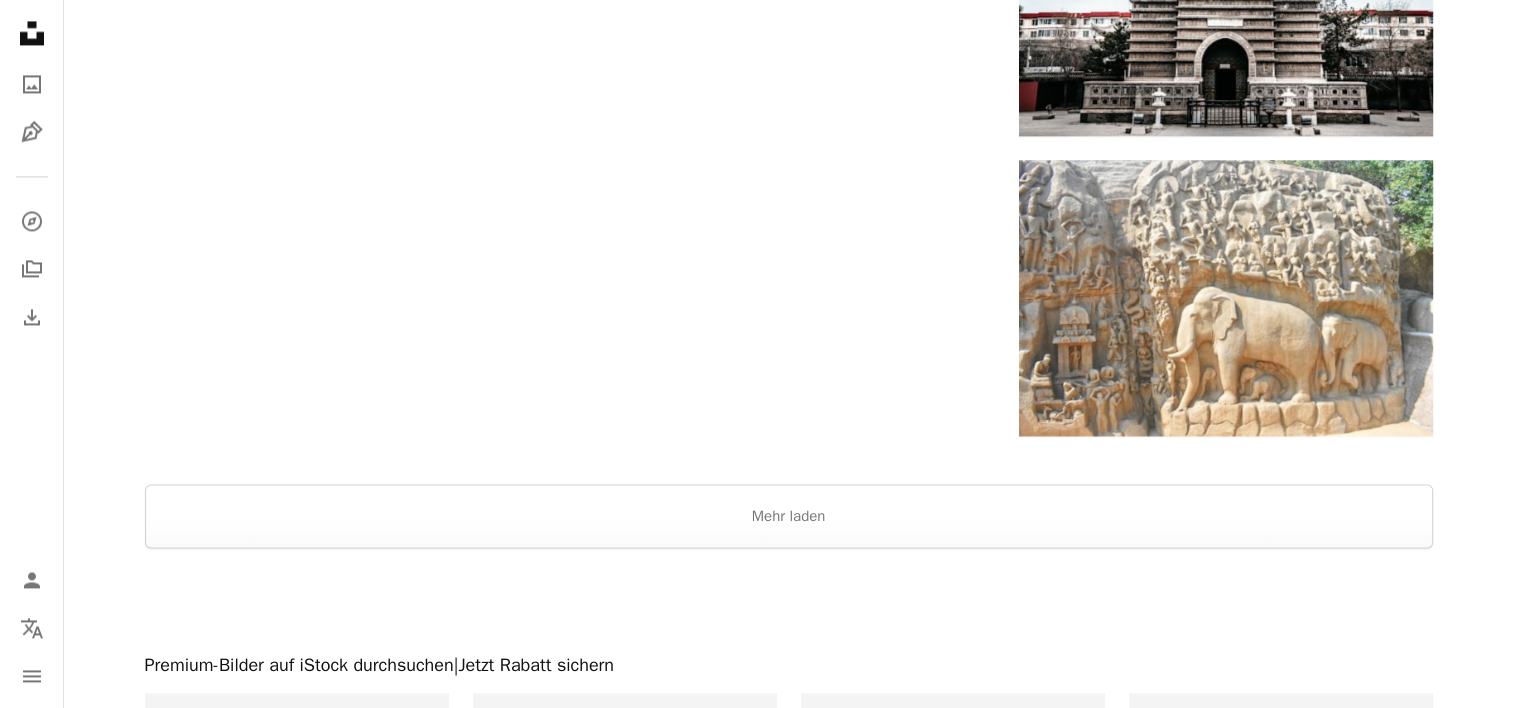 scroll, scrollTop: 3200, scrollLeft: 0, axis: vertical 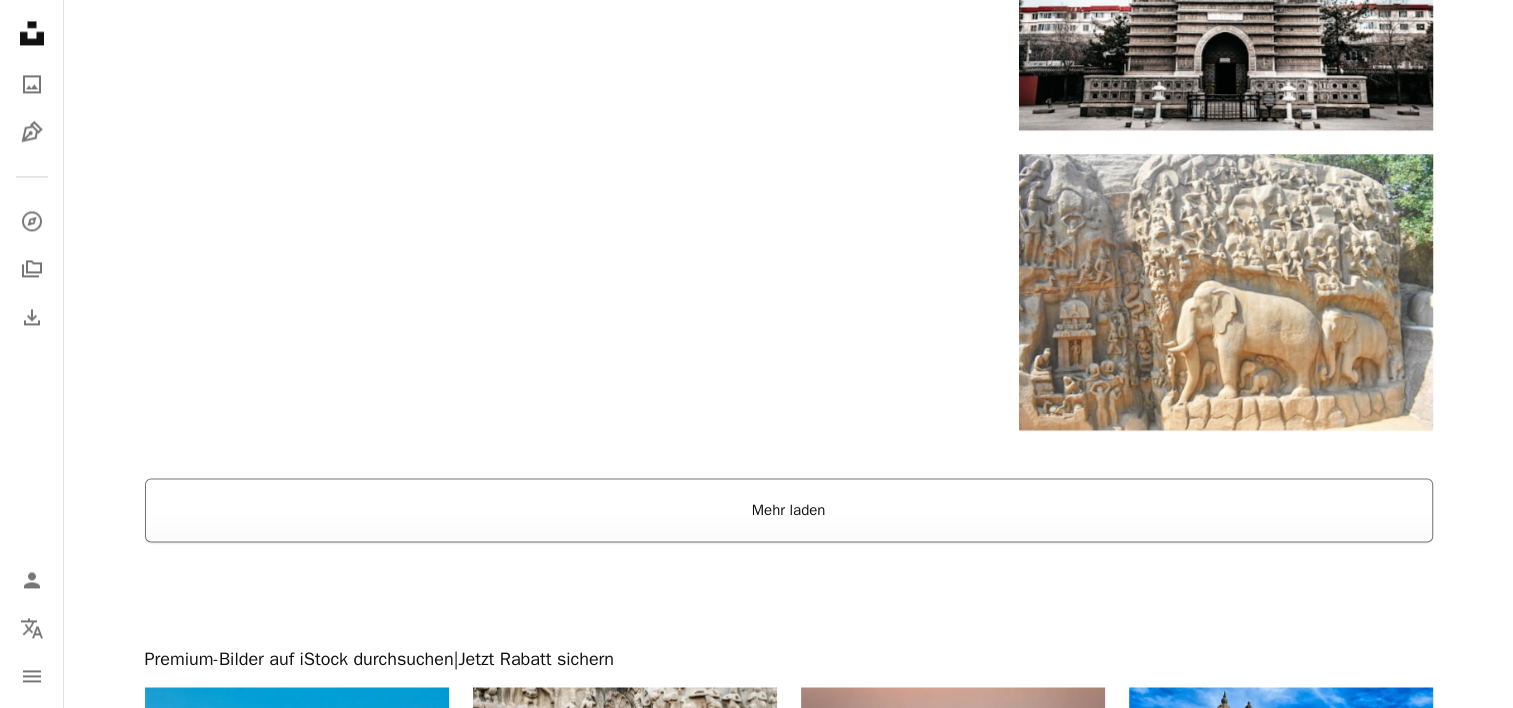 click on "Mehr laden" at bounding box center (789, 510) 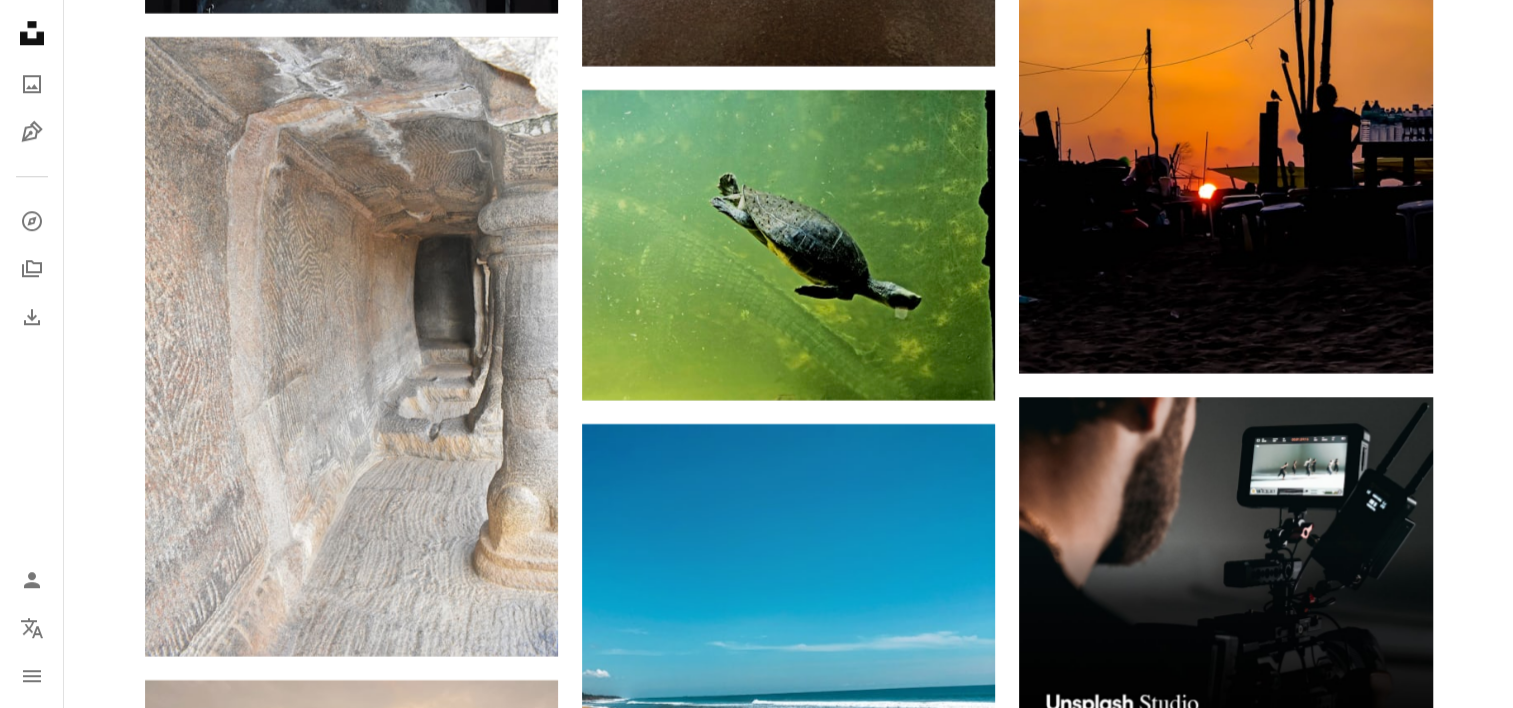scroll, scrollTop: 9400, scrollLeft: 0, axis: vertical 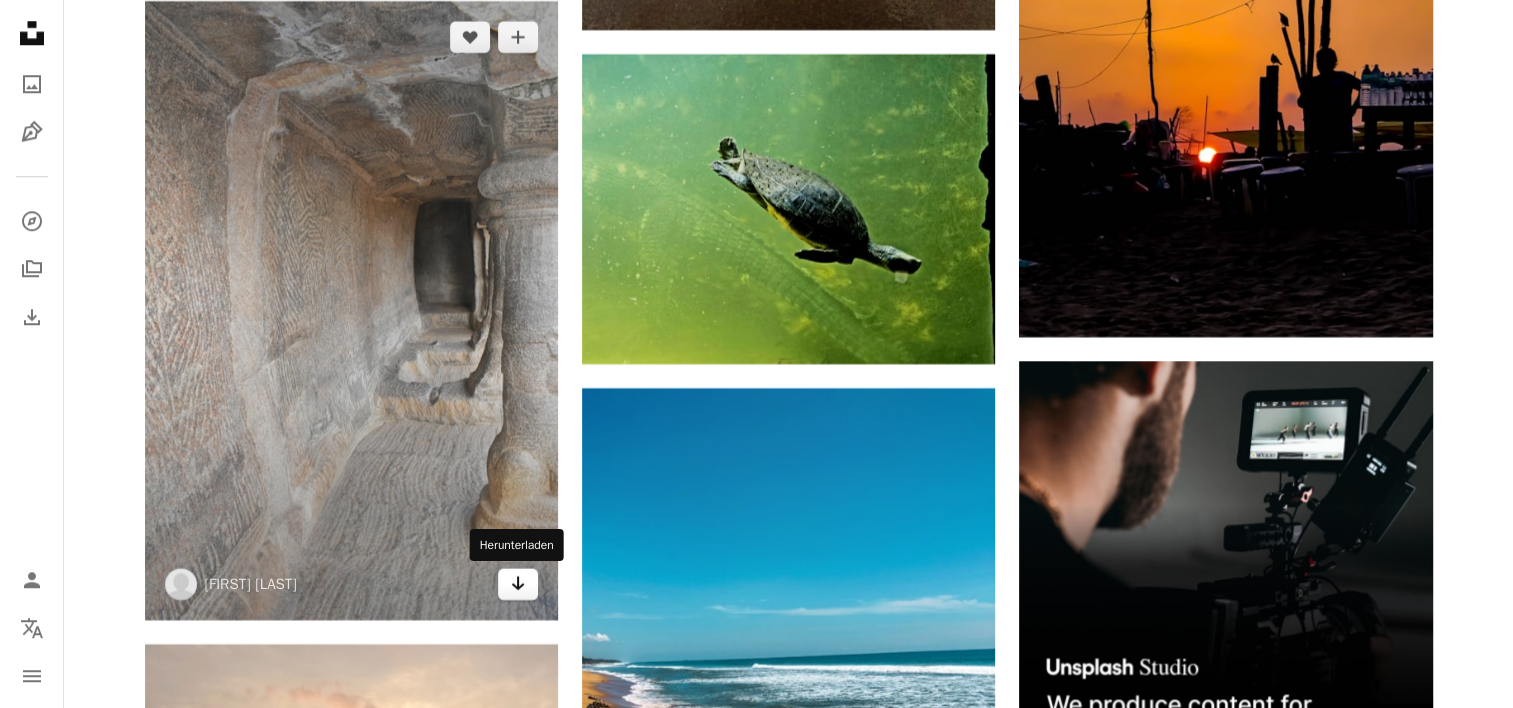 click on "Arrow pointing down" 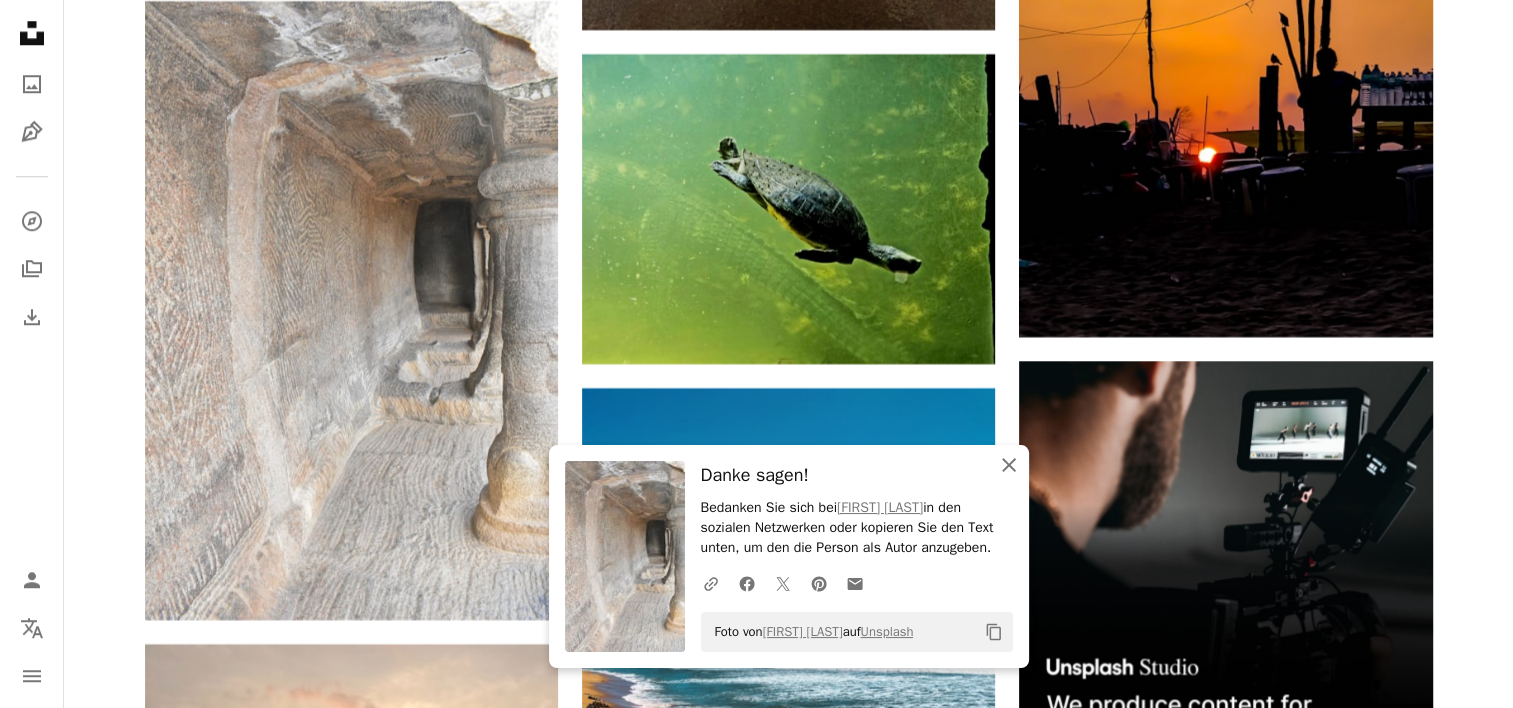 click on "An X shape" 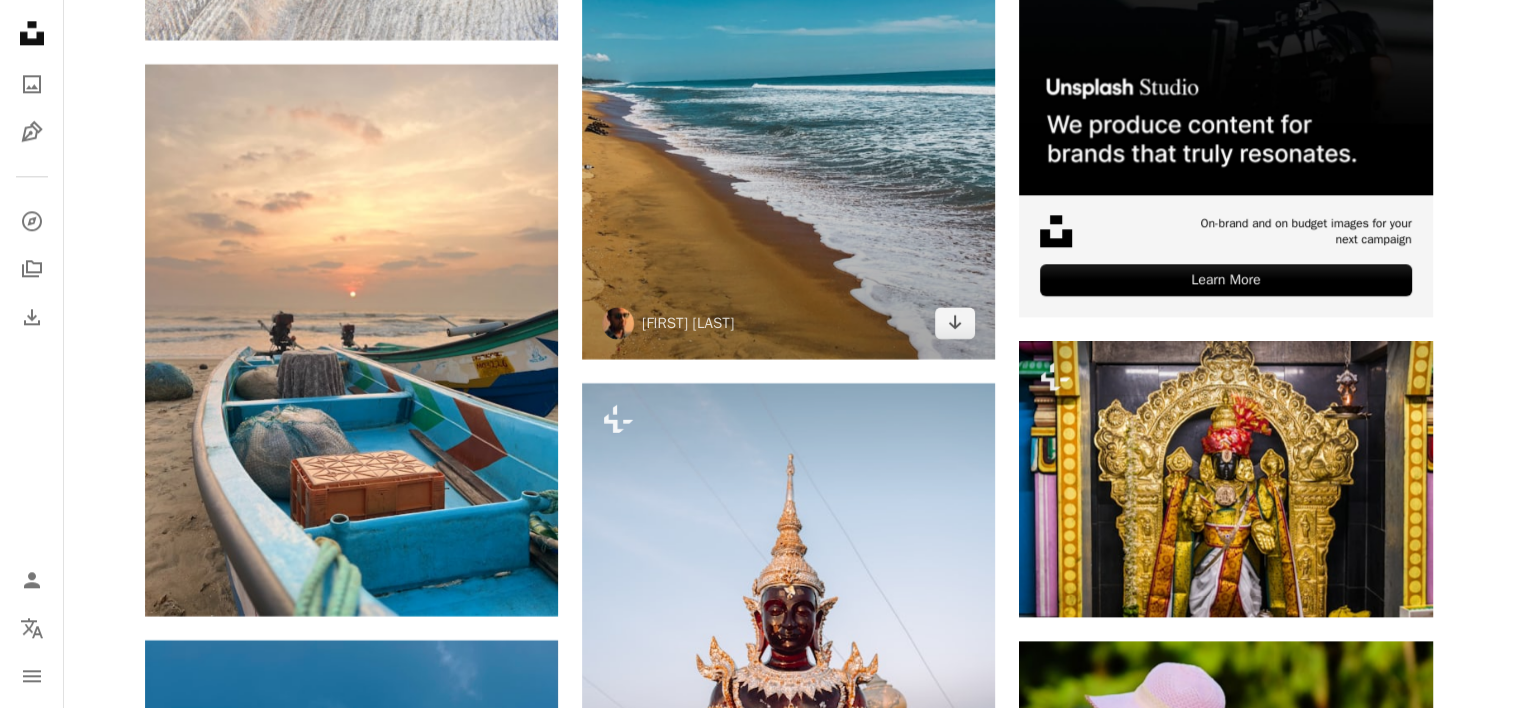 scroll, scrollTop: 9800, scrollLeft: 0, axis: vertical 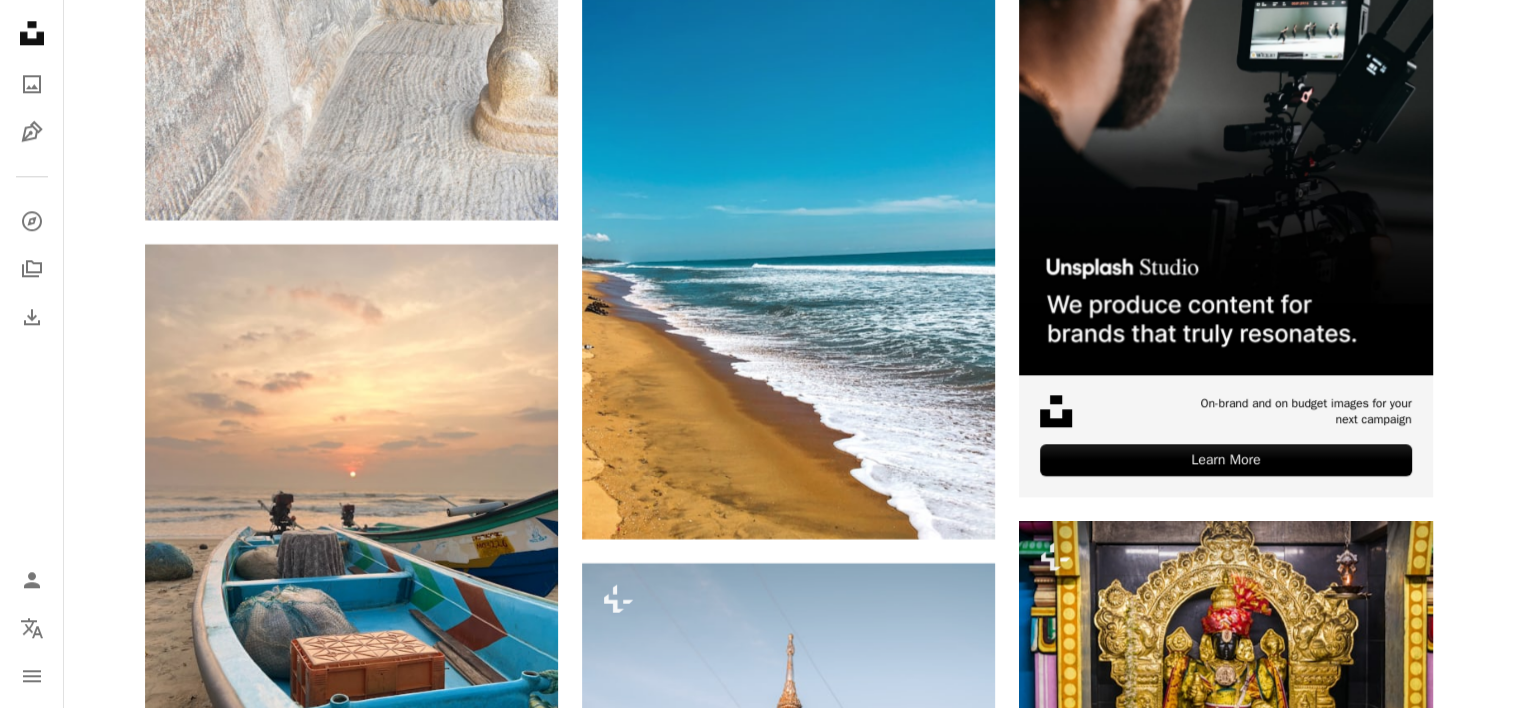 click on "Plus sign for Unsplash+ A heart A plus sign [FIRST] [LAST] Für  Unsplash+ A lock Herunterladen A heart A plus sign [FIRST] [LAST] Arrow pointing down Plus sign for Unsplash+ A heart A plus sign Getty Images Für  Unsplash+ A lock Herunterladen A heart A plus sign [FIRST] [LAST] Arrow pointing down A heart A plus sign [FIRST] [LAST] Arrow pointing down A heart A plus sign [FIRST] [LAST] Arrow pointing down A heart A plus sign [FIRST] Für Anfragen verfügbar A checkmark inside of a circle Arrow pointing down A heart A plus sign [FIRST] [LAST] Arrow pointing down A heart A plus sign" at bounding box center (788, -2982) 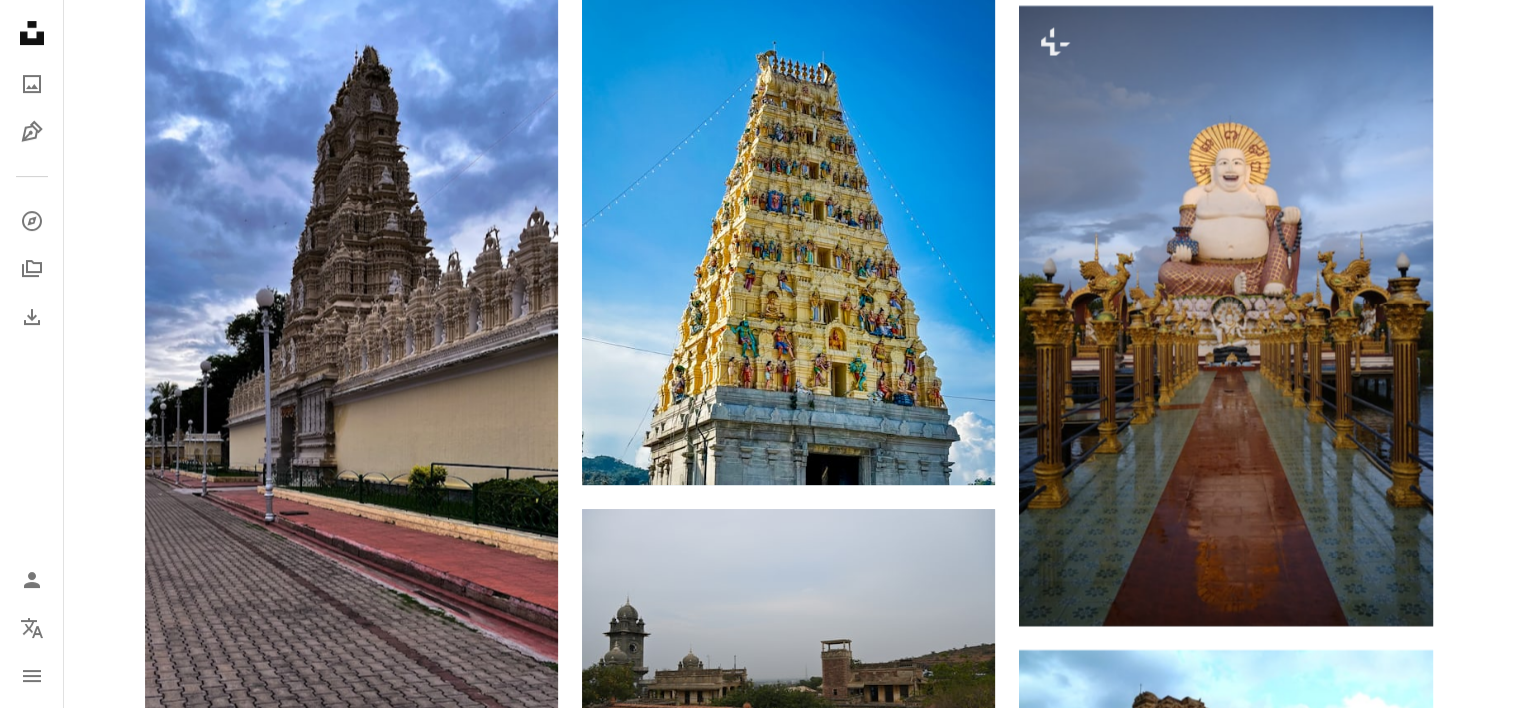 scroll, scrollTop: 30600, scrollLeft: 0, axis: vertical 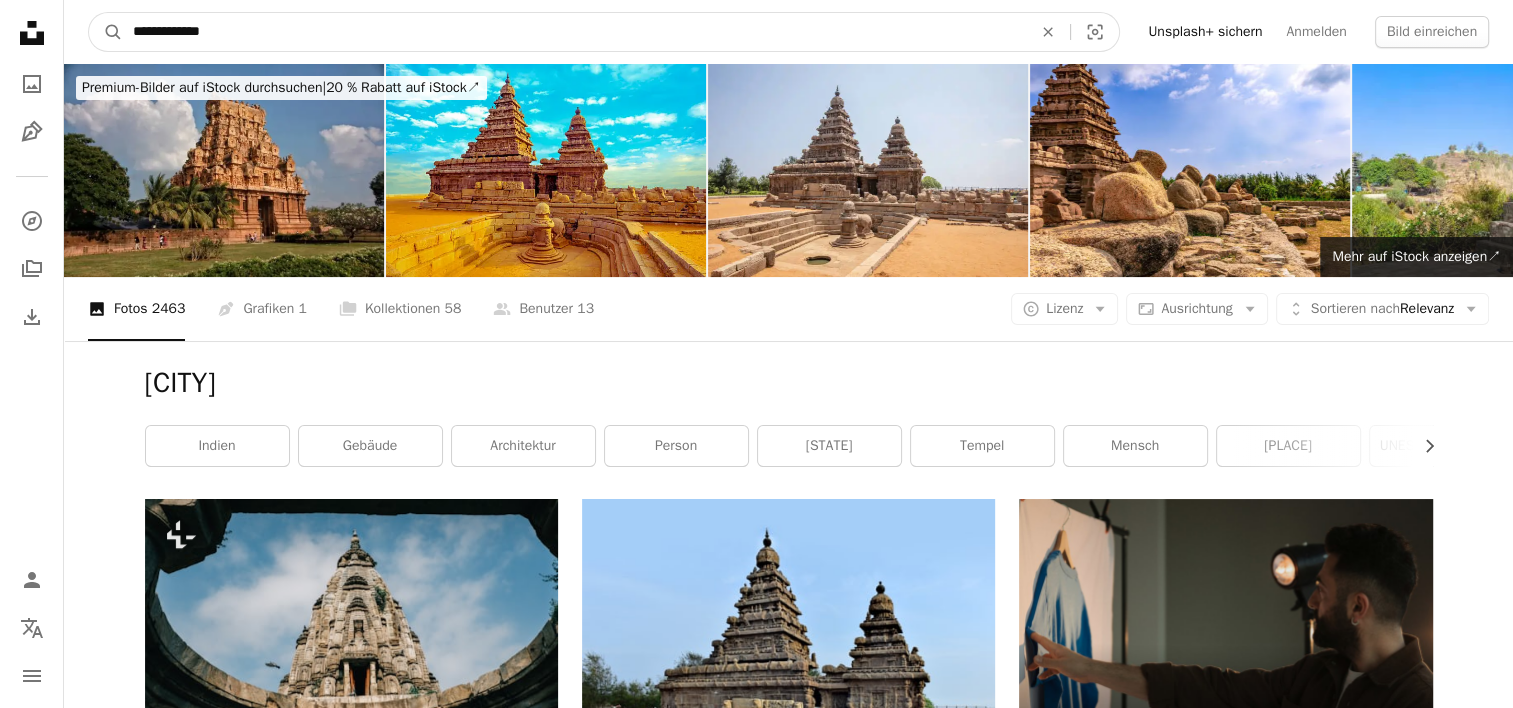 click on "**********" at bounding box center [574, 32] 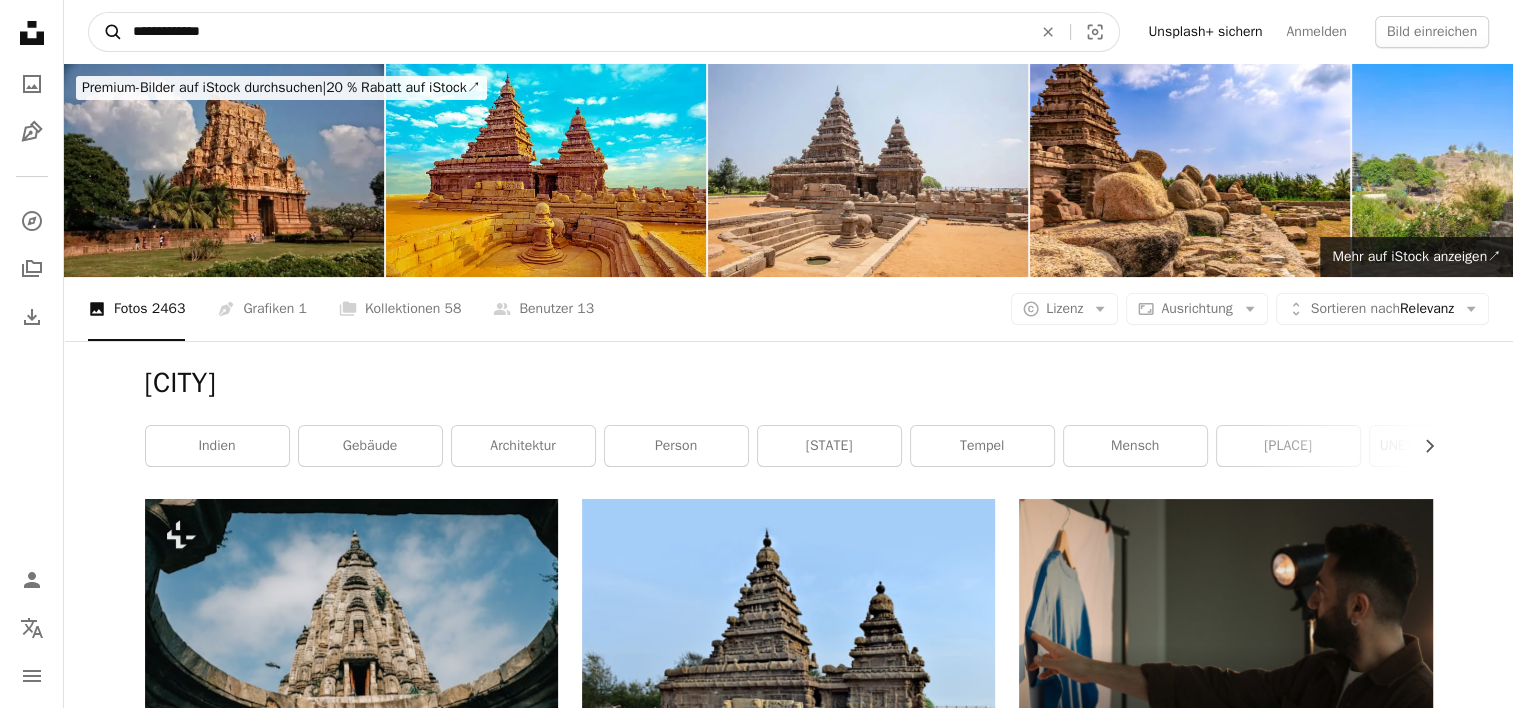 drag, startPoint x: 332, startPoint y: 21, endPoint x: 89, endPoint y: 24, distance: 243.01852 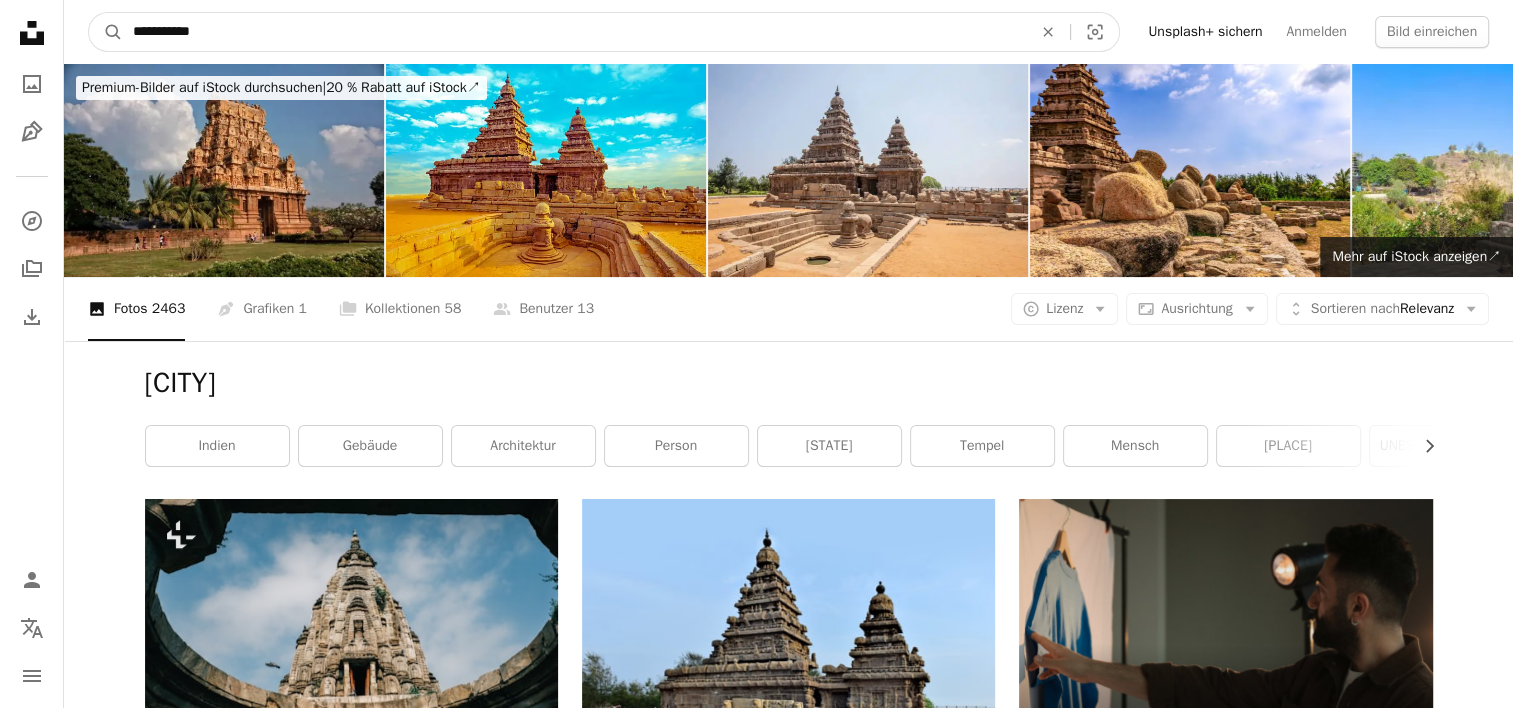 type on "**********" 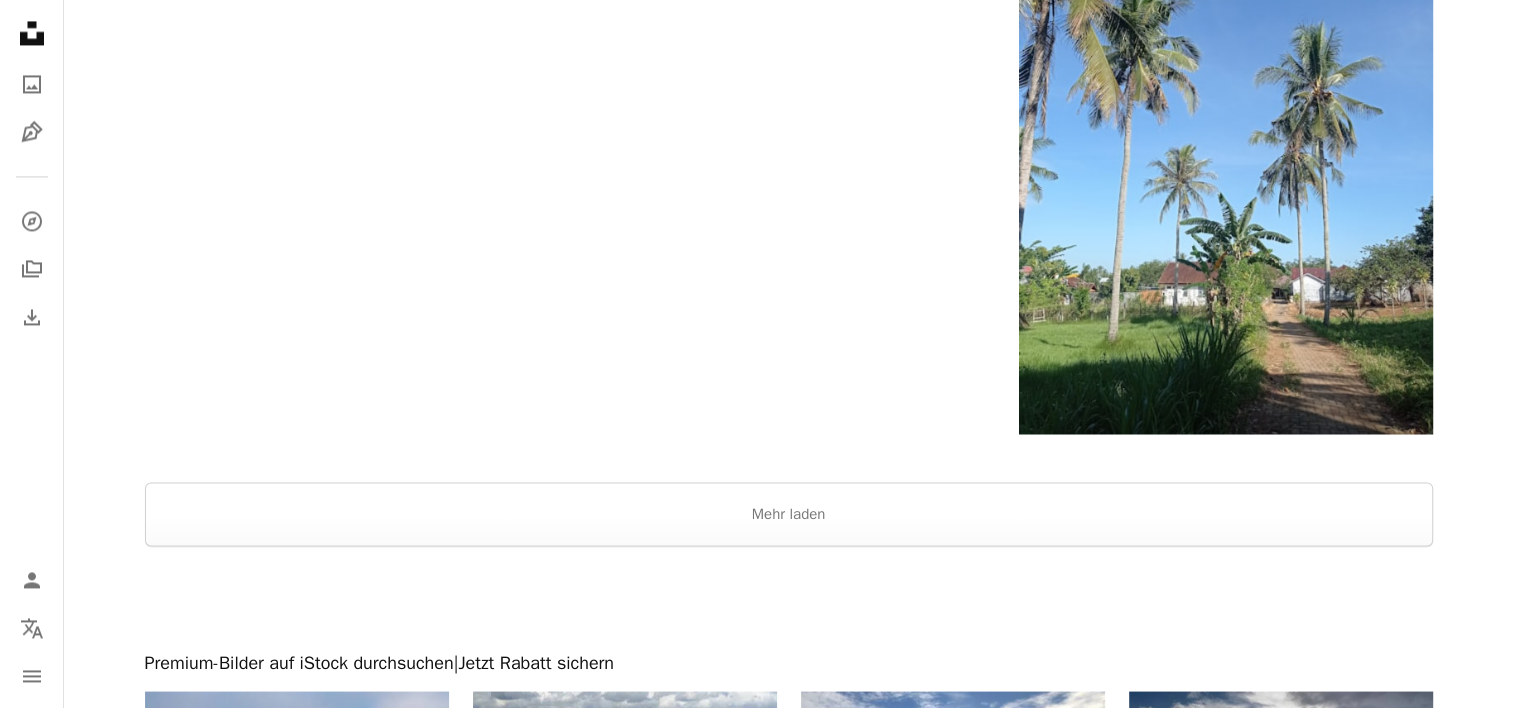scroll, scrollTop: 3400, scrollLeft: 0, axis: vertical 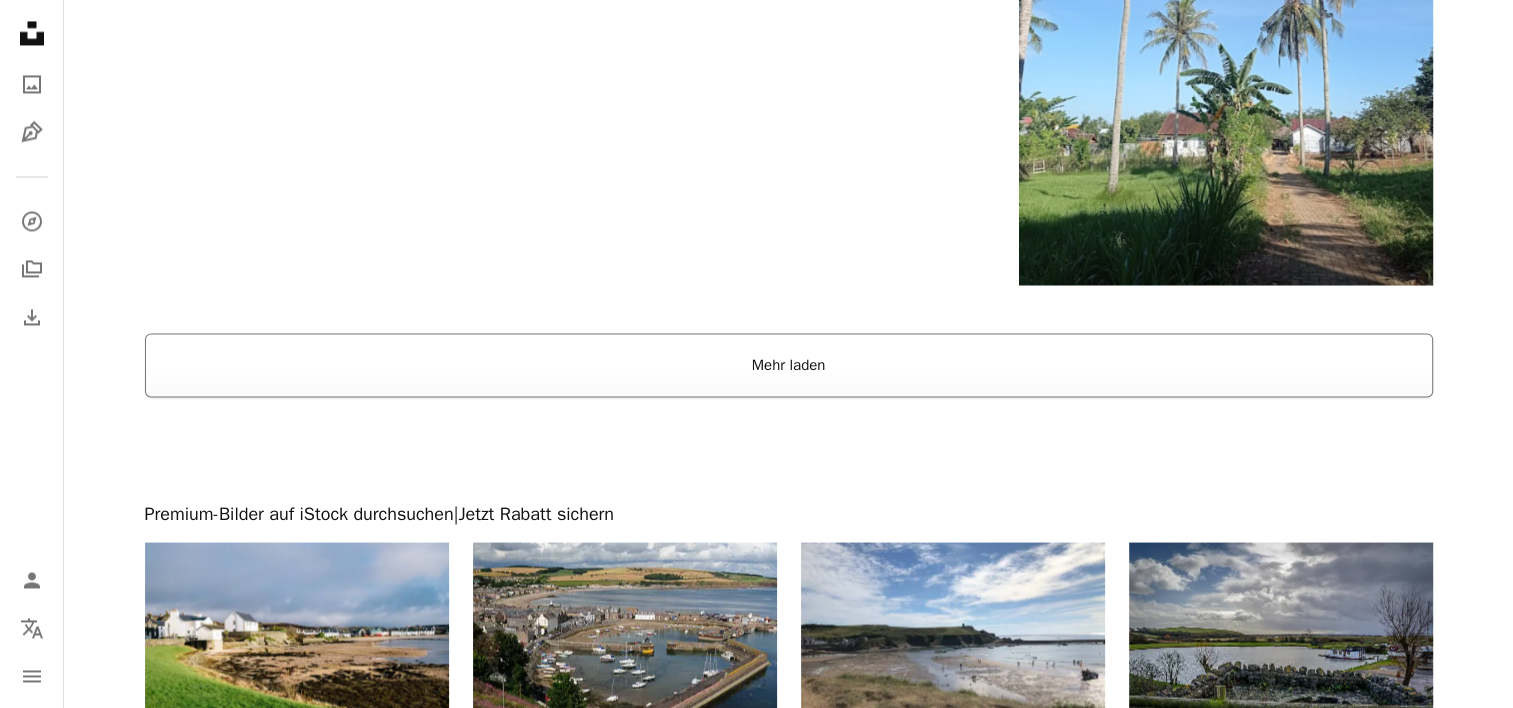 click on "Mehr laden" at bounding box center [789, 365] 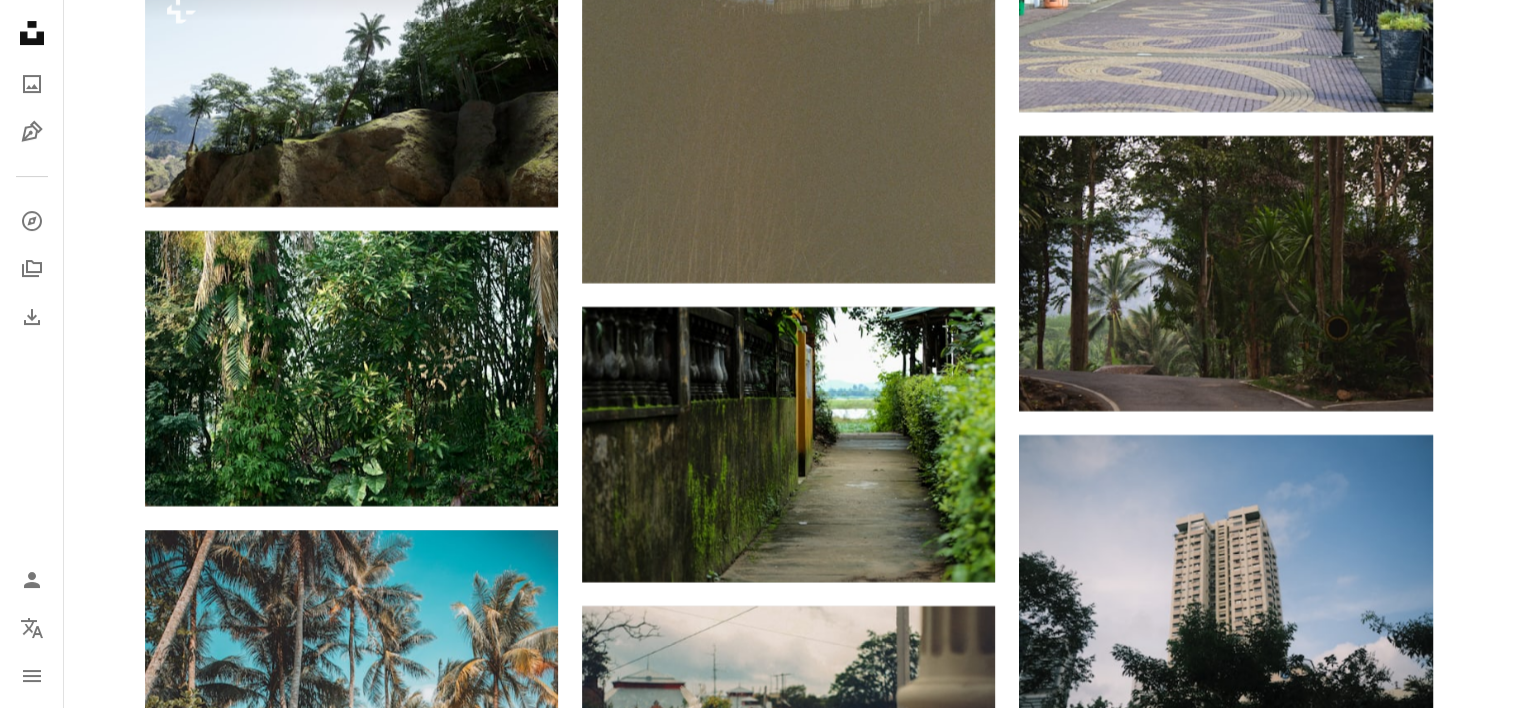 scroll, scrollTop: 16100, scrollLeft: 0, axis: vertical 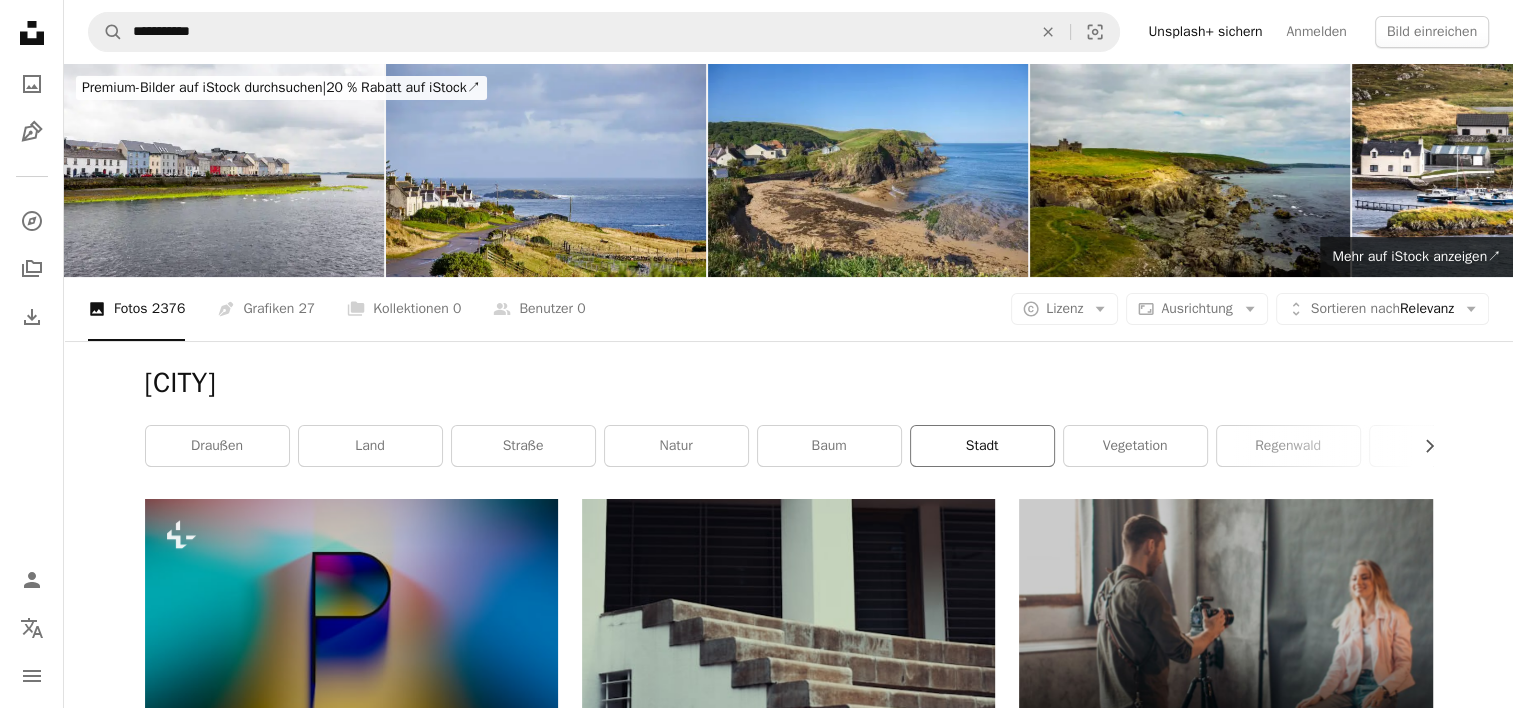 click on "Stadt" at bounding box center (982, 446) 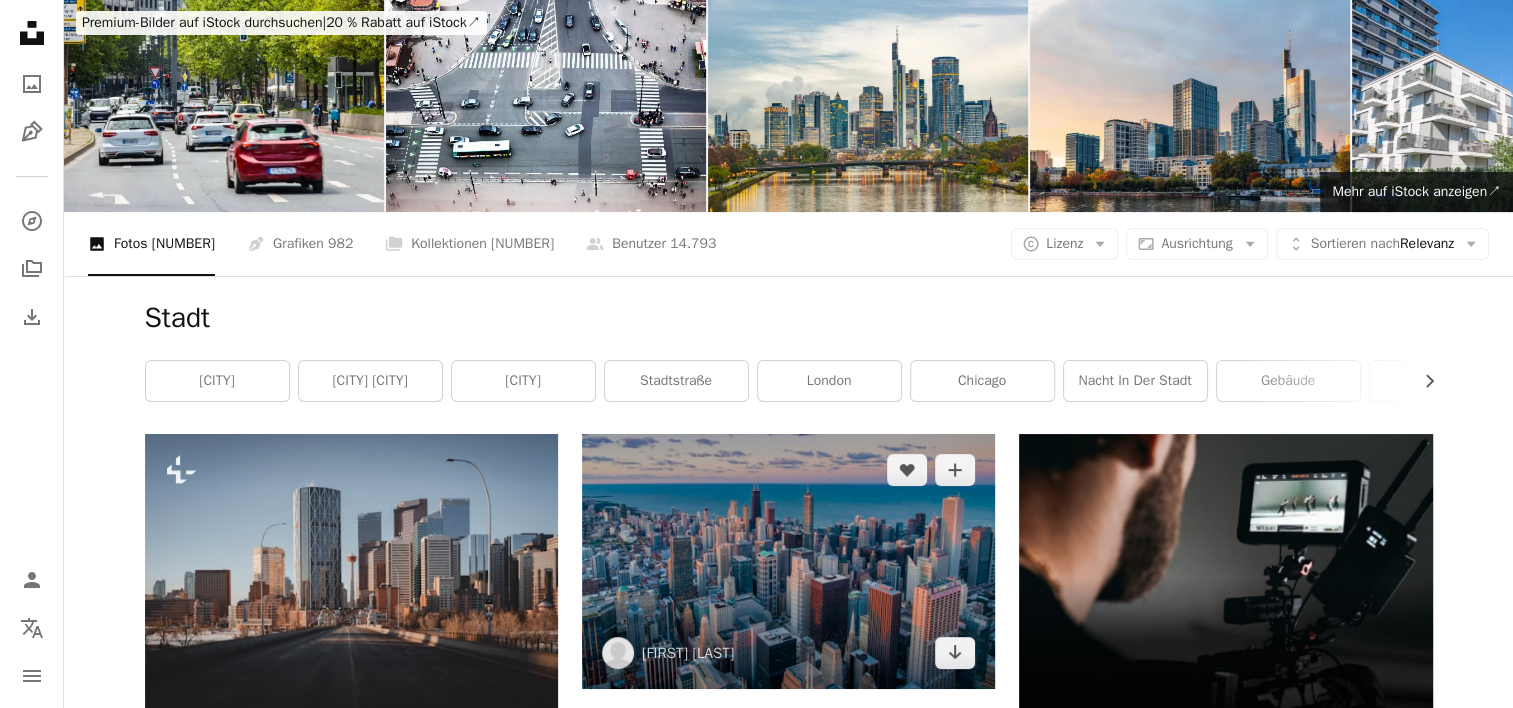 scroll, scrollTop: 0, scrollLeft: 0, axis: both 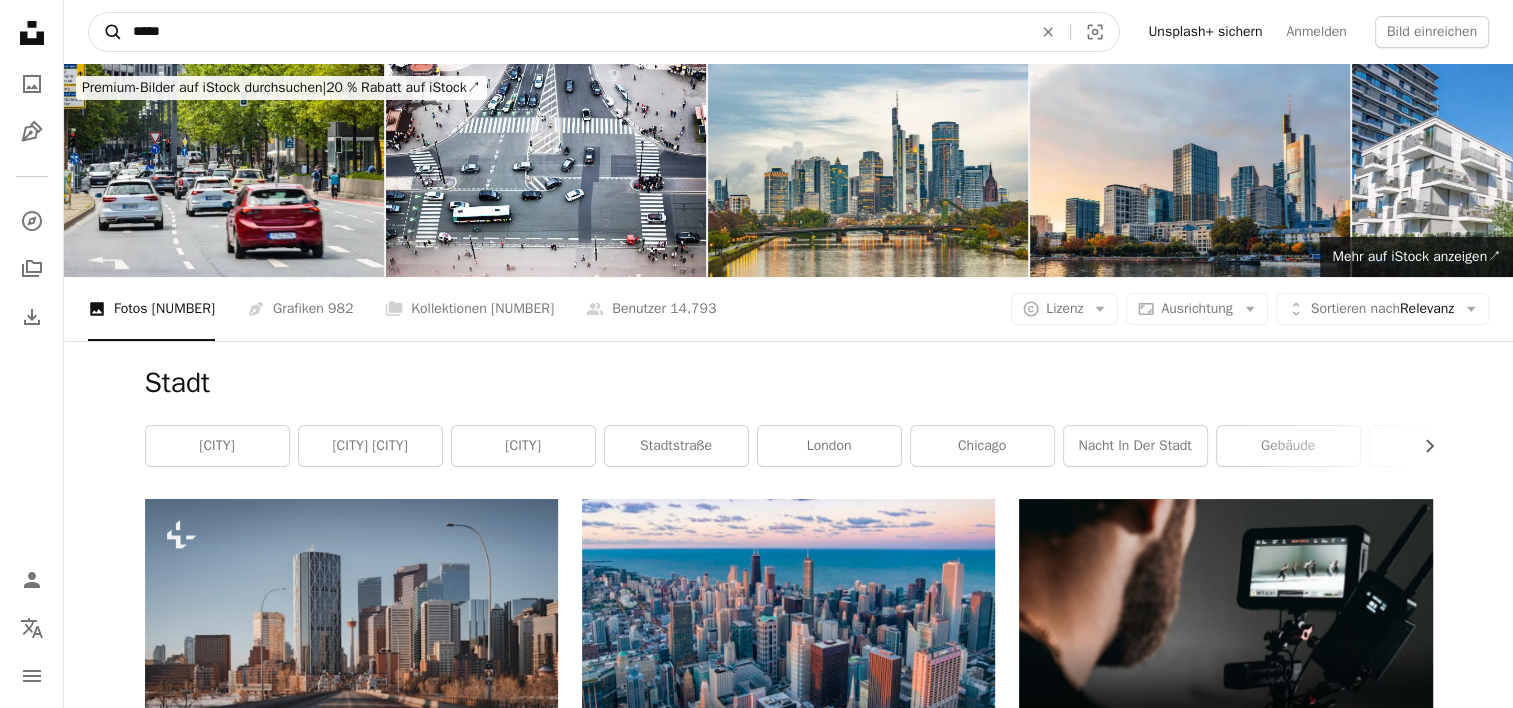 drag, startPoint x: 168, startPoint y: 33, endPoint x: 109, endPoint y: 22, distance: 60.016663 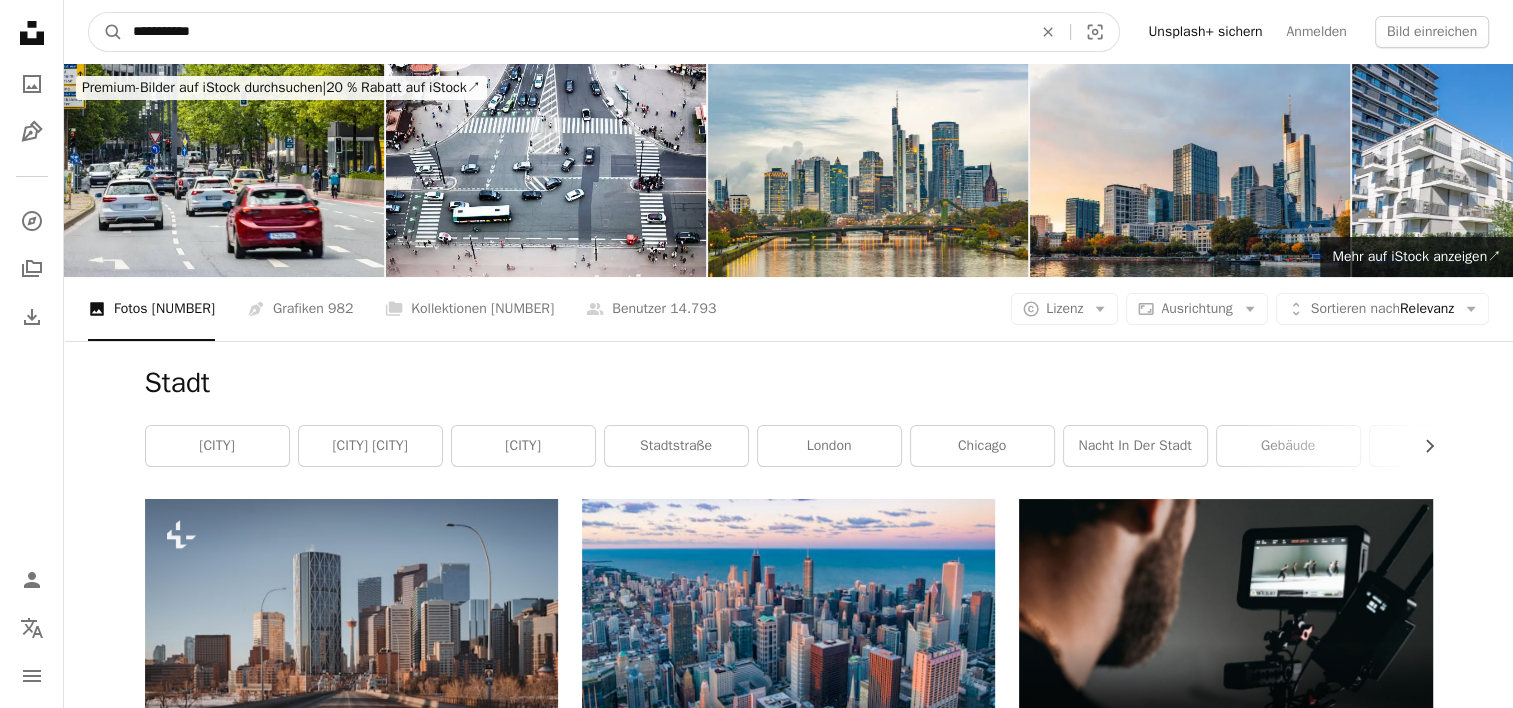 click on "**********" at bounding box center (574, 32) 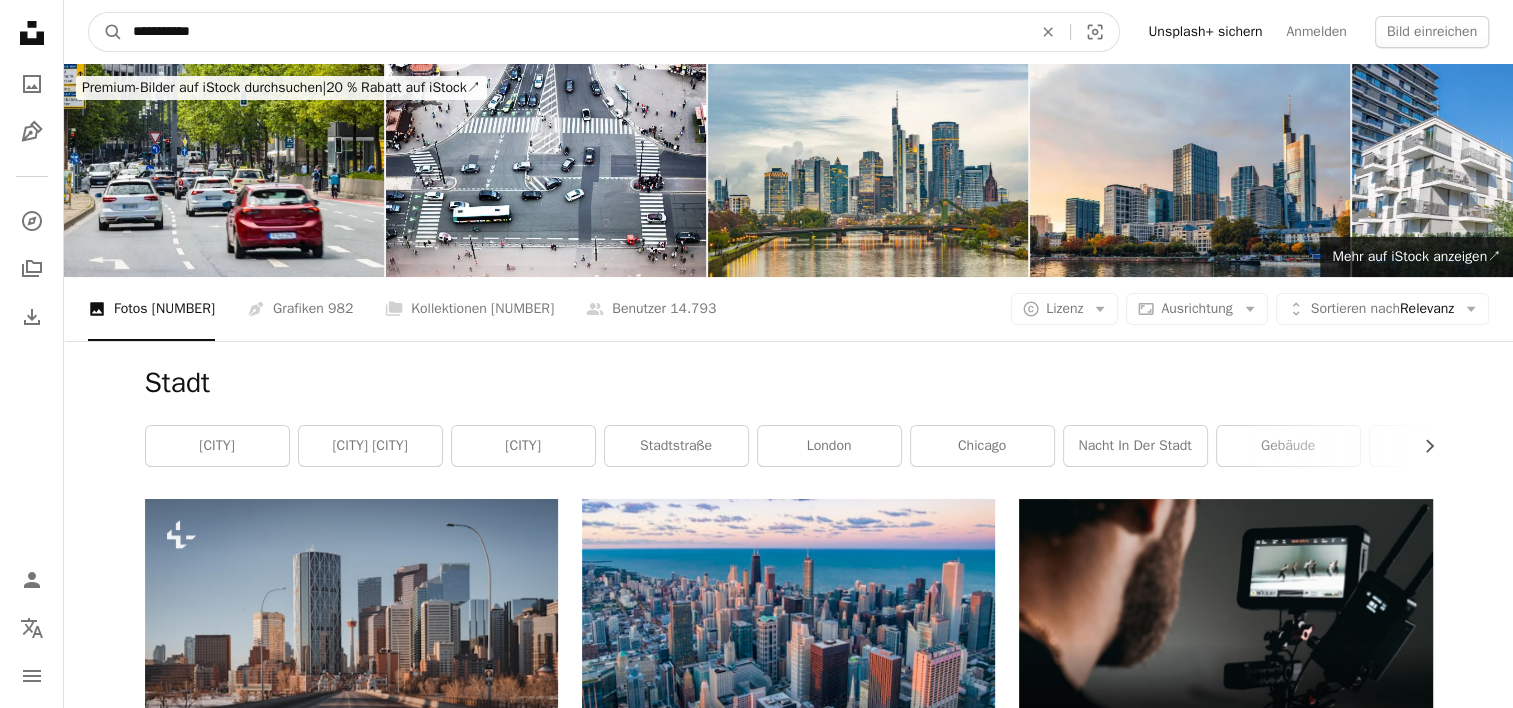 click on "**********" at bounding box center [574, 32] 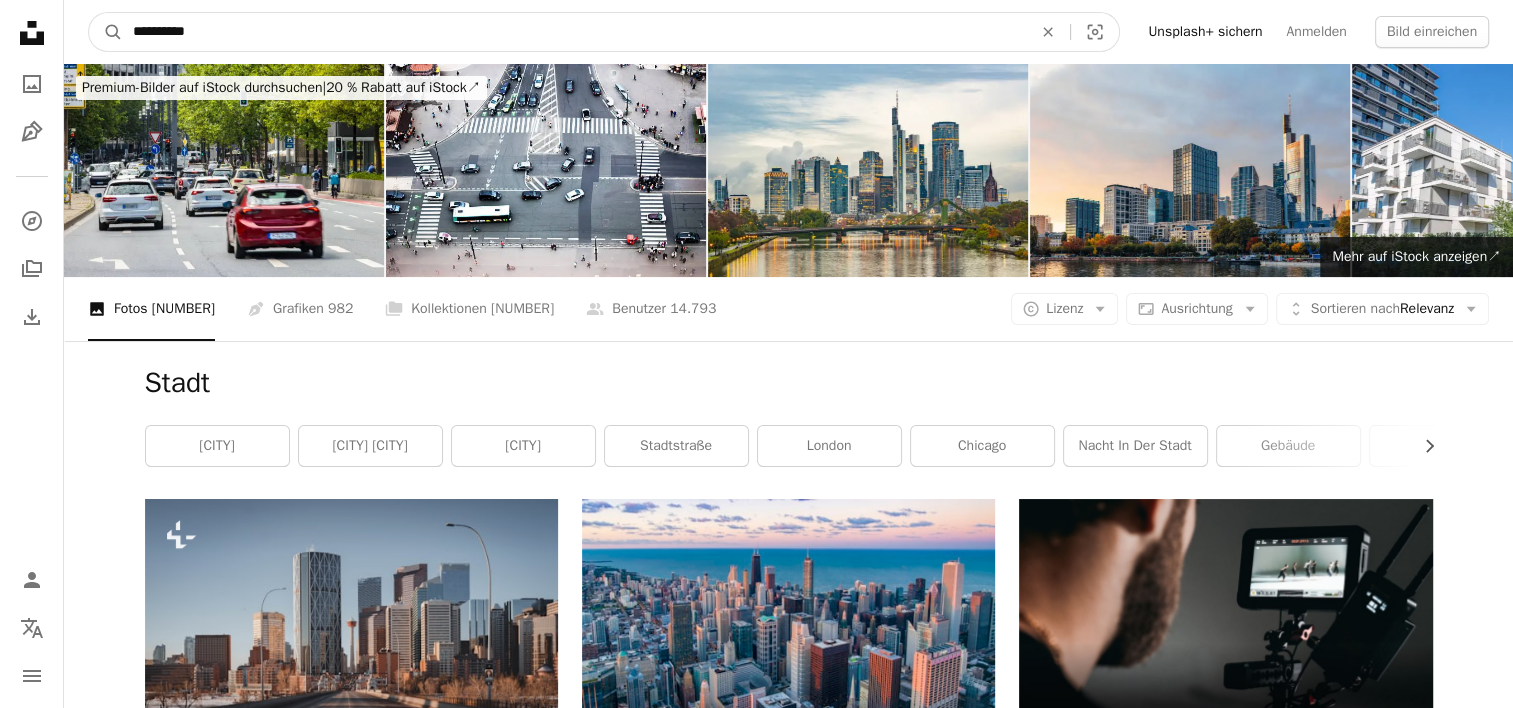 type on "**********" 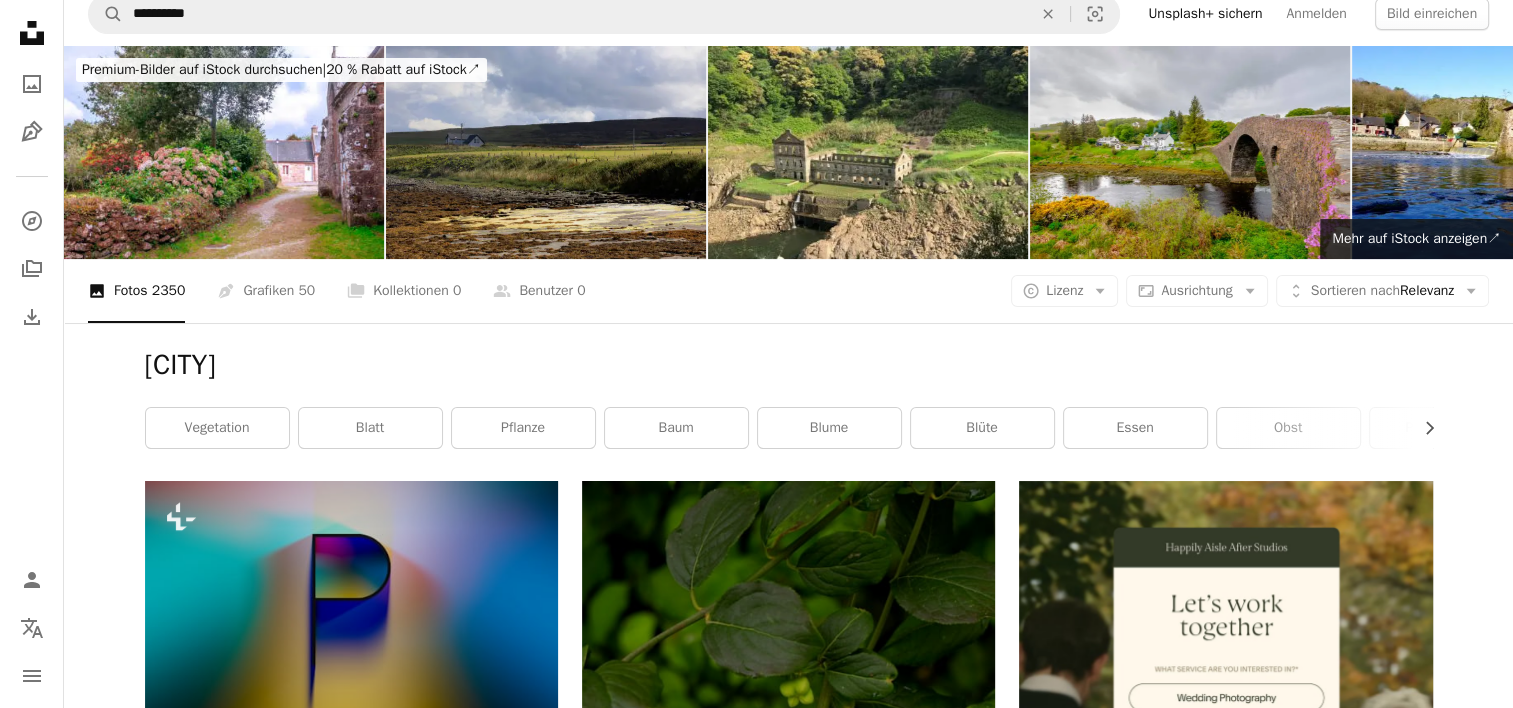 scroll, scrollTop: 0, scrollLeft: 0, axis: both 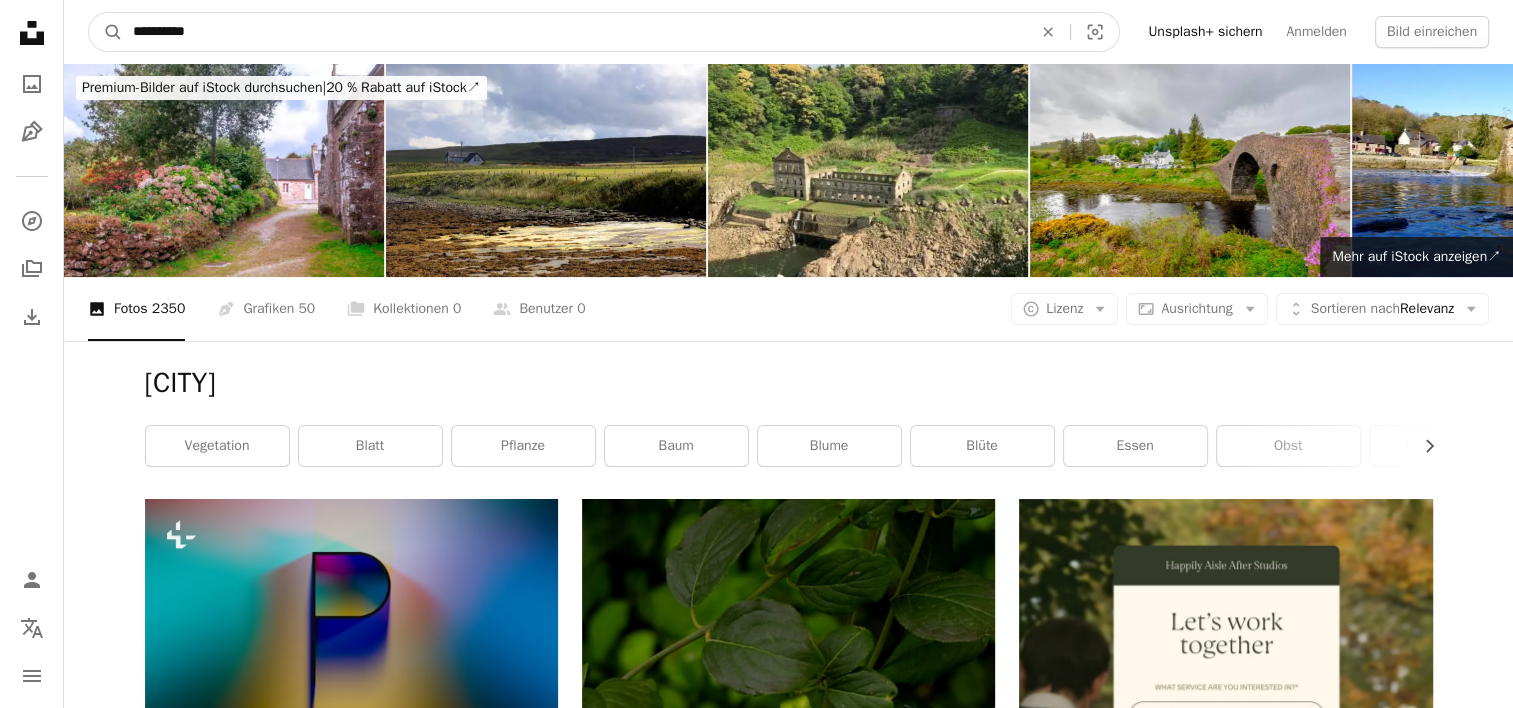 click on "**********" at bounding box center (574, 32) 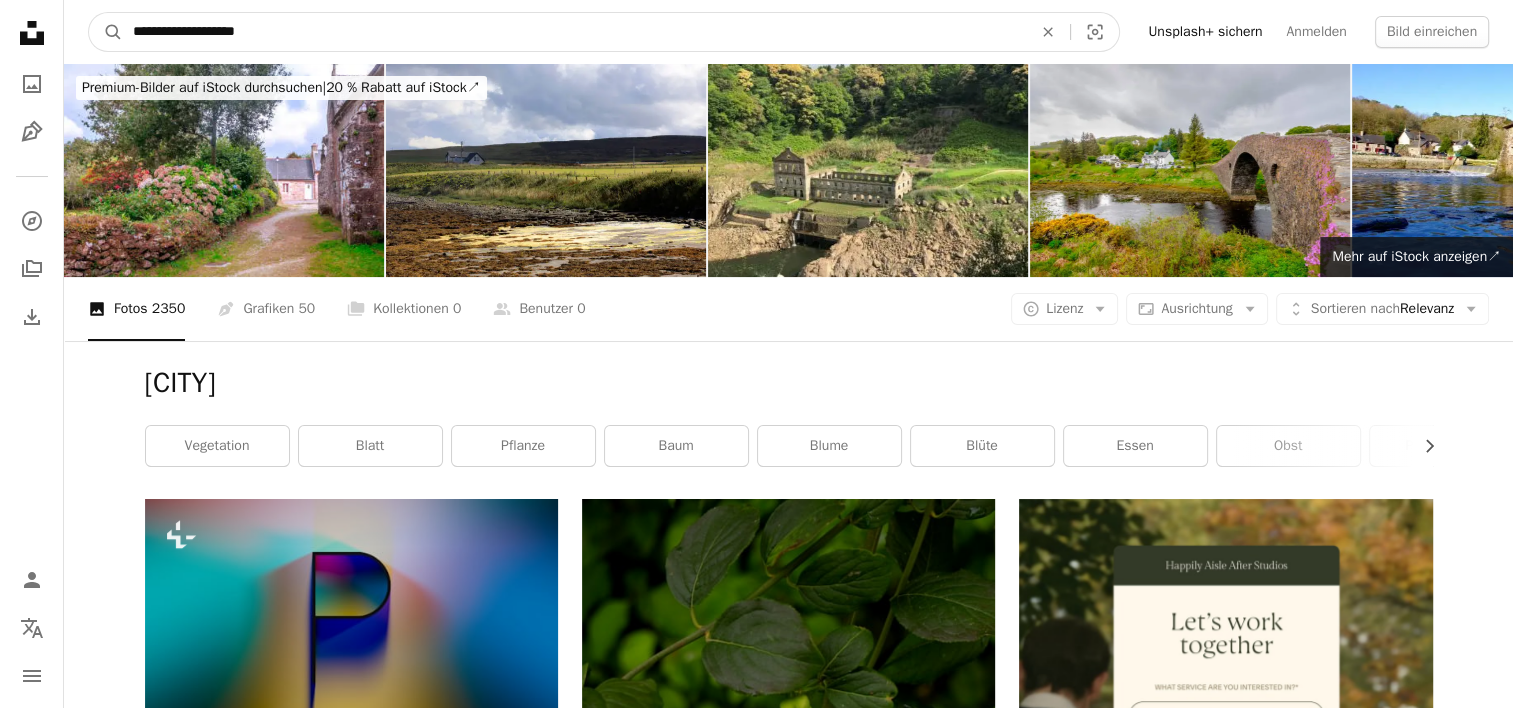 type on "**********" 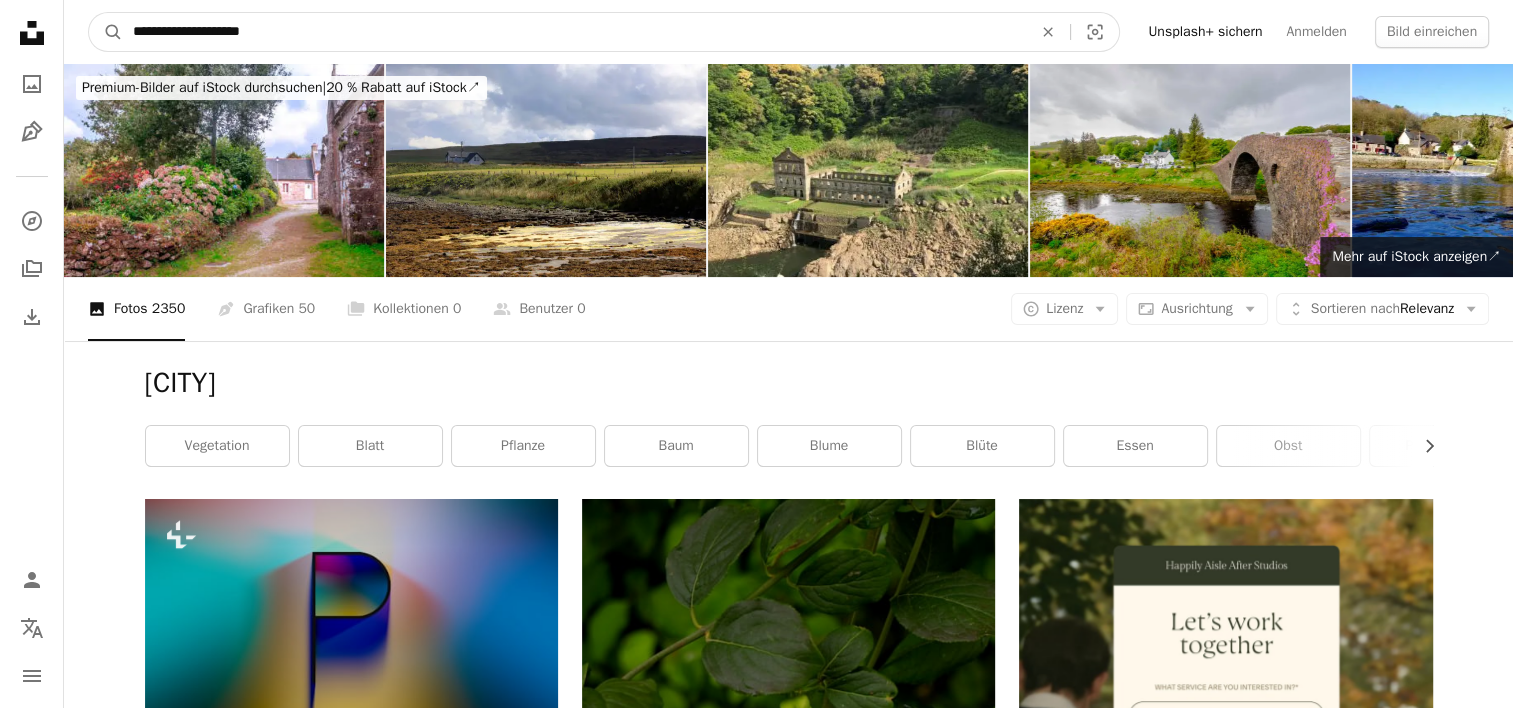 click on "A magnifying glass" at bounding box center (106, 32) 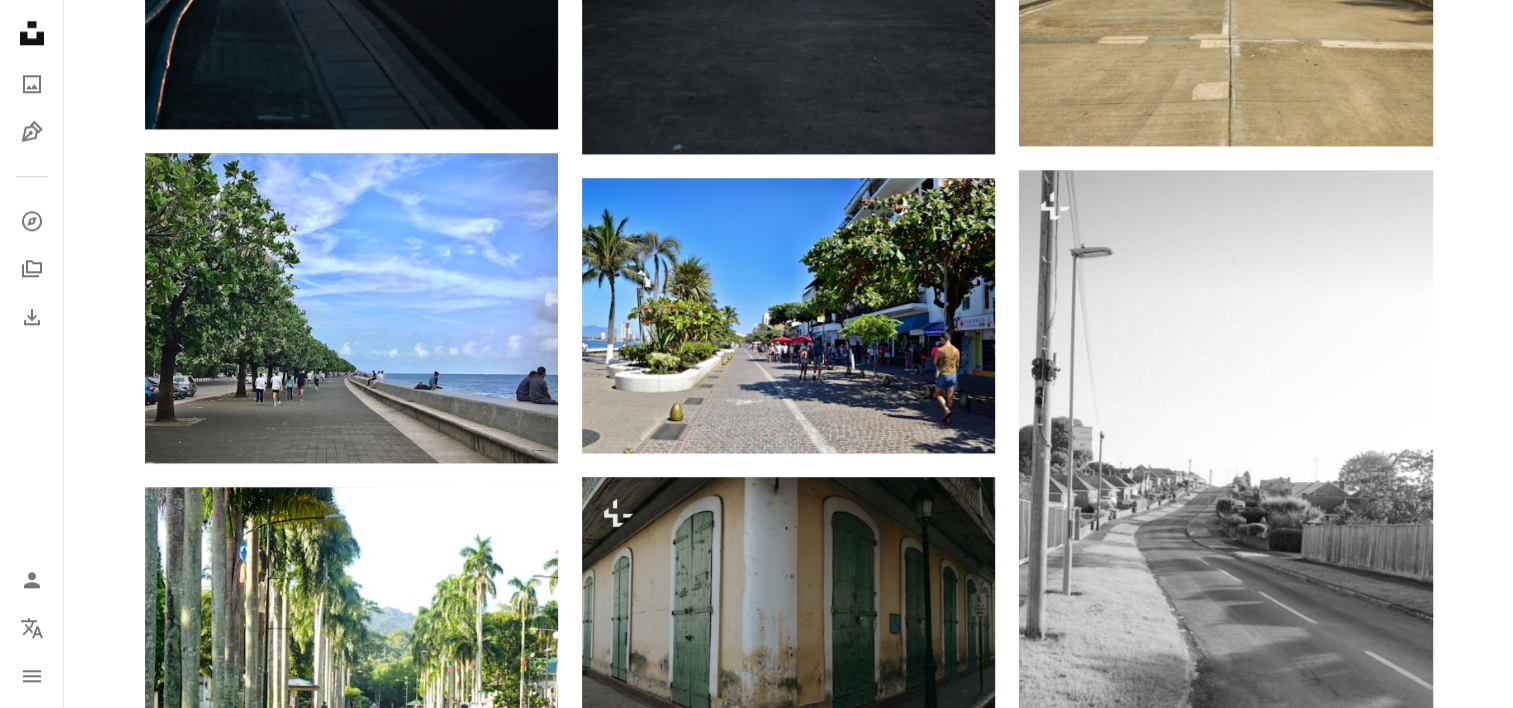 scroll, scrollTop: 2300, scrollLeft: 0, axis: vertical 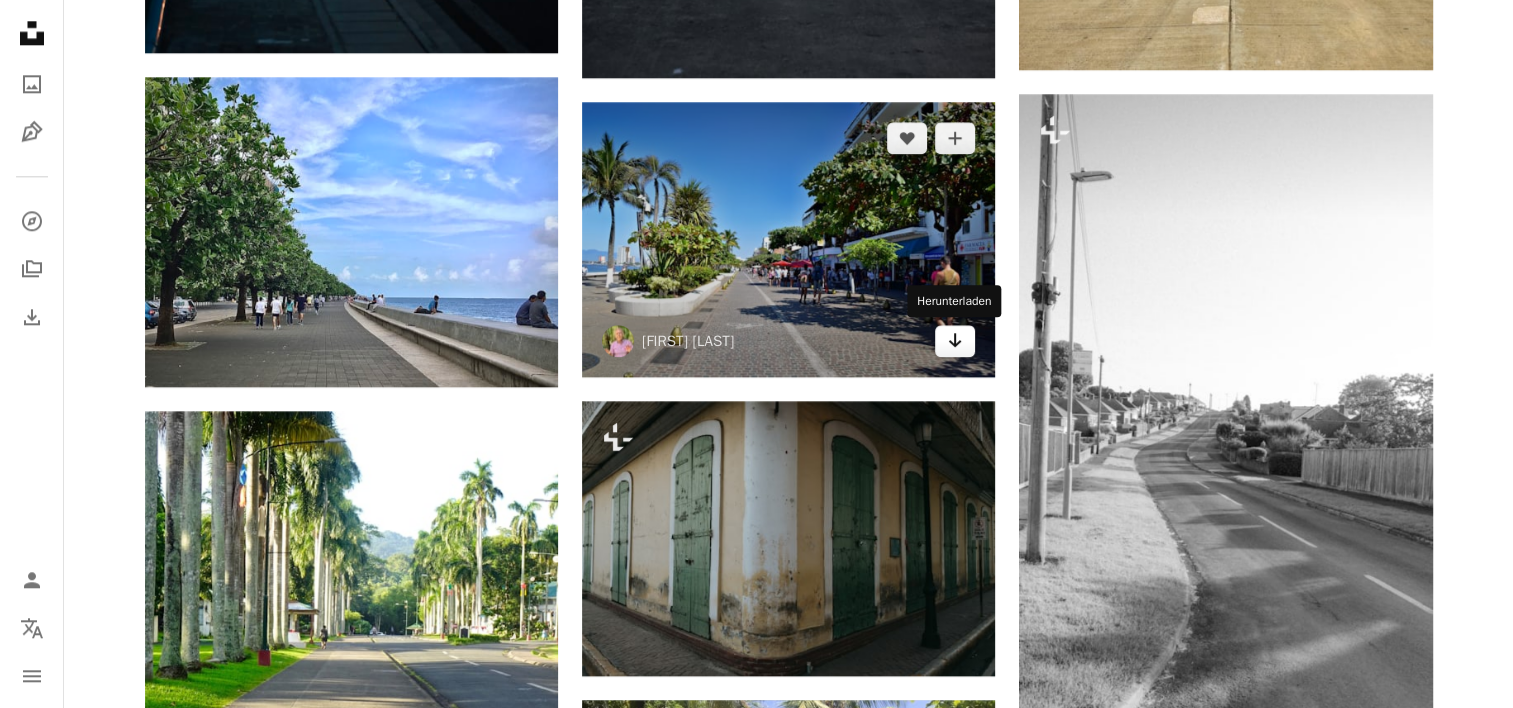 click on "Arrow pointing down" 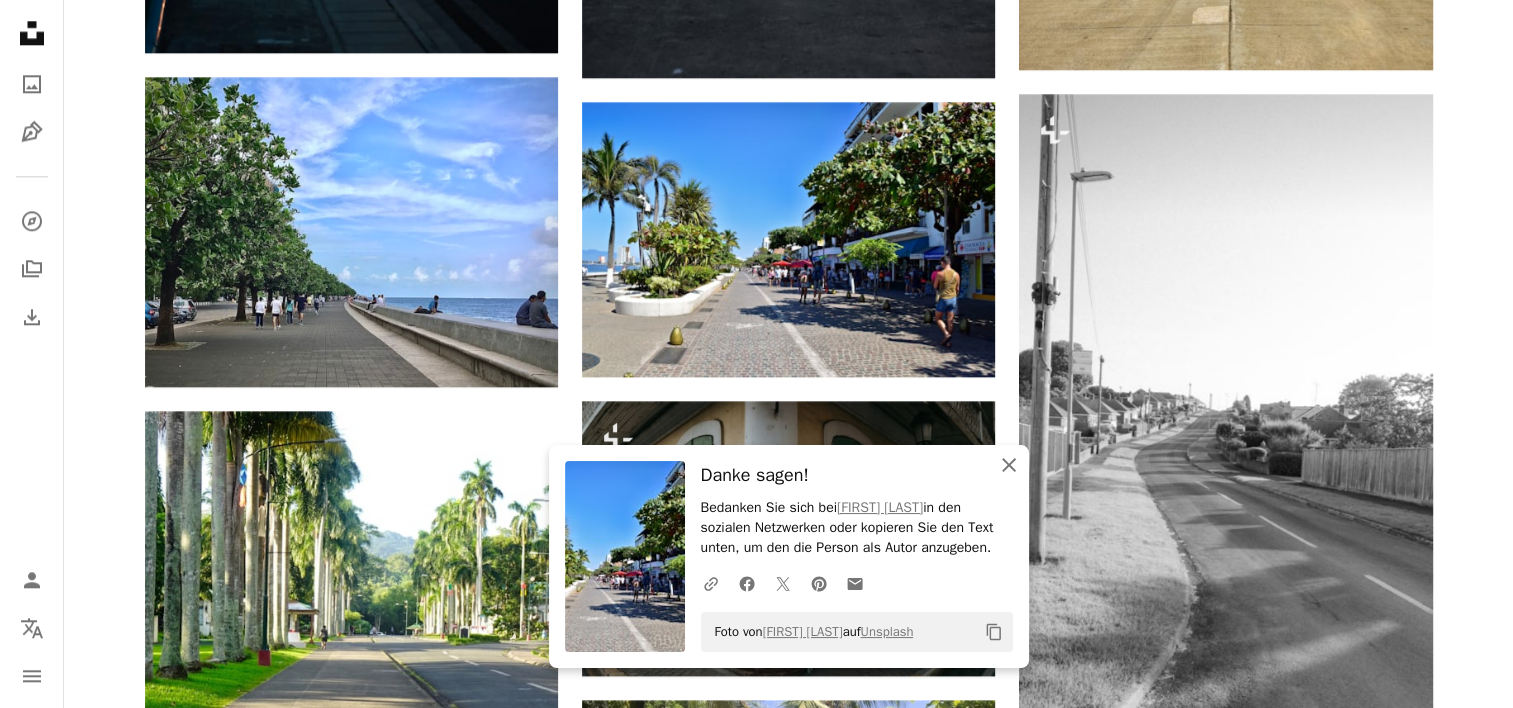 click on "An X shape" 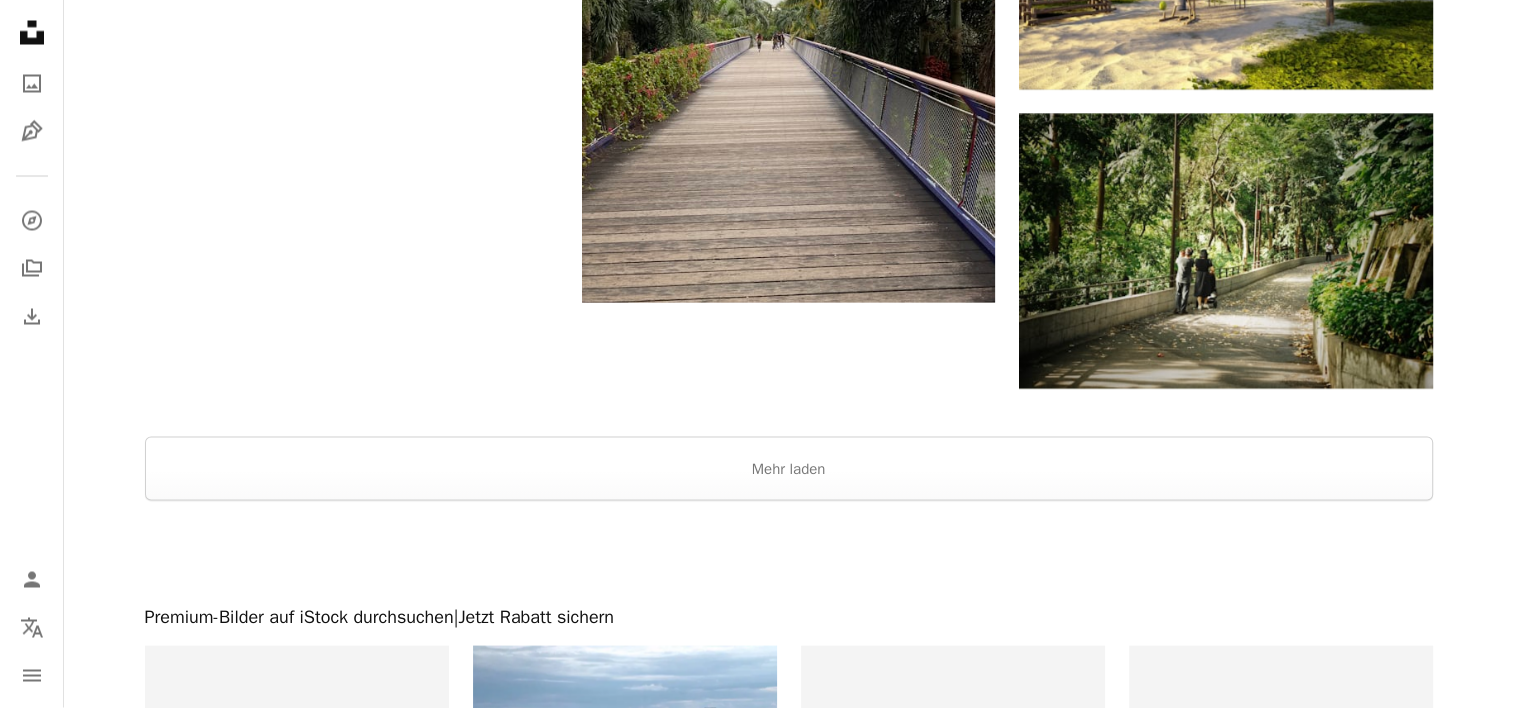 scroll, scrollTop: 3900, scrollLeft: 0, axis: vertical 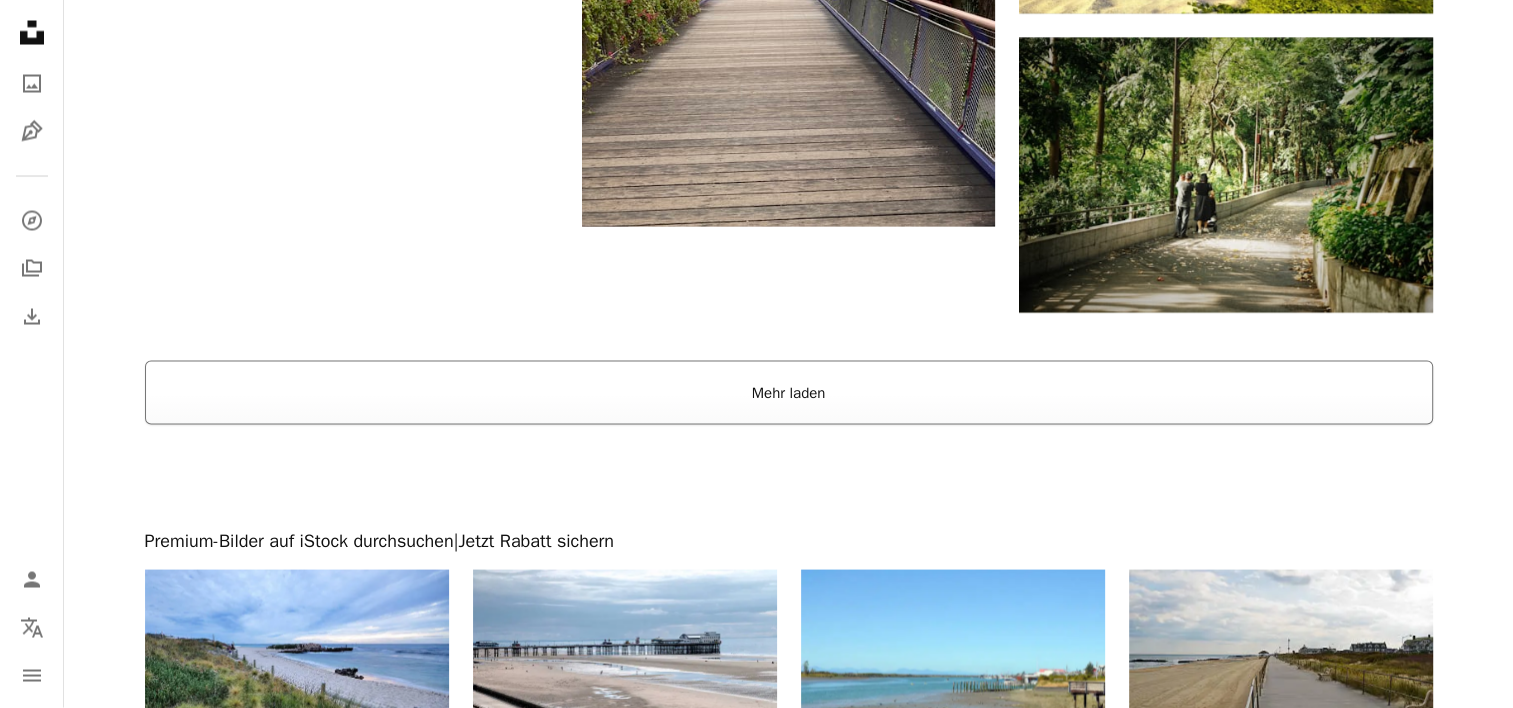 click on "Mehr laden" at bounding box center [789, 393] 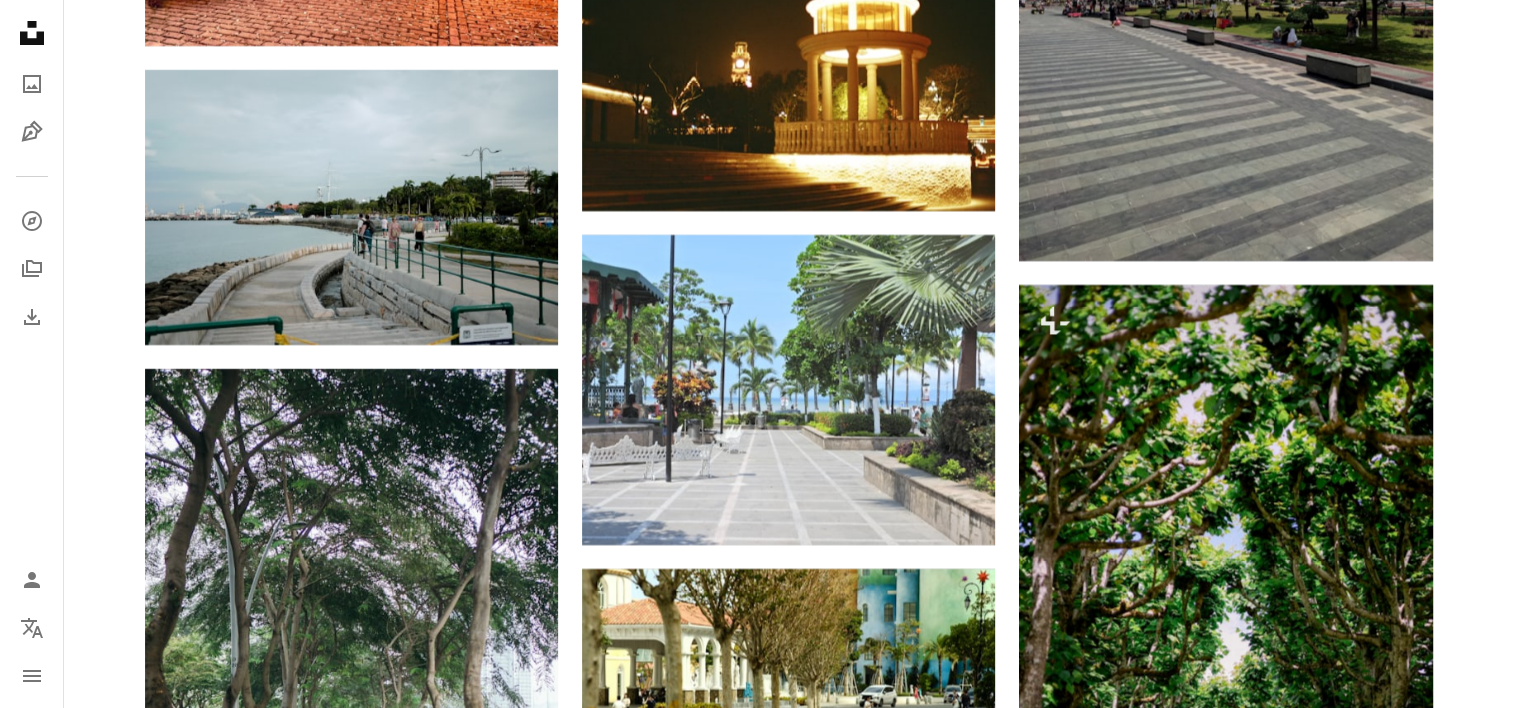 scroll, scrollTop: 7600, scrollLeft: 0, axis: vertical 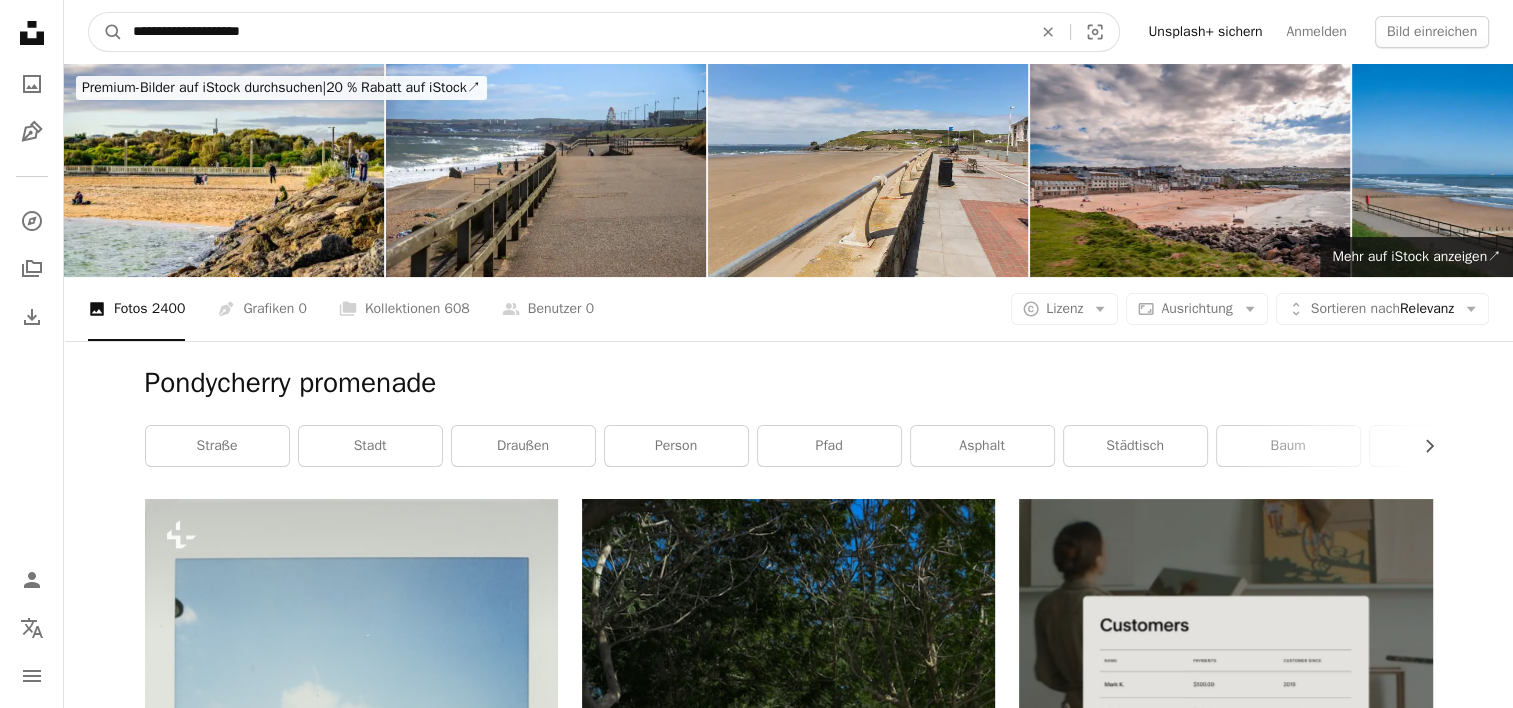drag, startPoint x: 294, startPoint y: 29, endPoint x: 0, endPoint y: 56, distance: 295.23718 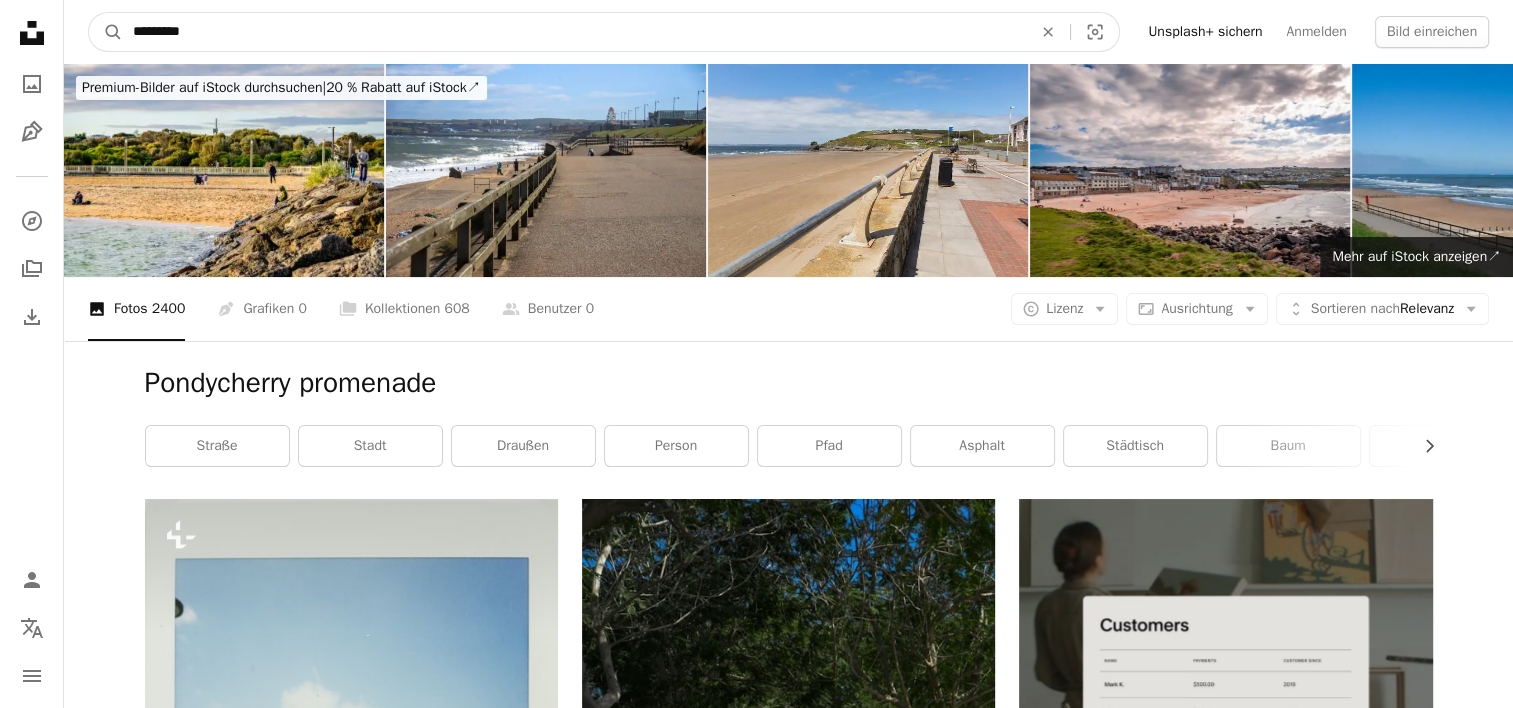 type on "*********" 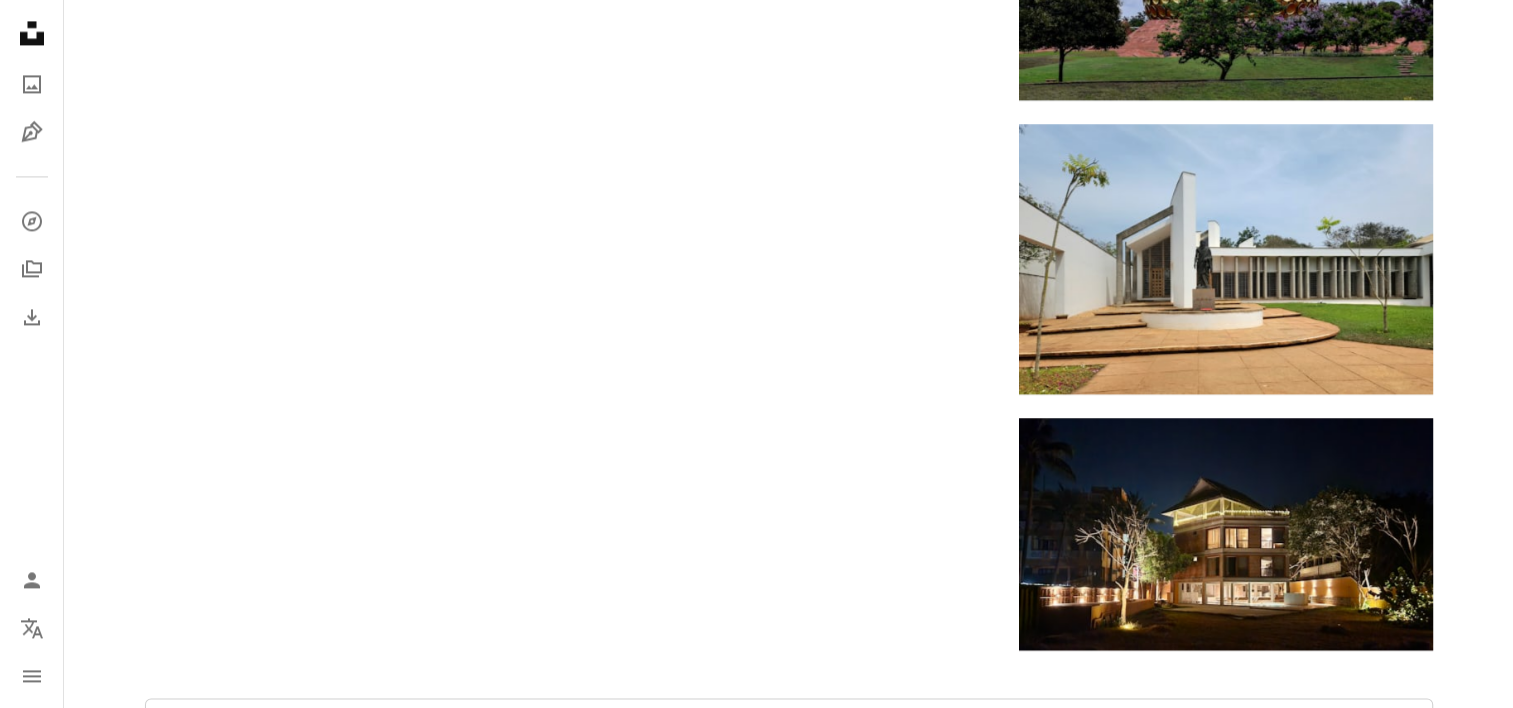 scroll, scrollTop: 3100, scrollLeft: 0, axis: vertical 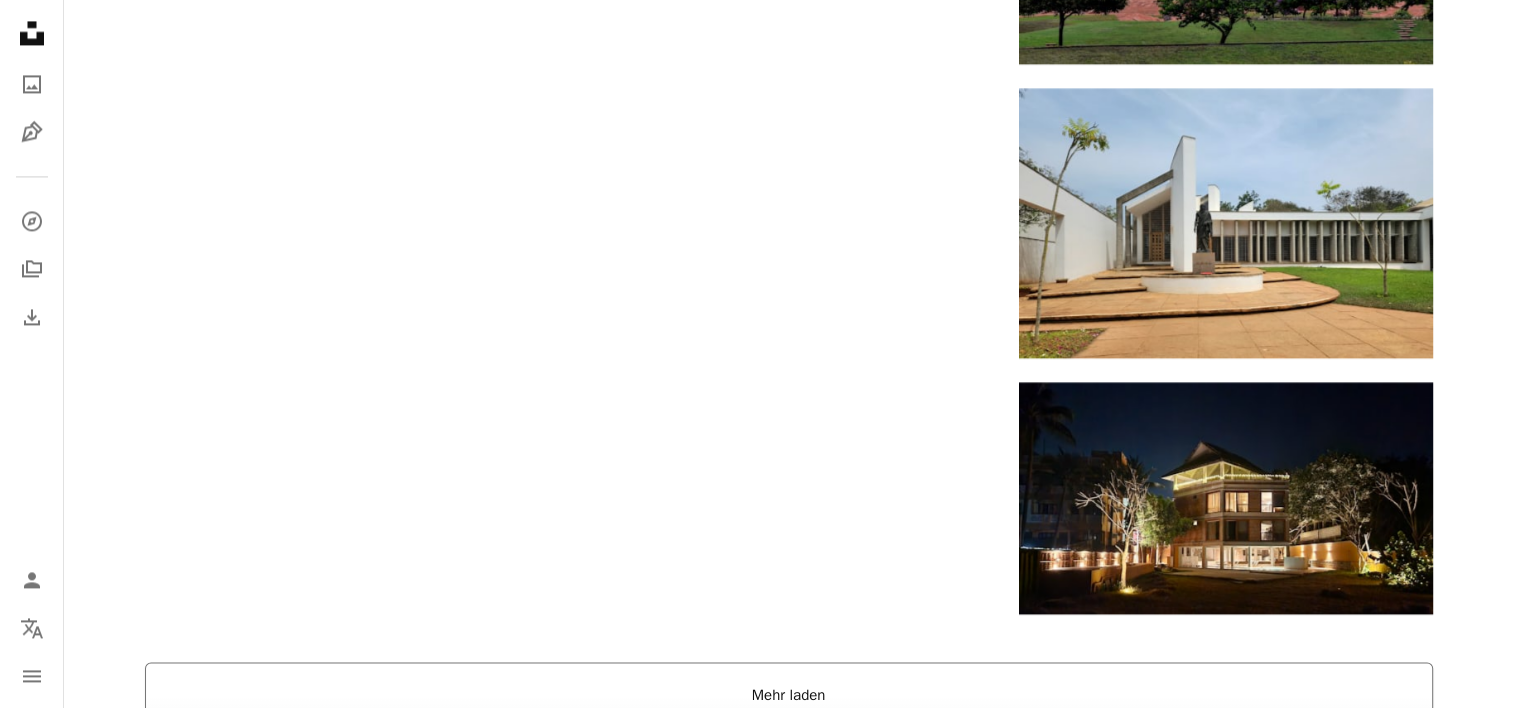 click on "Mehr laden" at bounding box center [789, 694] 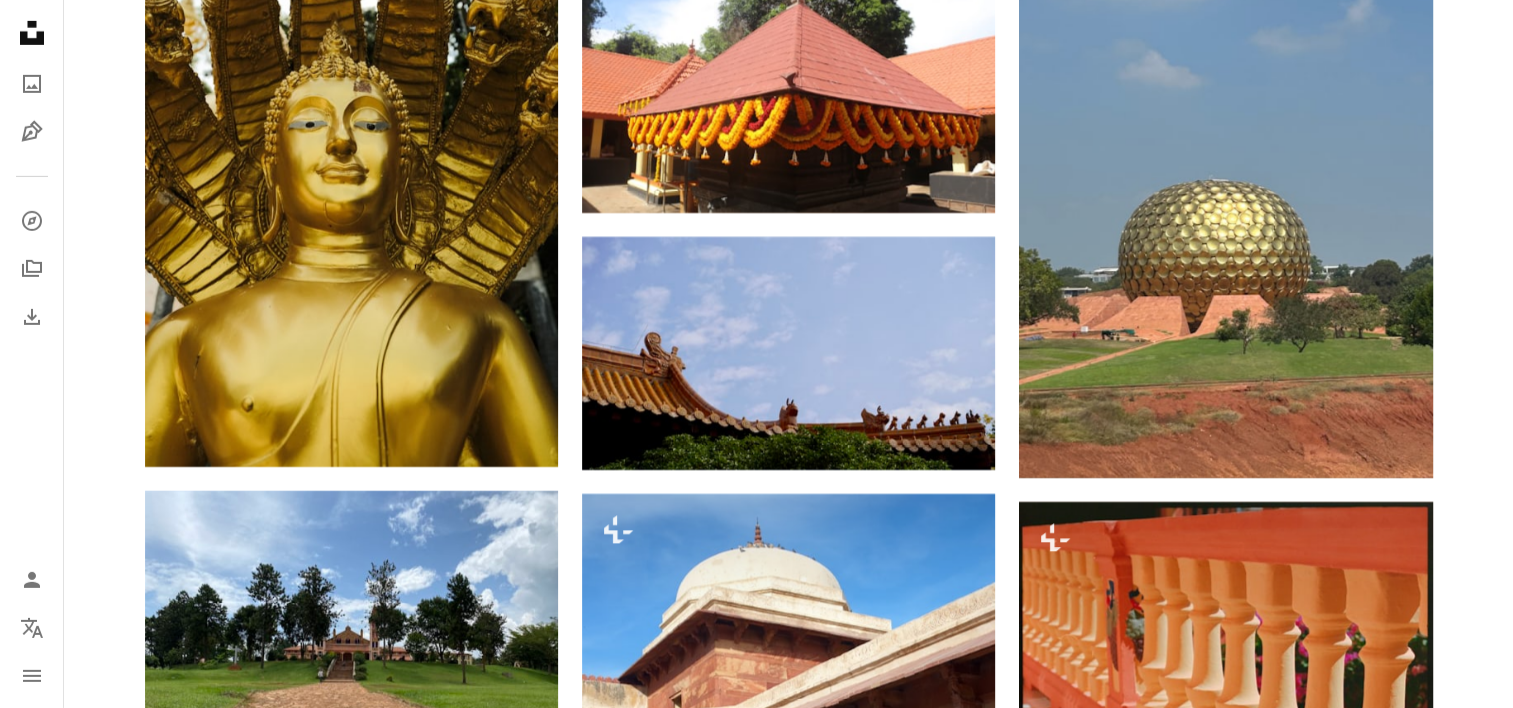 scroll, scrollTop: 6600, scrollLeft: 0, axis: vertical 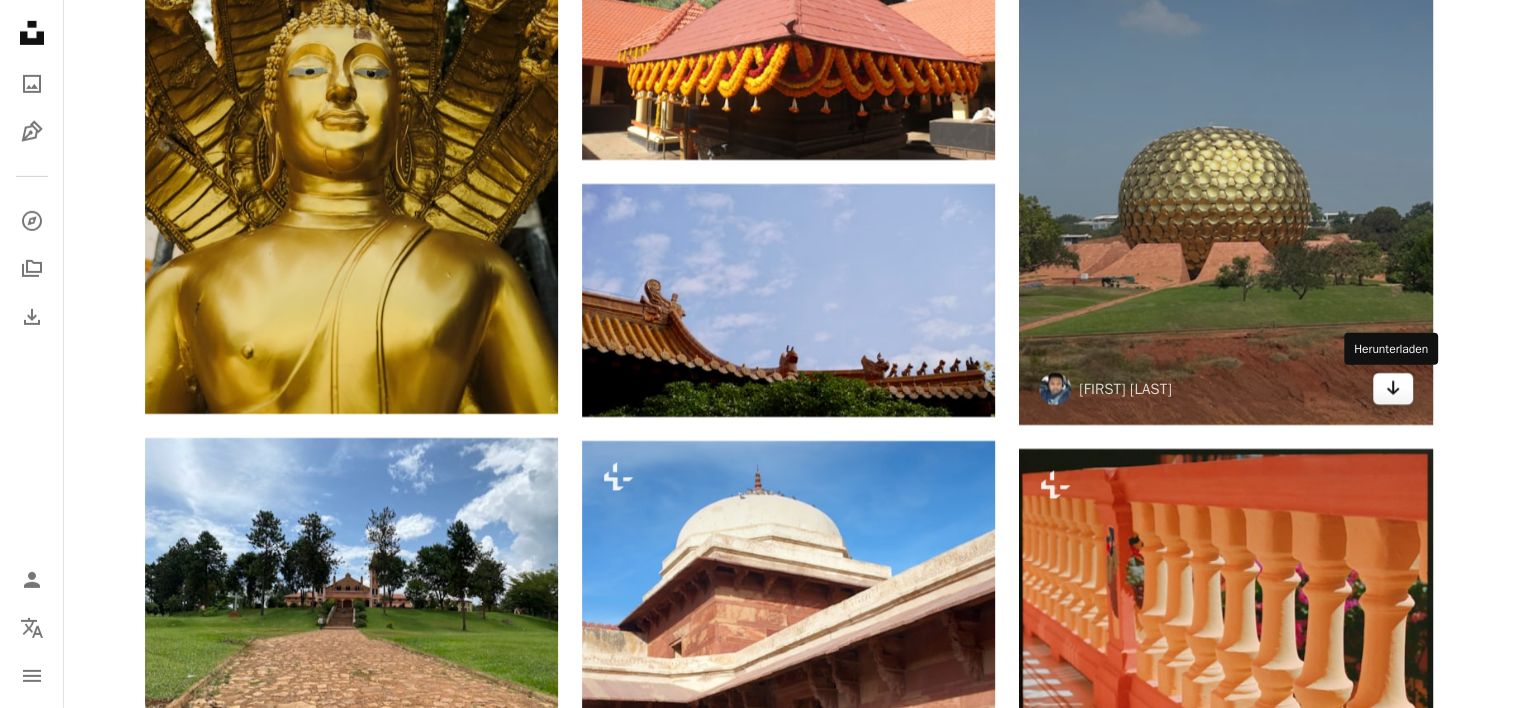 click on "Arrow pointing down" 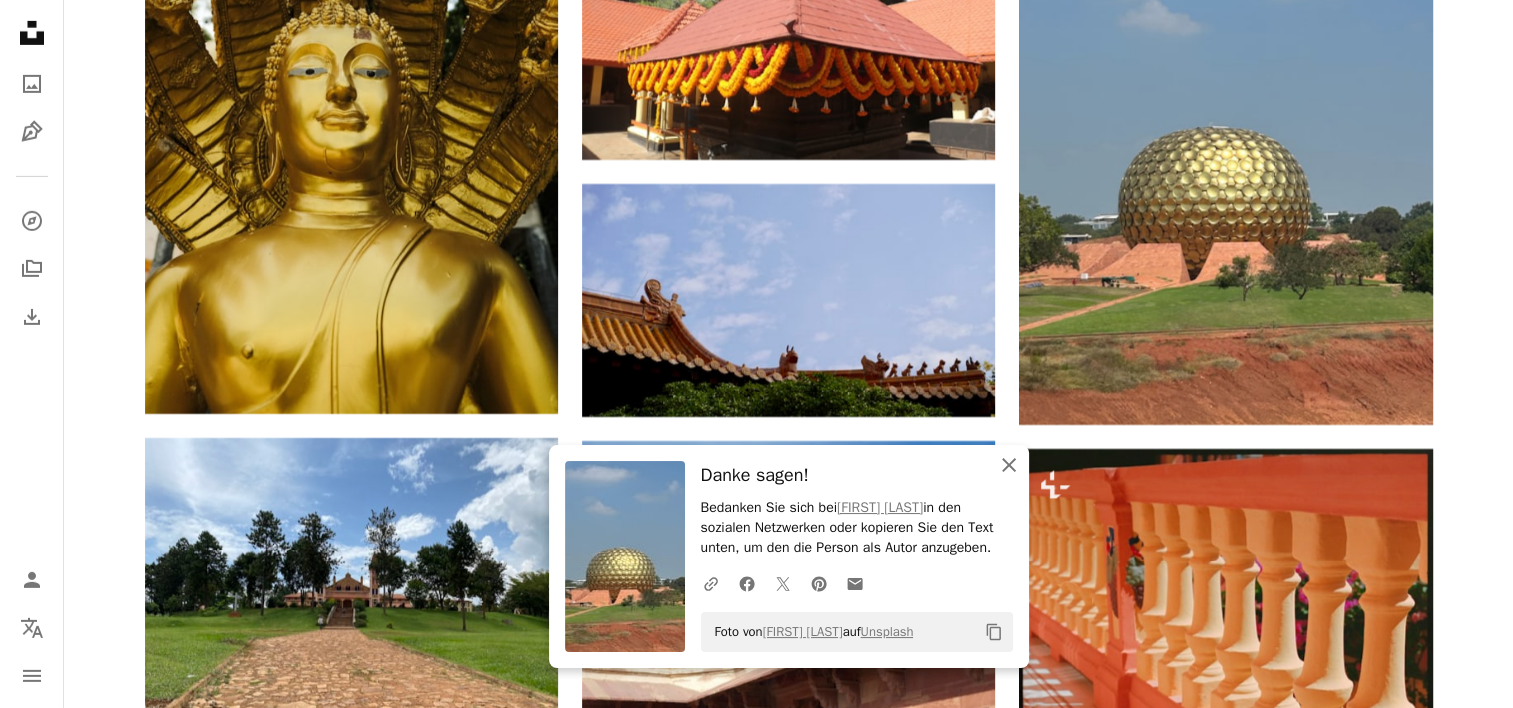 click on "An X shape" 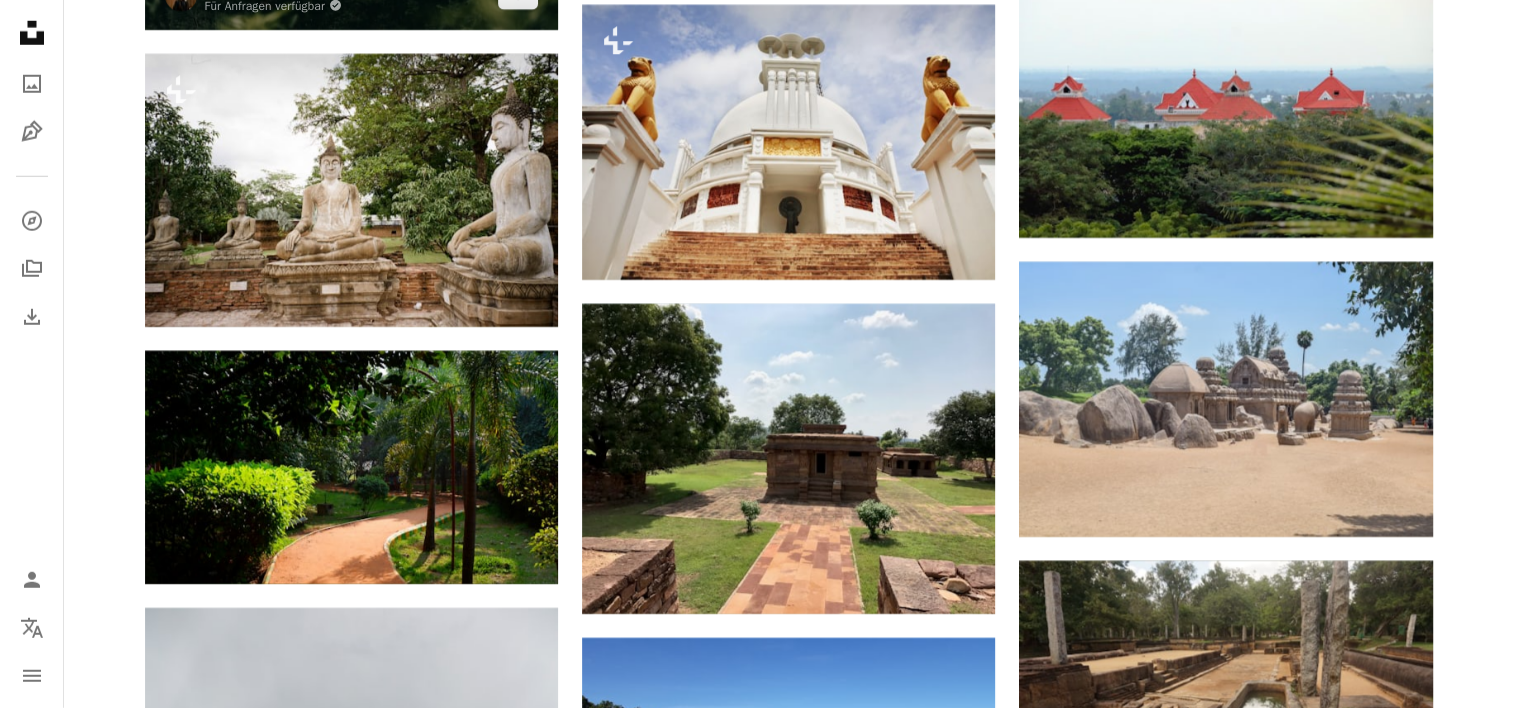 scroll, scrollTop: 13100, scrollLeft: 0, axis: vertical 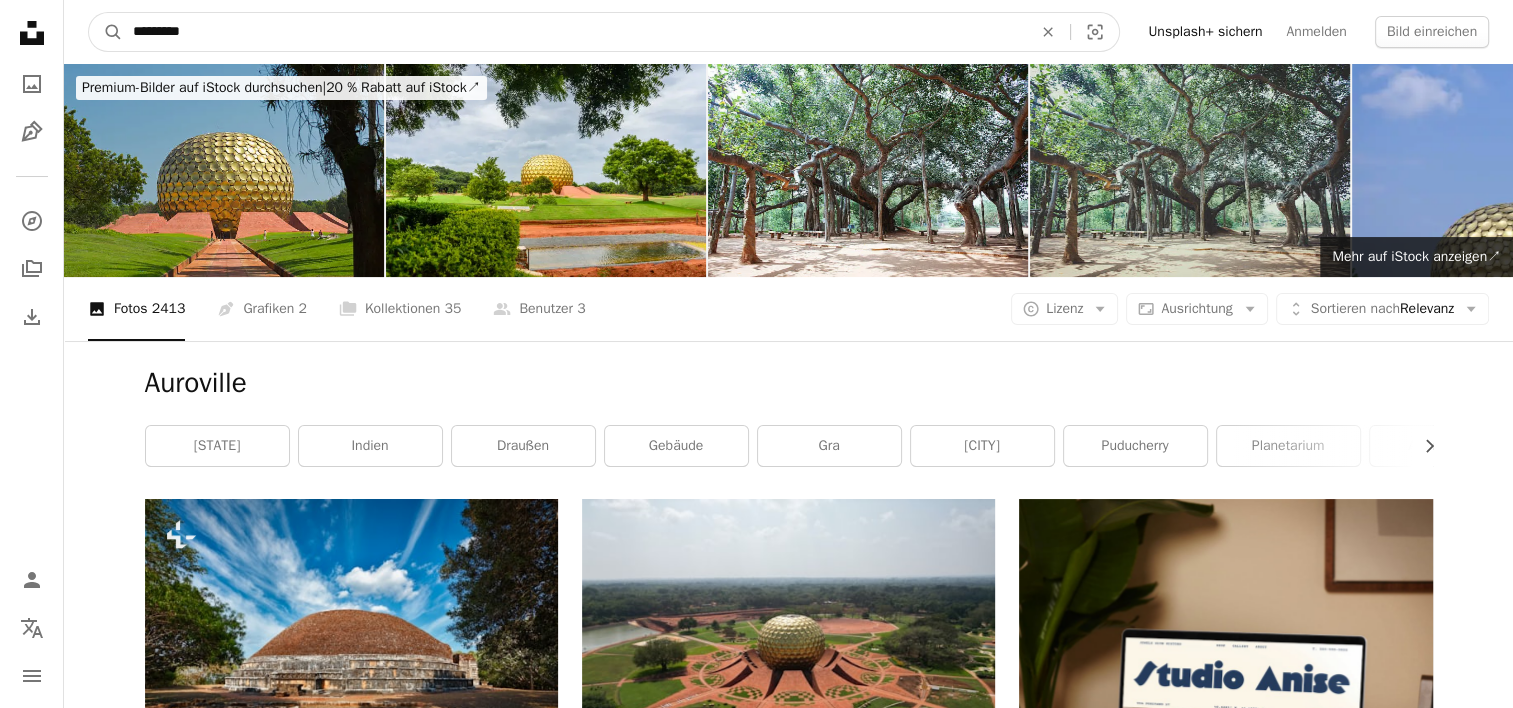 drag, startPoint x: 219, startPoint y: 28, endPoint x: 24, endPoint y: 30, distance: 195.01025 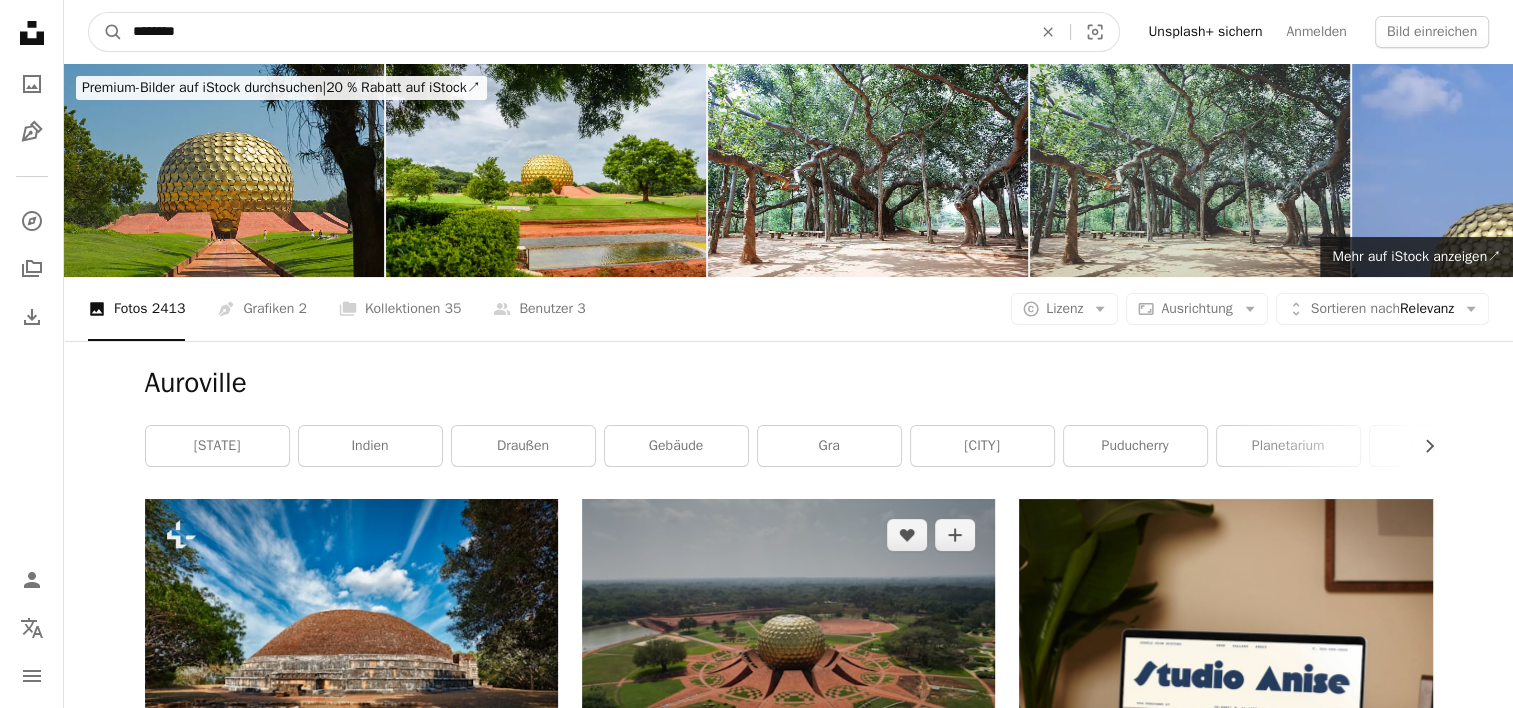type on "********" 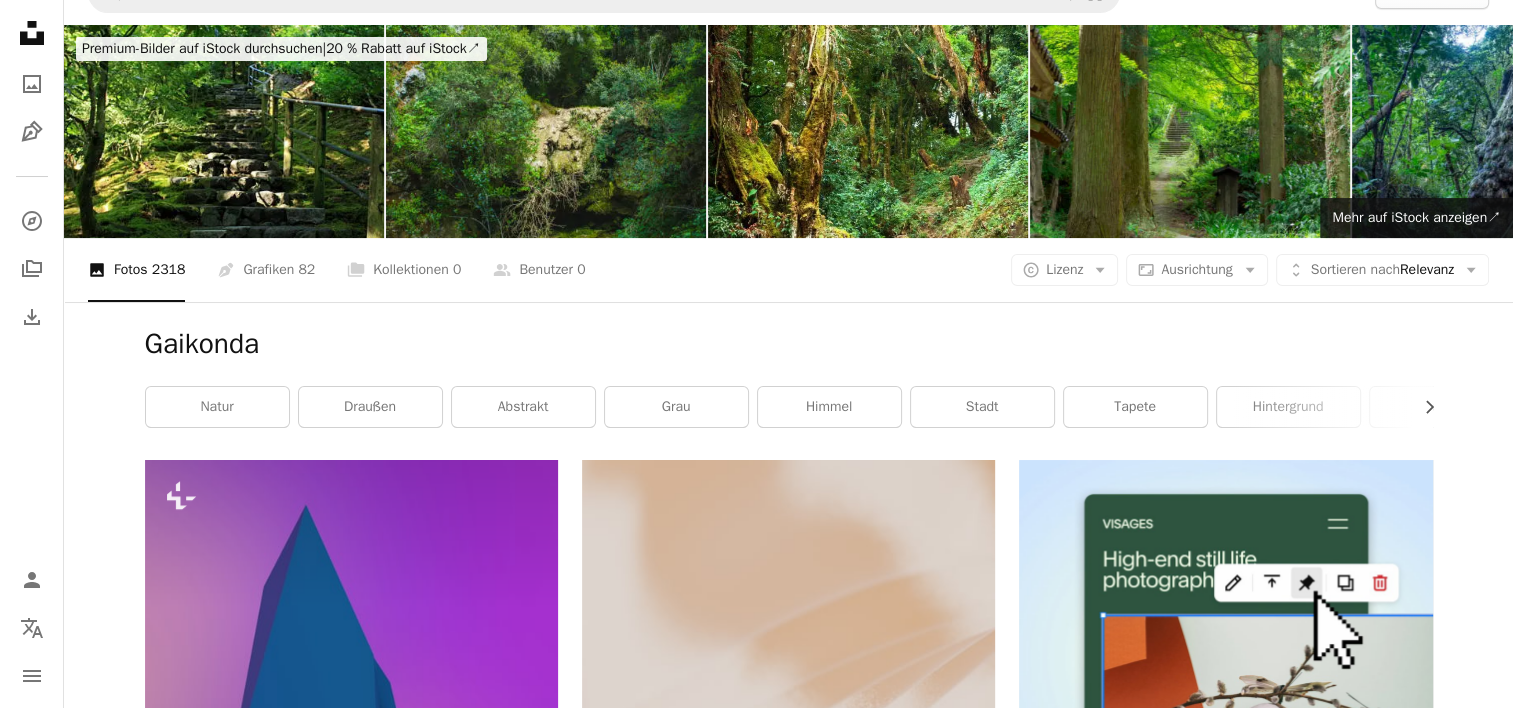 scroll, scrollTop: 0, scrollLeft: 0, axis: both 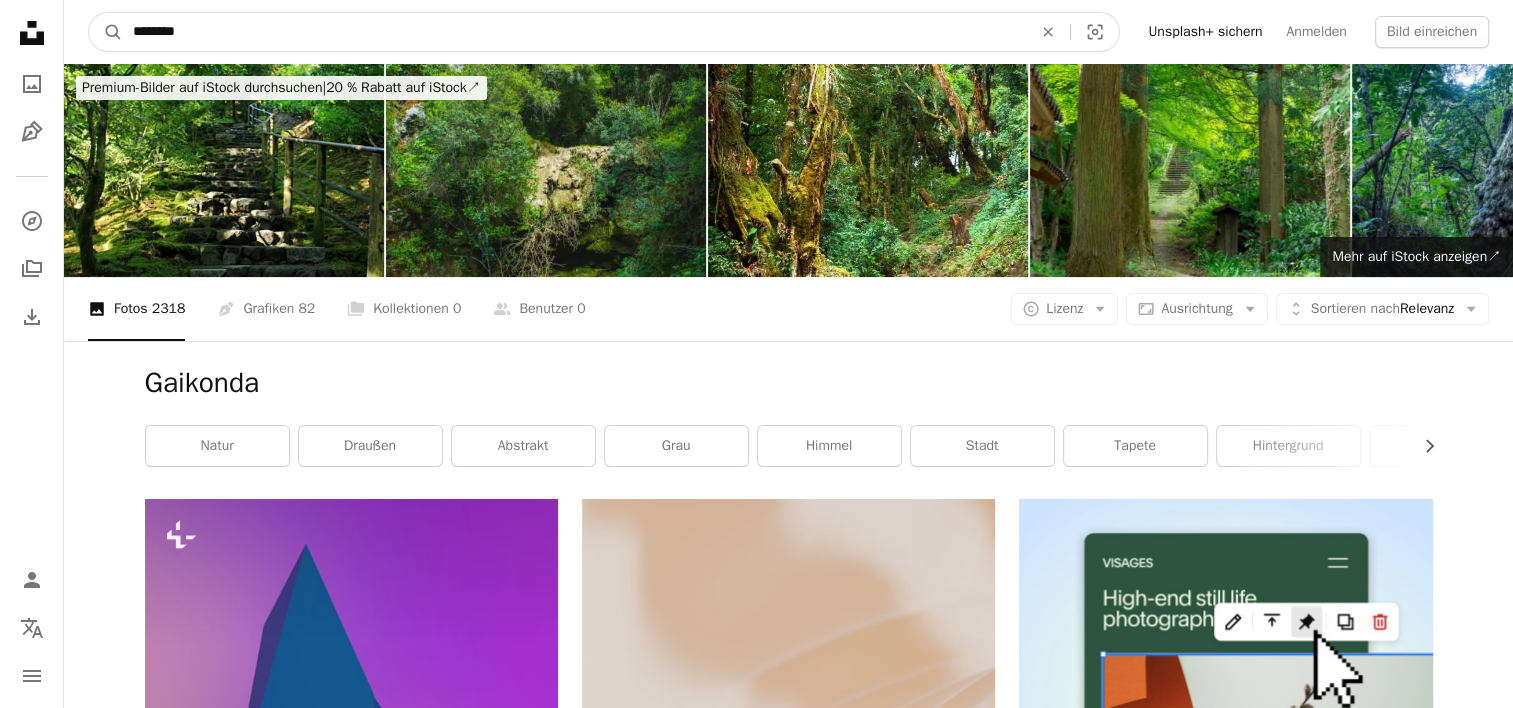 click on "********" at bounding box center [574, 32] 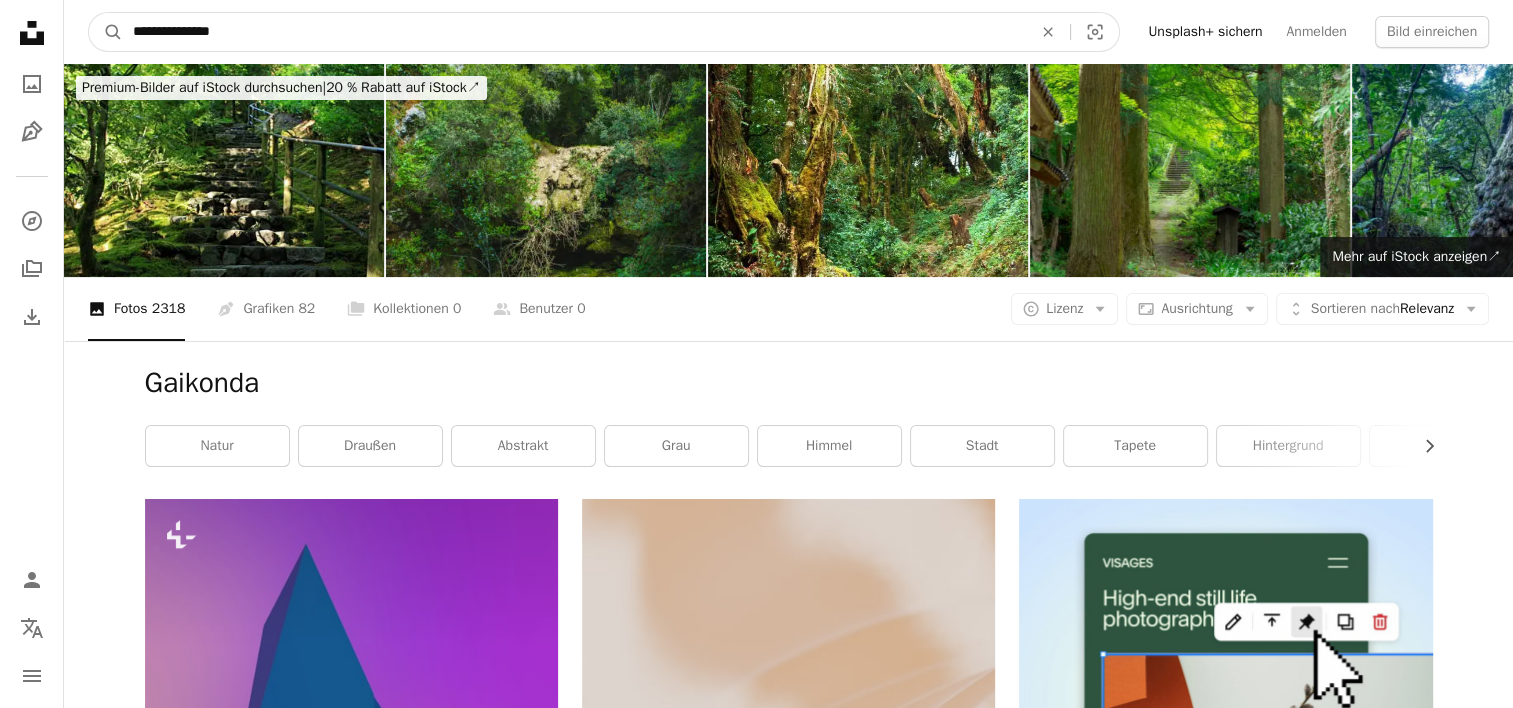 type on "**********" 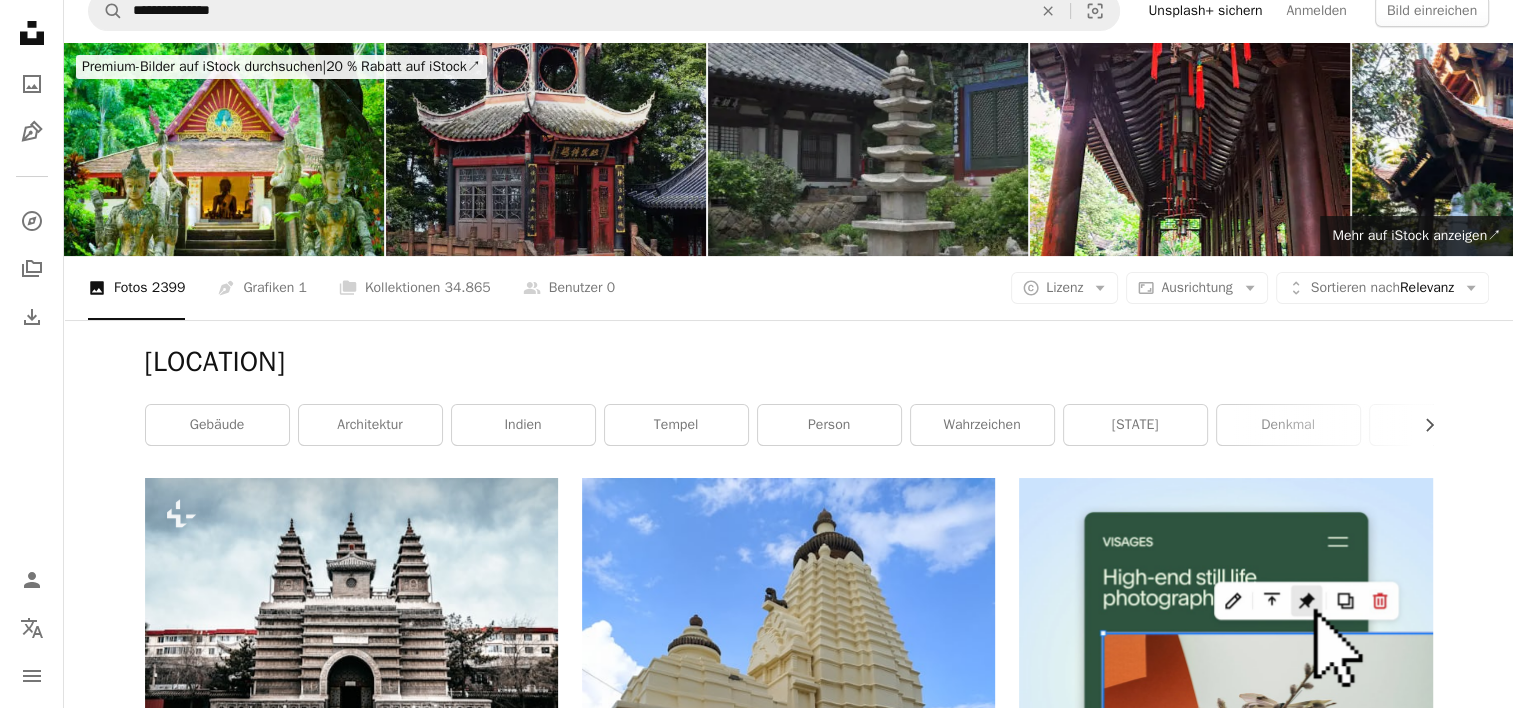 scroll, scrollTop: 0, scrollLeft: 0, axis: both 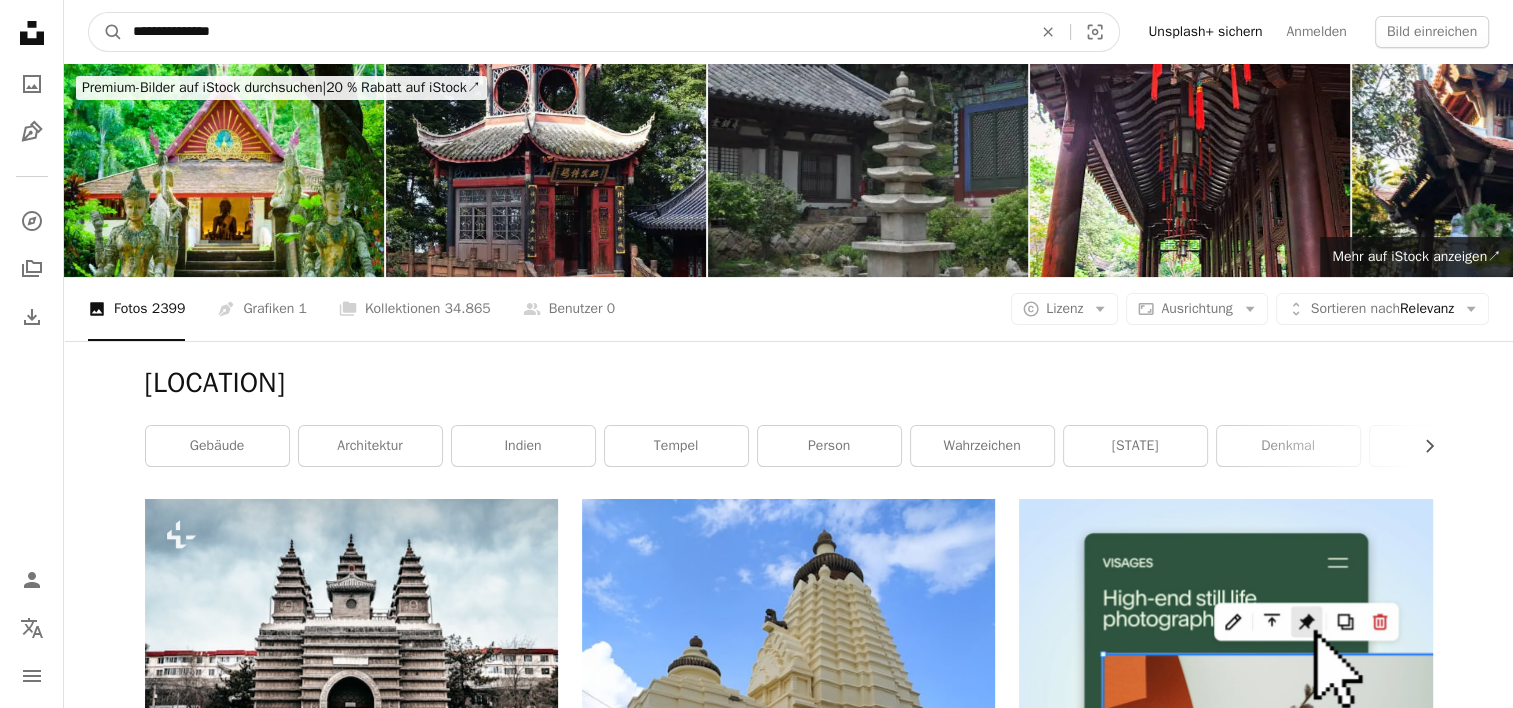 drag, startPoint x: 240, startPoint y: 34, endPoint x: -4, endPoint y: 38, distance: 244.03279 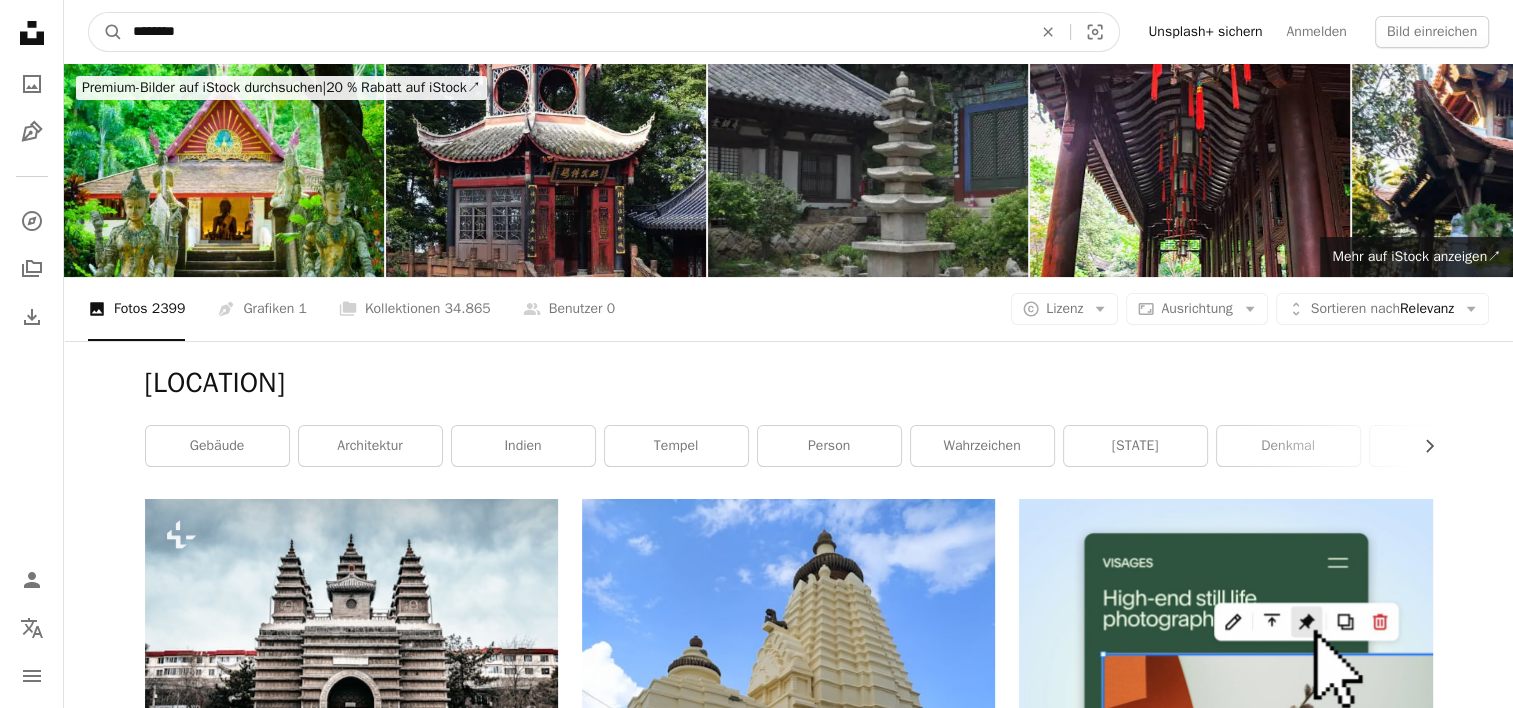 type on "*********" 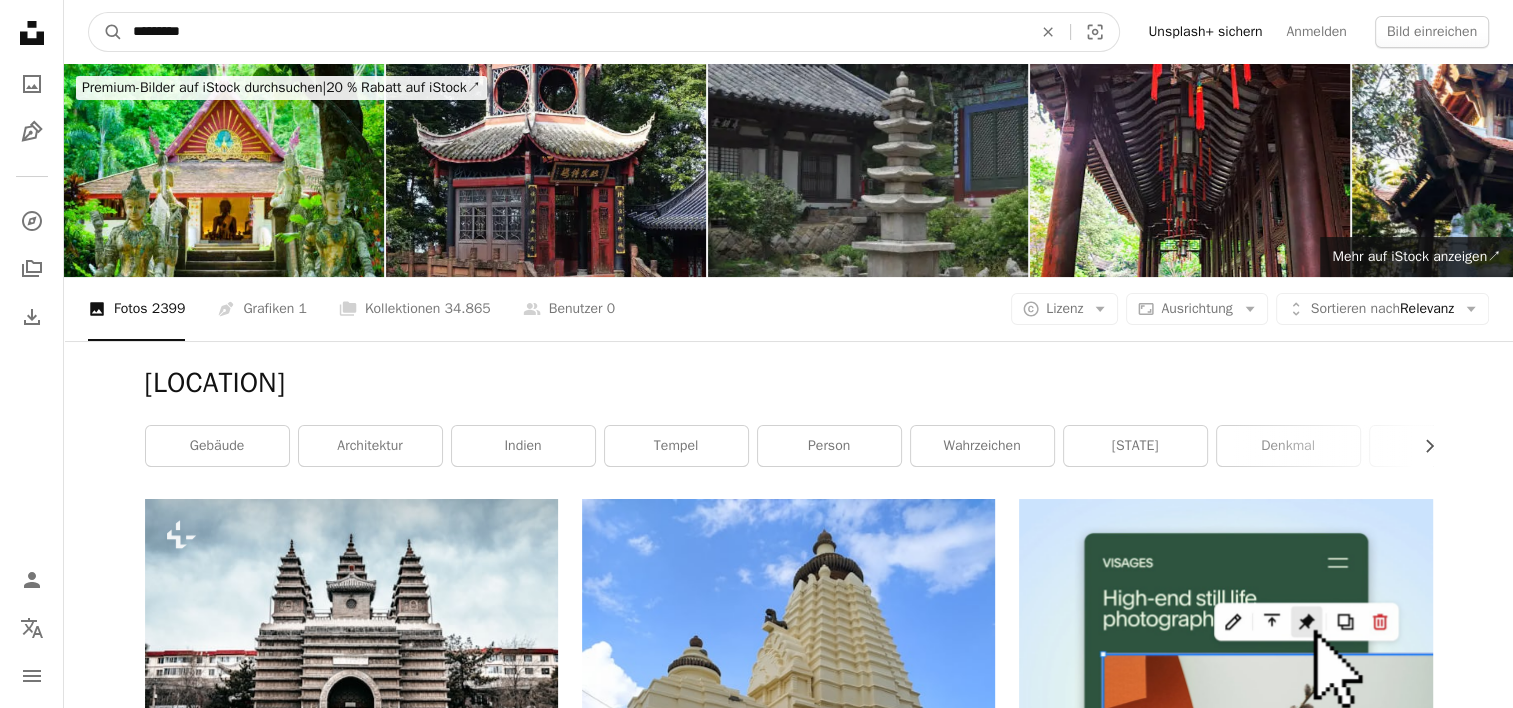 click on "A magnifying glass" at bounding box center [106, 32] 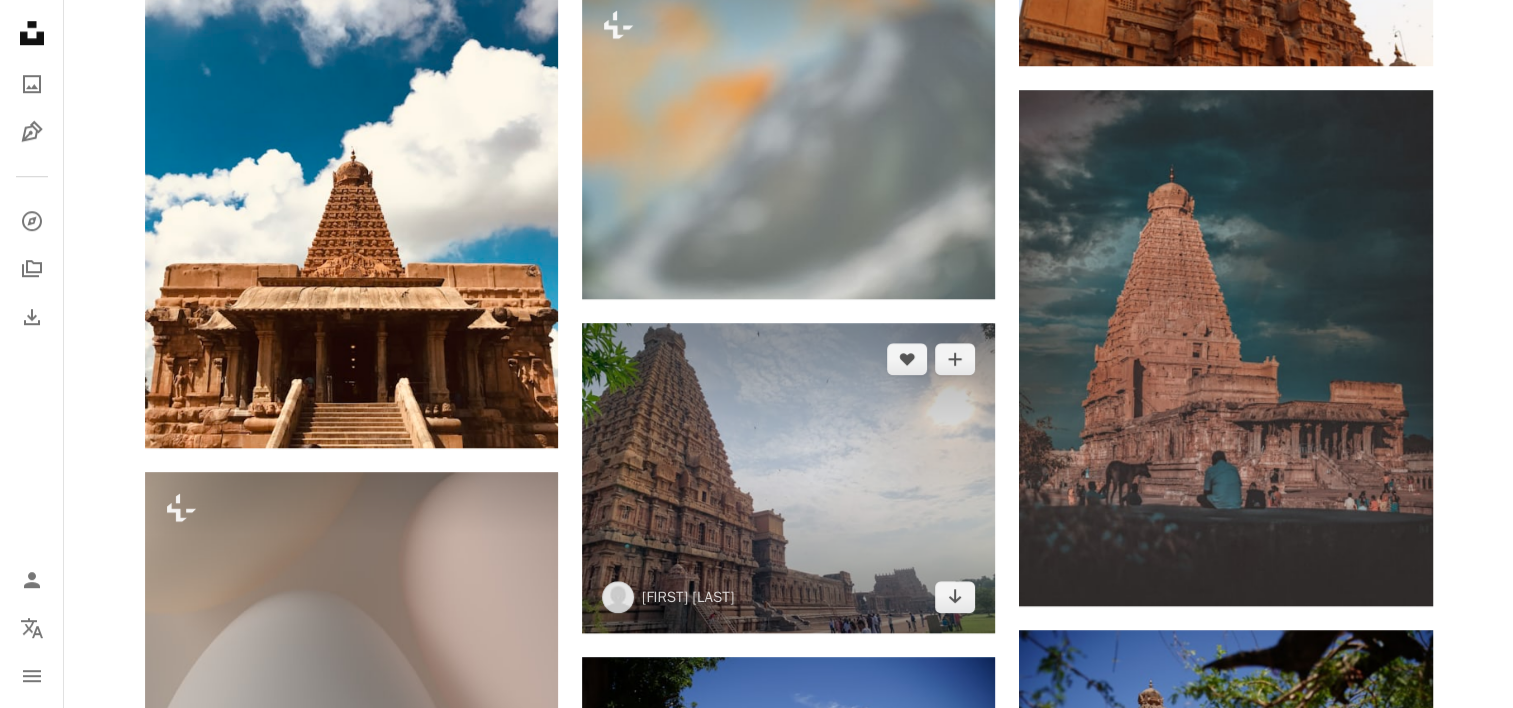 scroll, scrollTop: 1600, scrollLeft: 0, axis: vertical 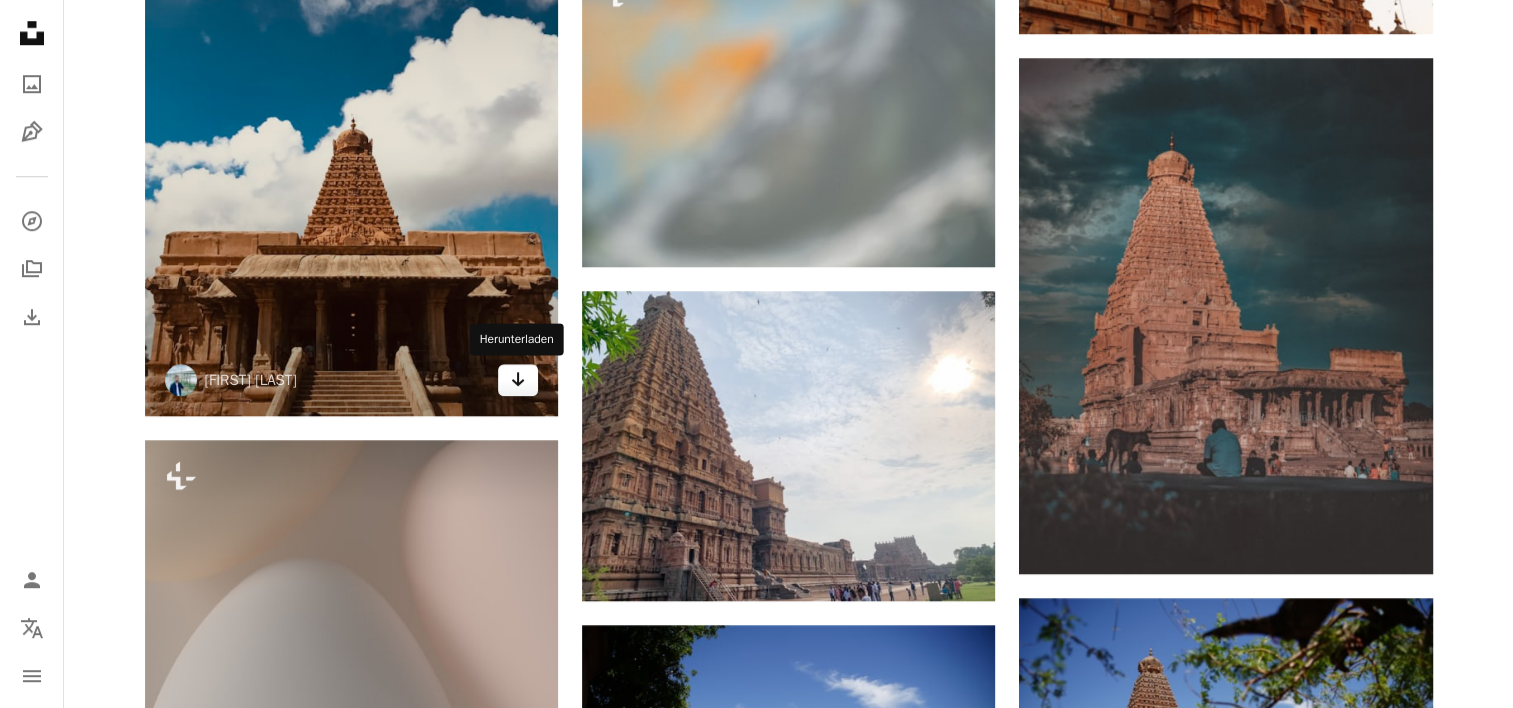 click on "Arrow pointing down" 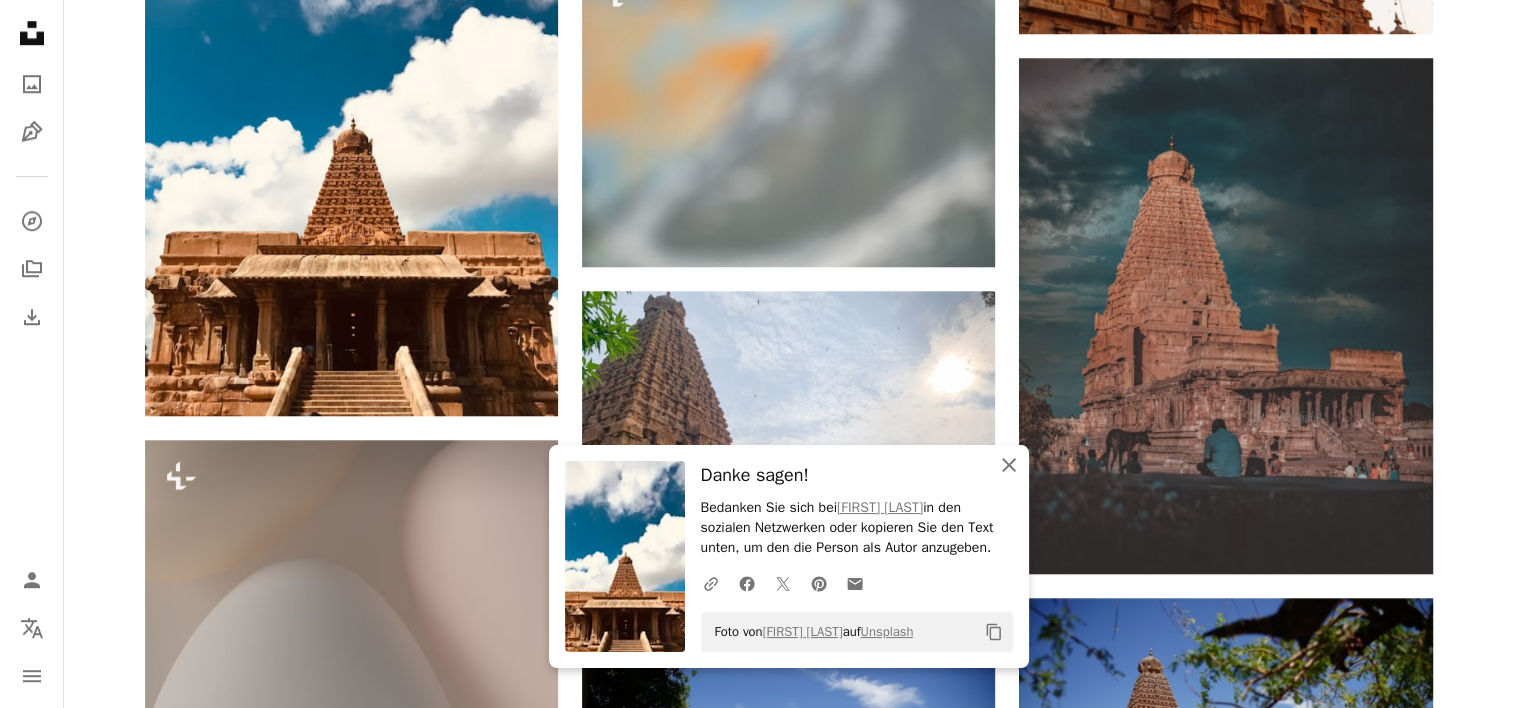 click 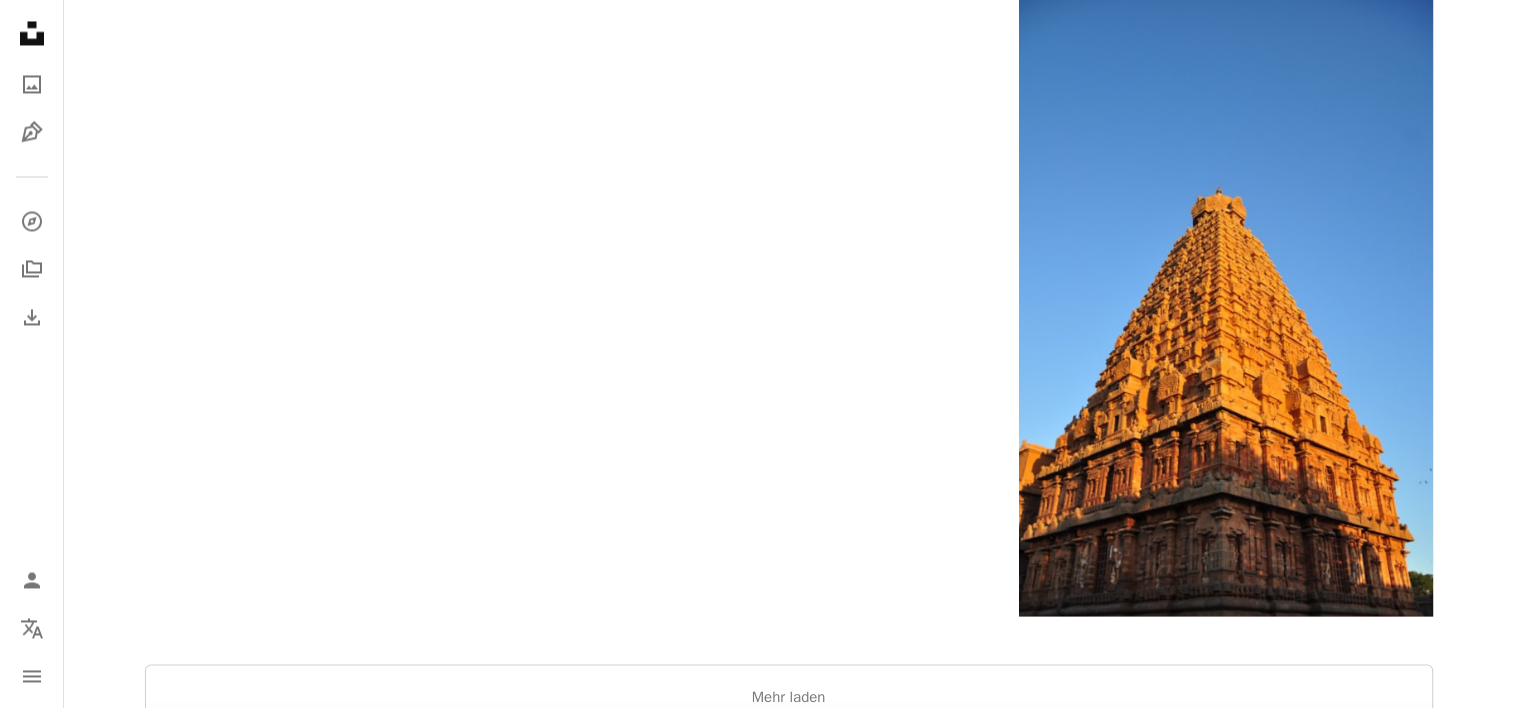 scroll, scrollTop: 3500, scrollLeft: 0, axis: vertical 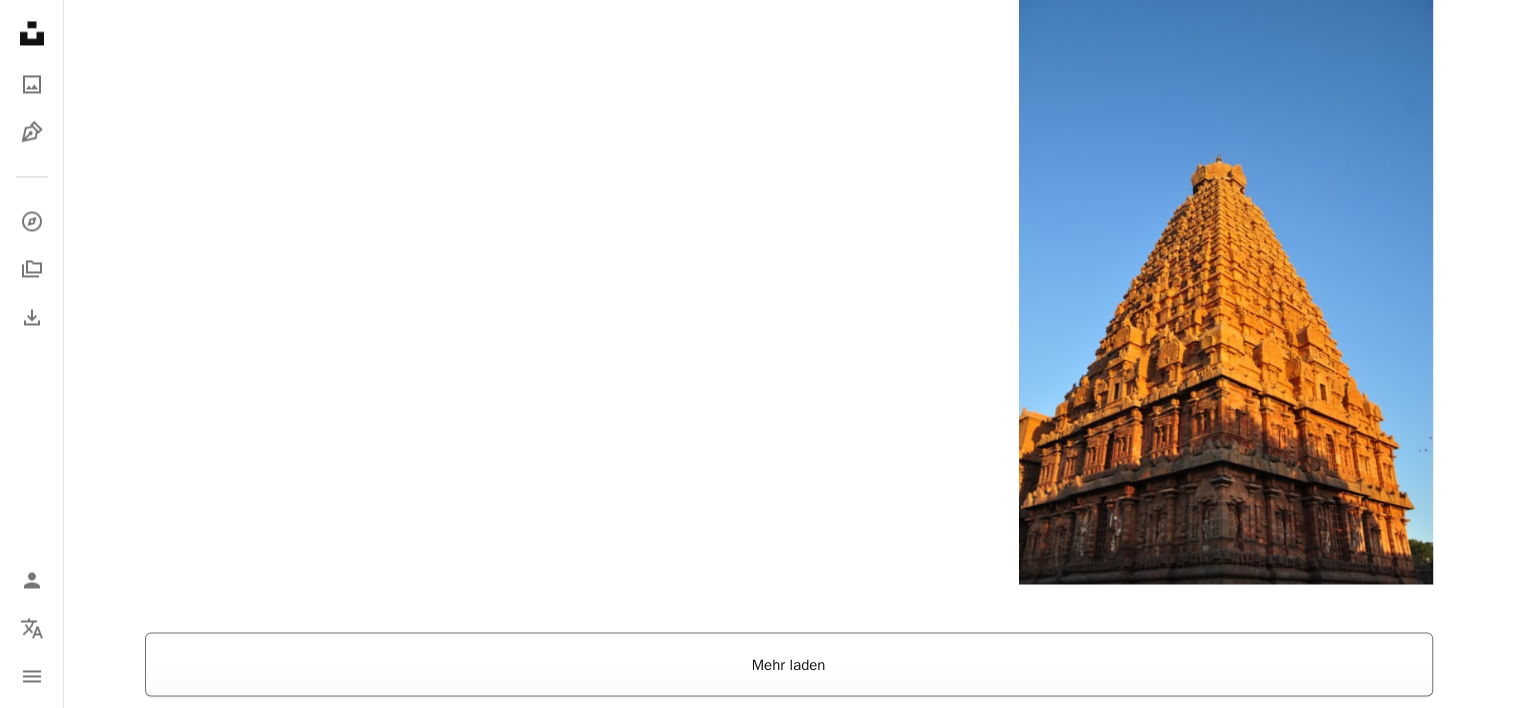 click on "Mehr laden" at bounding box center [789, 664] 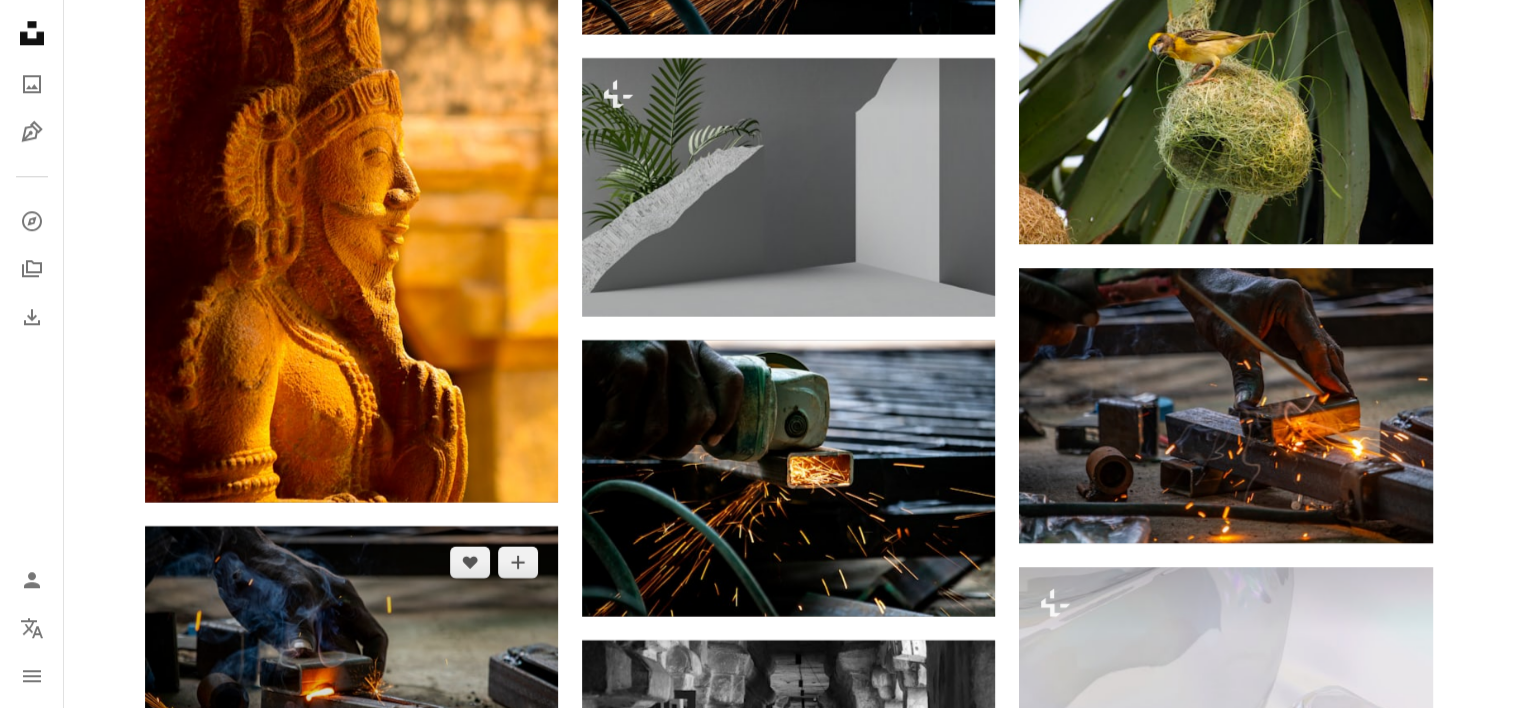 scroll, scrollTop: 9600, scrollLeft: 0, axis: vertical 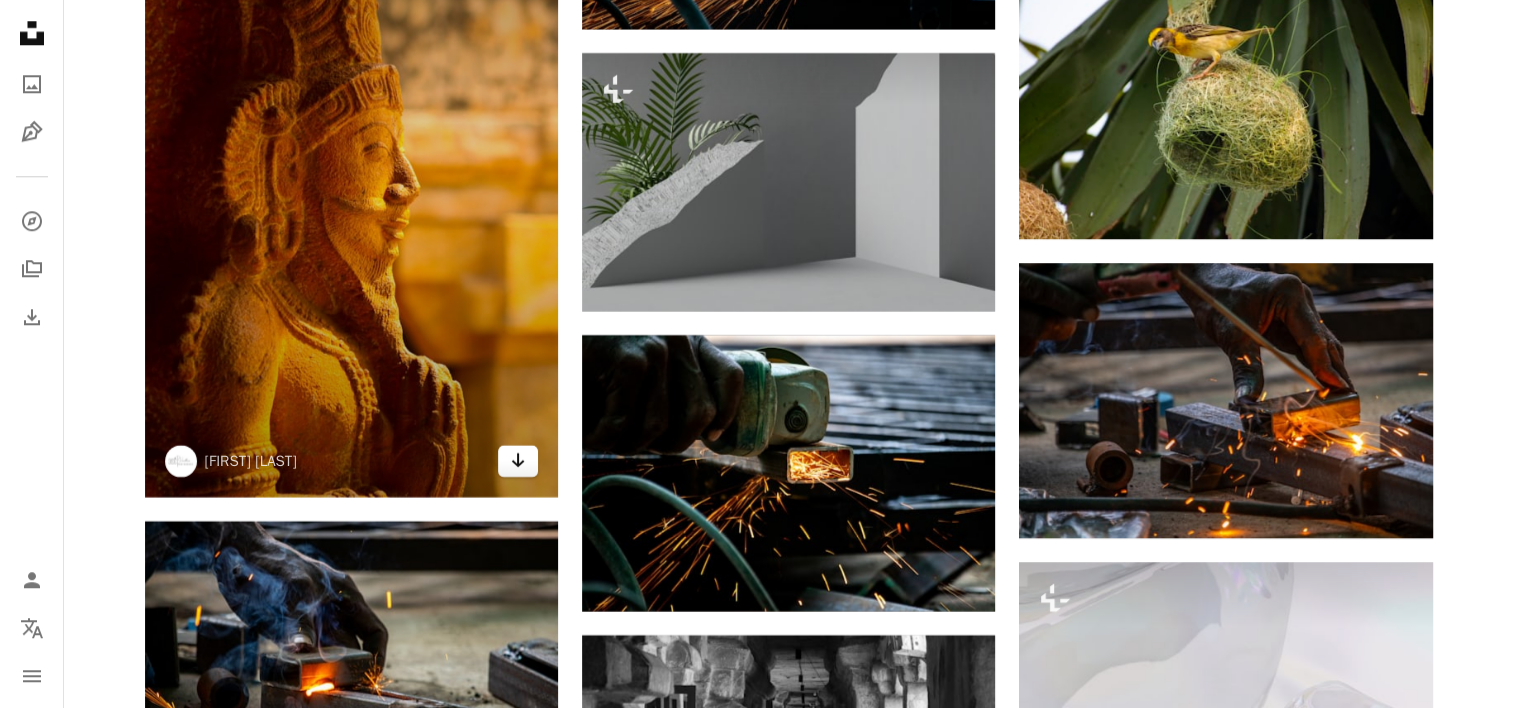 click on "Arrow pointing down" 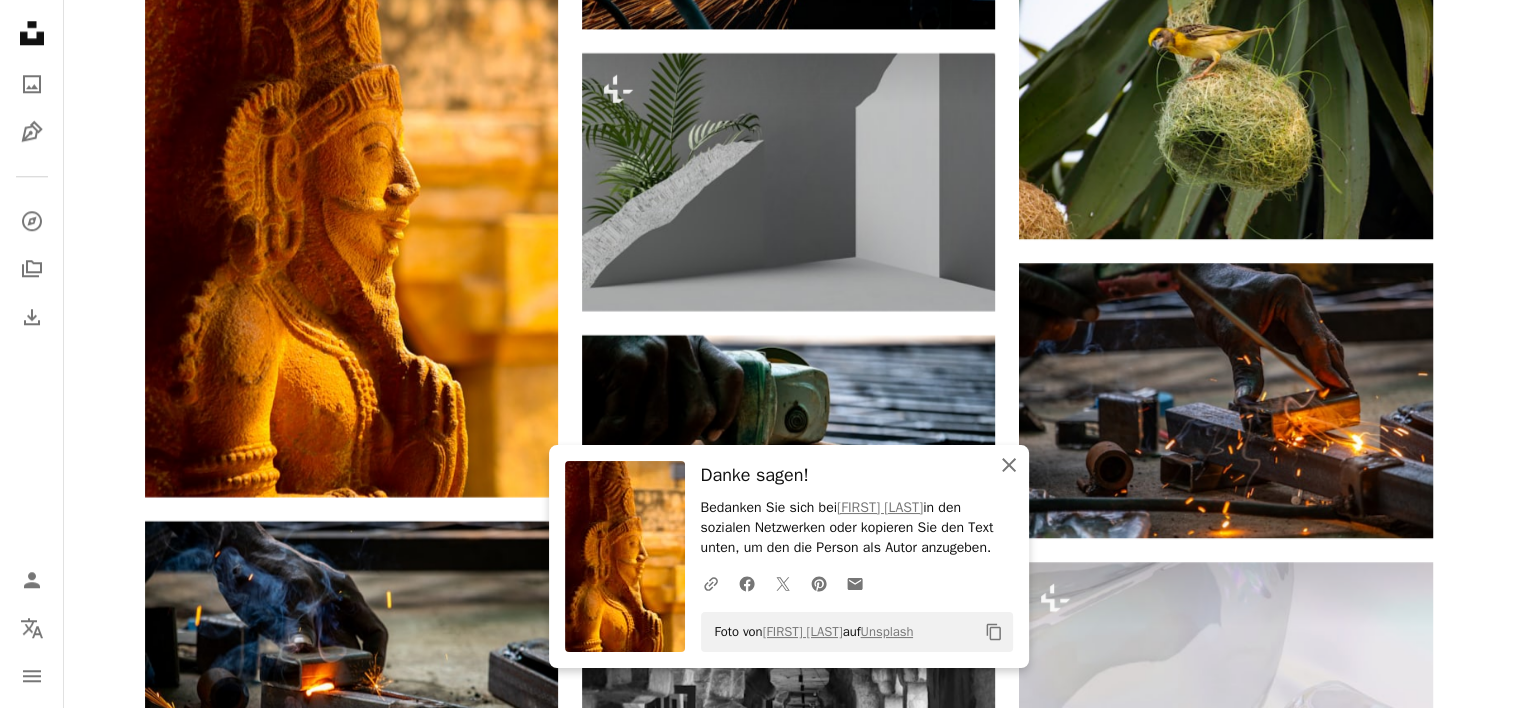 click on "An X shape" 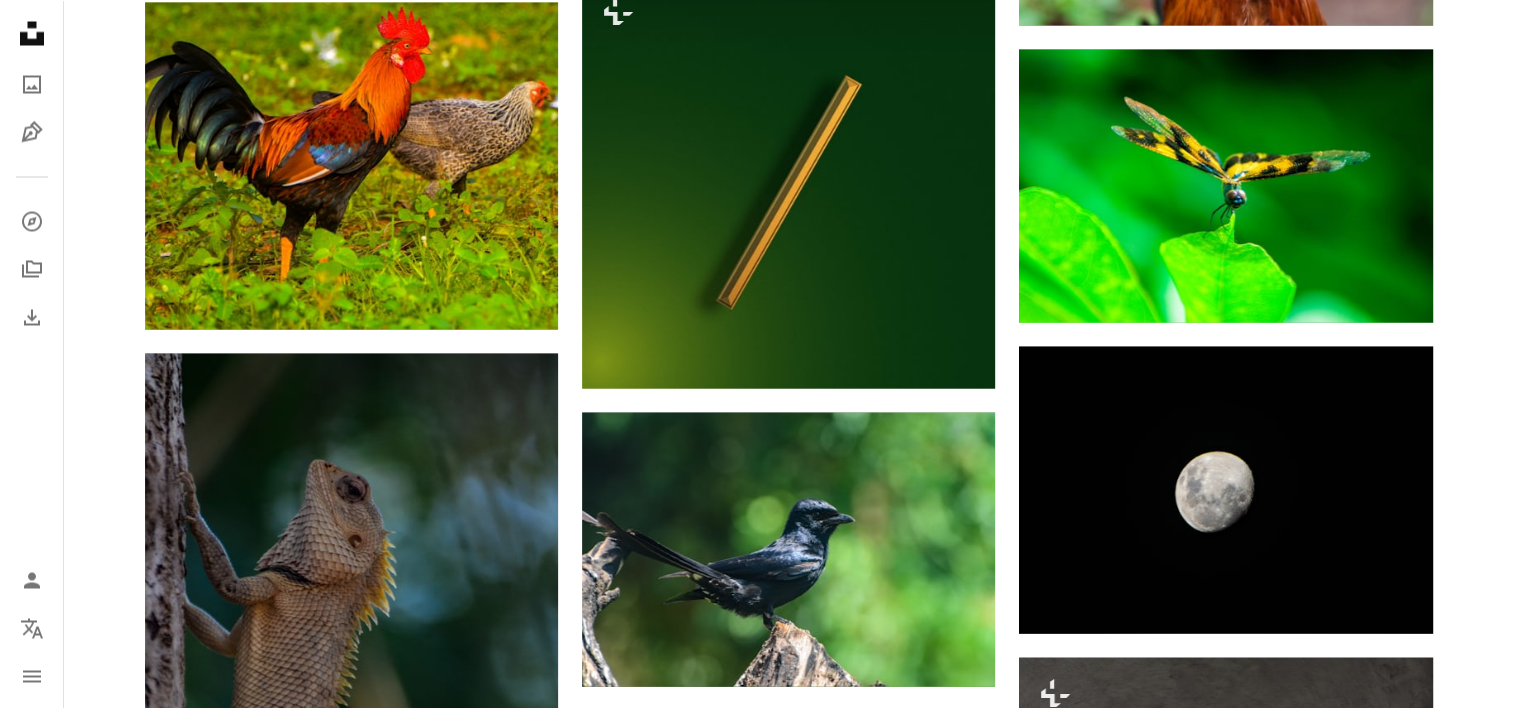 scroll, scrollTop: 19500, scrollLeft: 0, axis: vertical 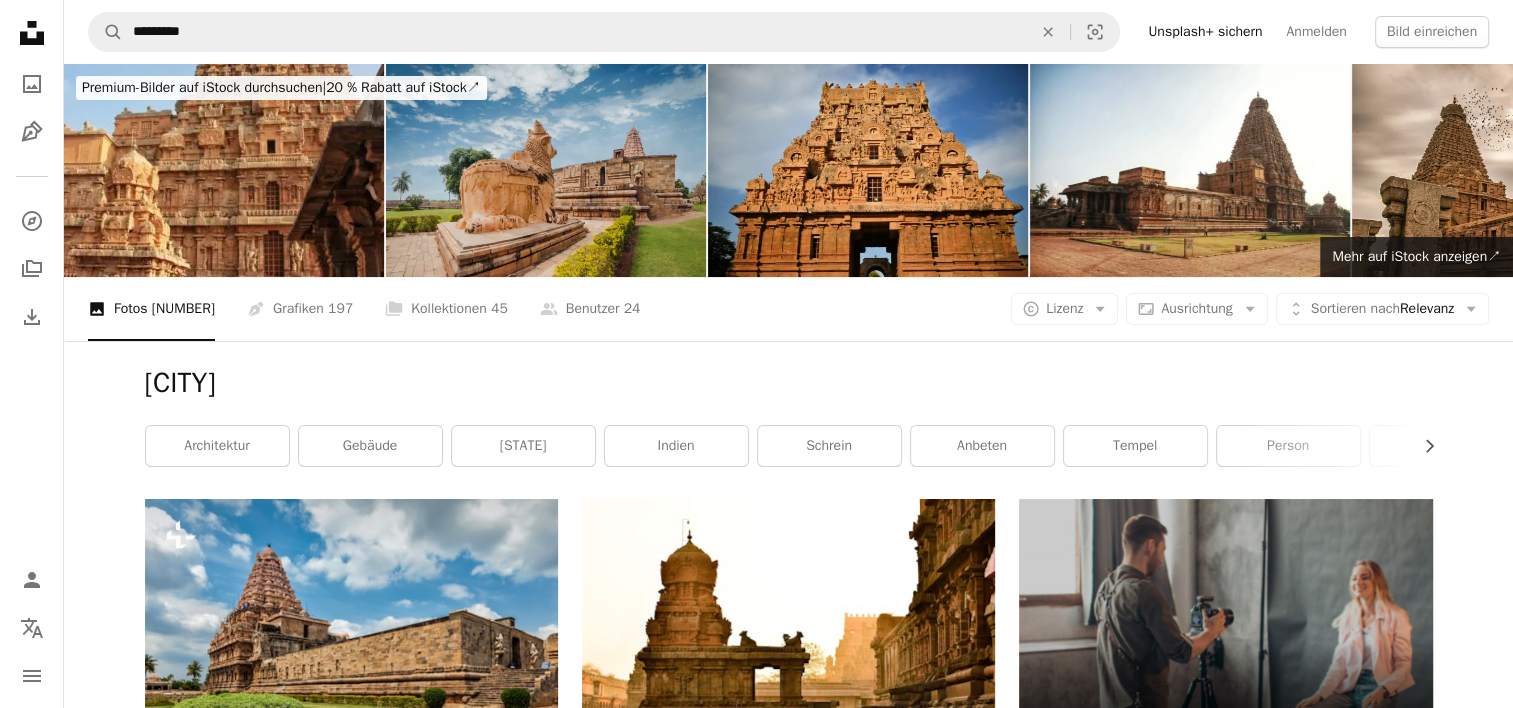 click at bounding box center (546, 170) 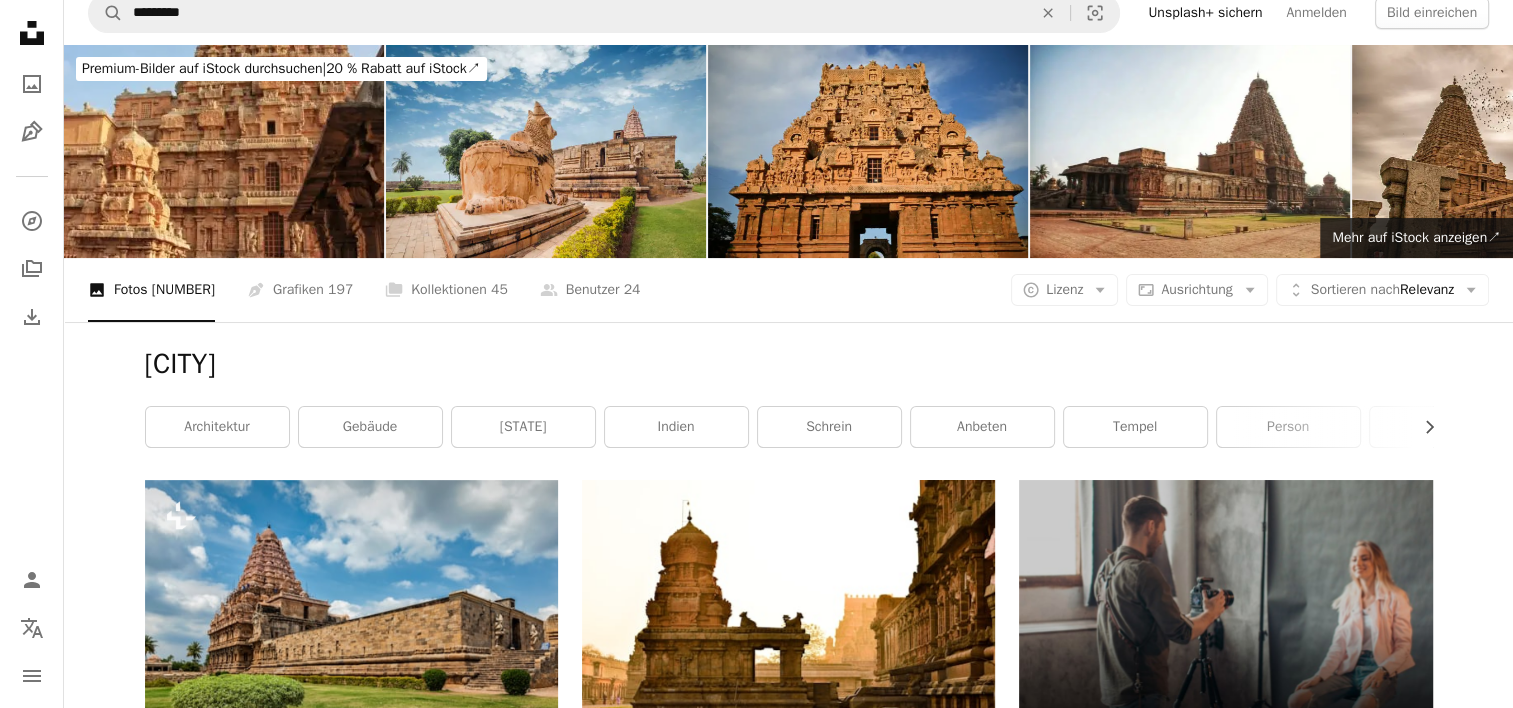 scroll, scrollTop: 0, scrollLeft: 0, axis: both 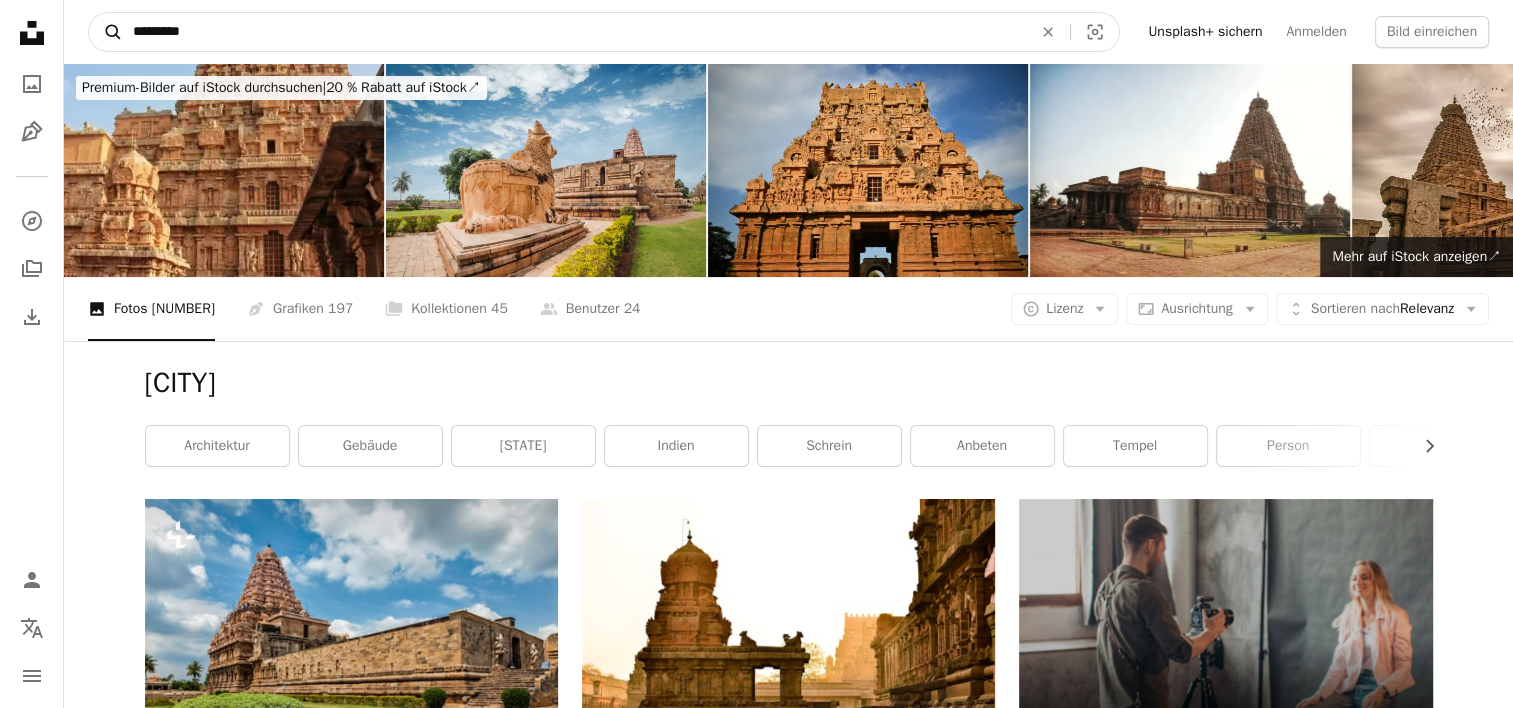 drag, startPoint x: 192, startPoint y: 29, endPoint x: 105, endPoint y: 29, distance: 87 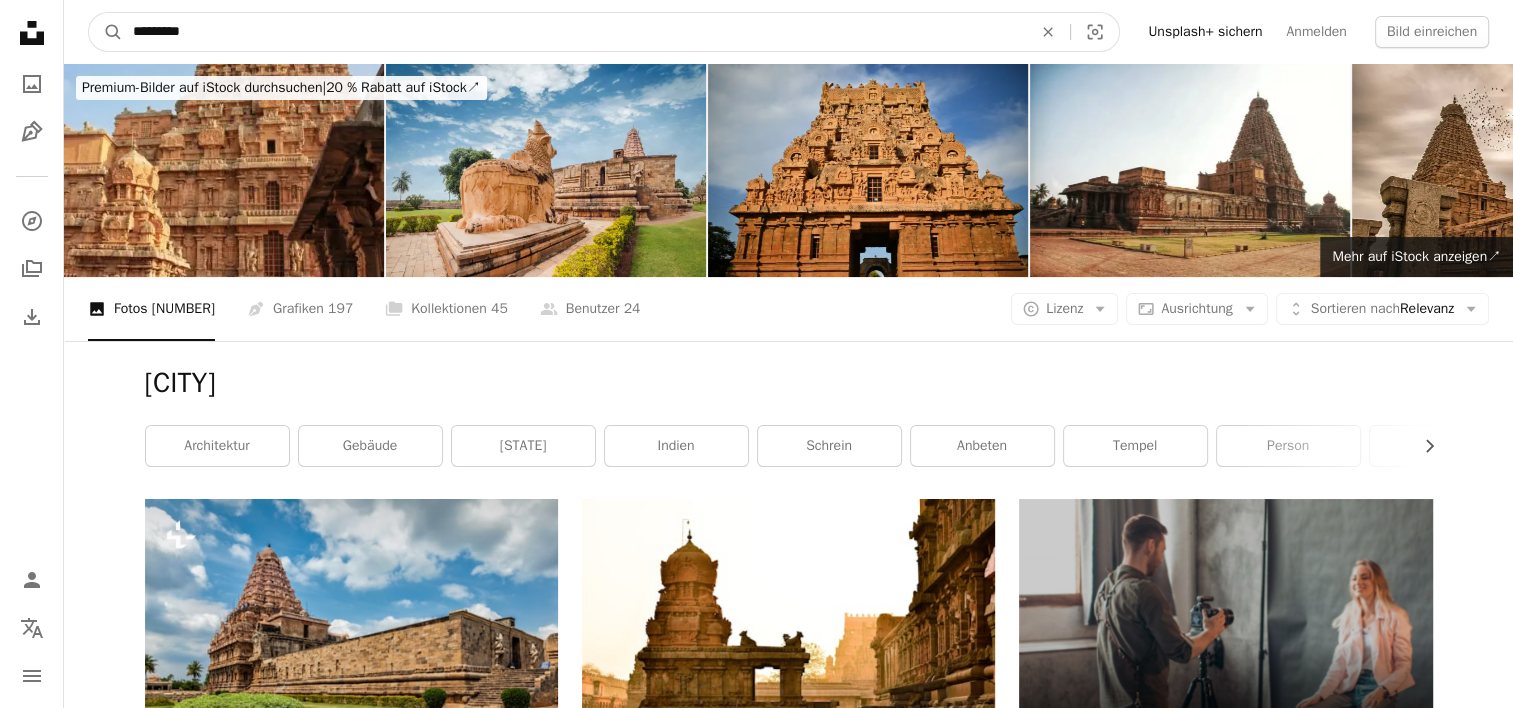 type on "*********" 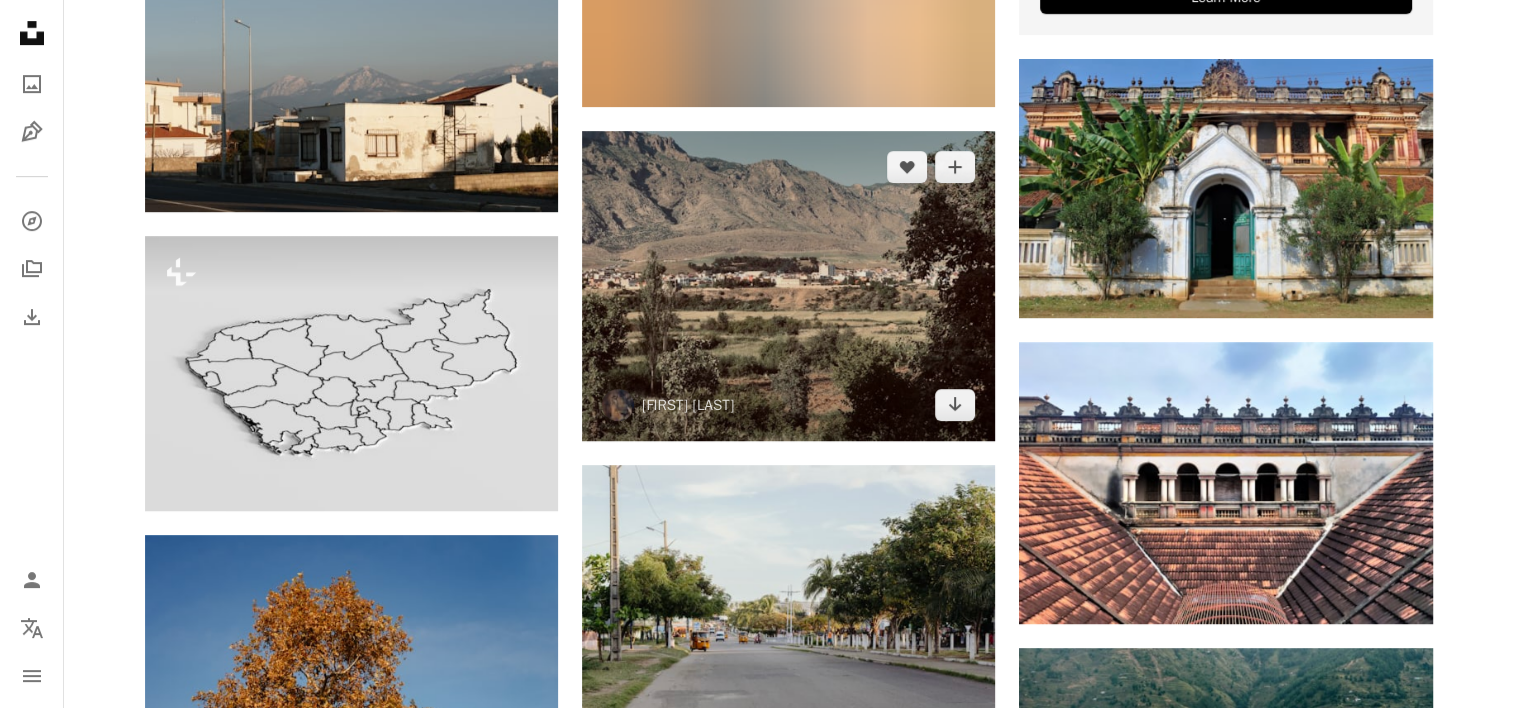 scroll, scrollTop: 900, scrollLeft: 0, axis: vertical 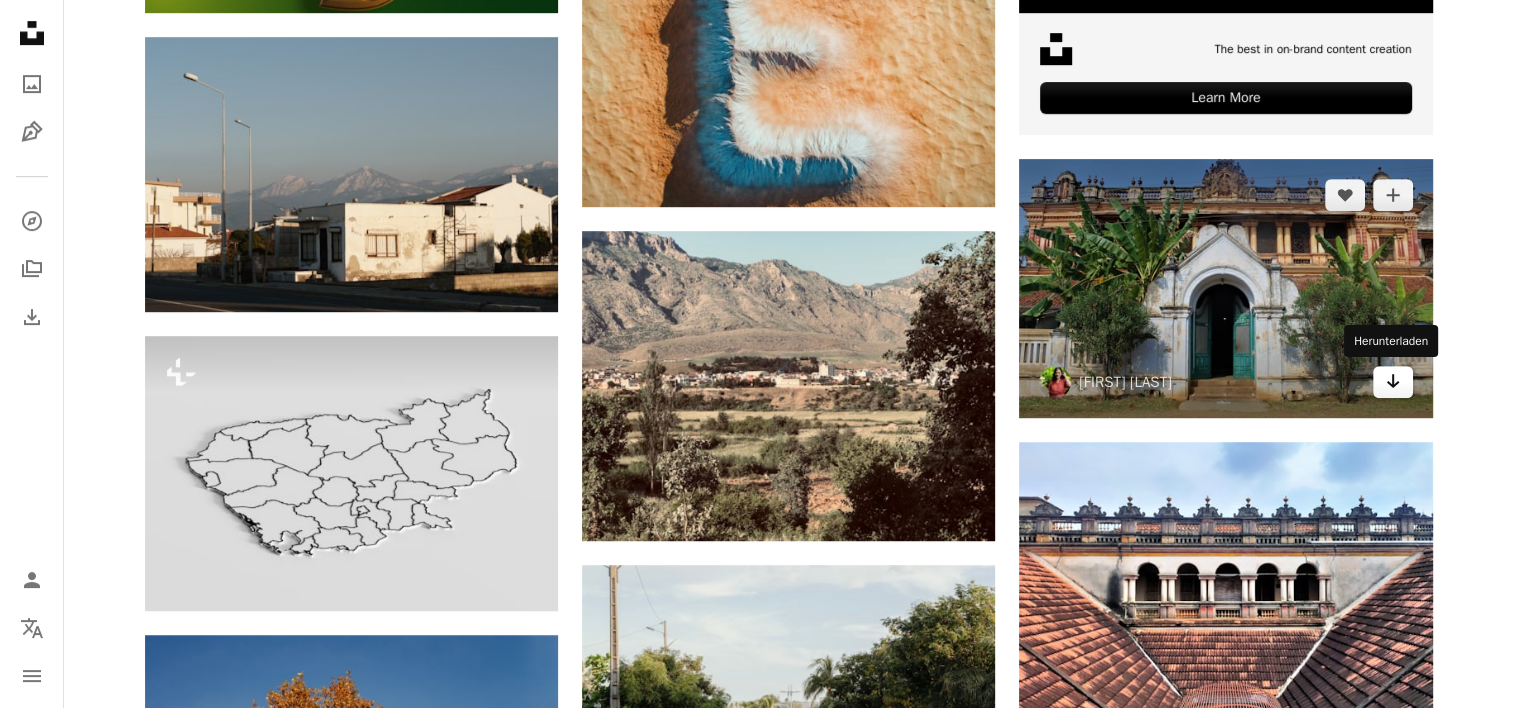 click 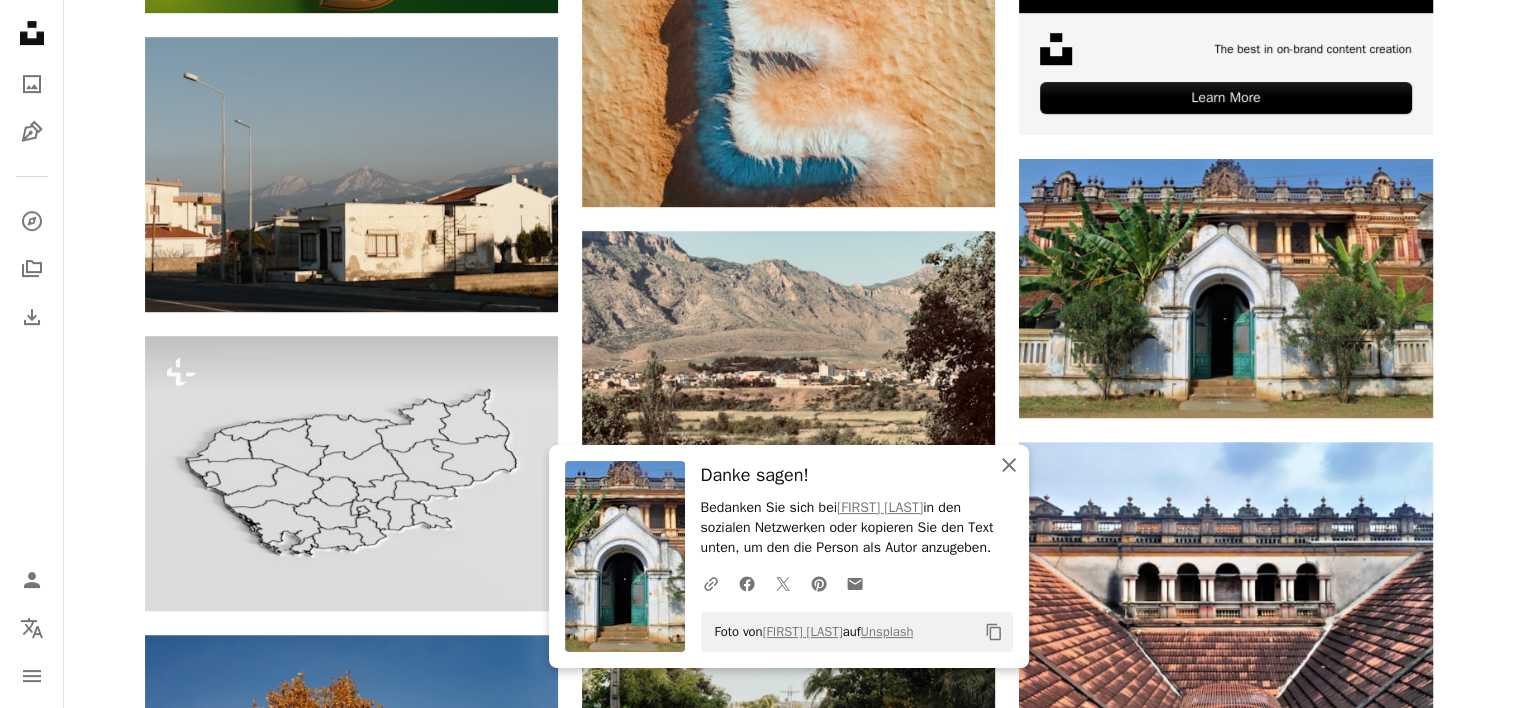 click on "An X shape" 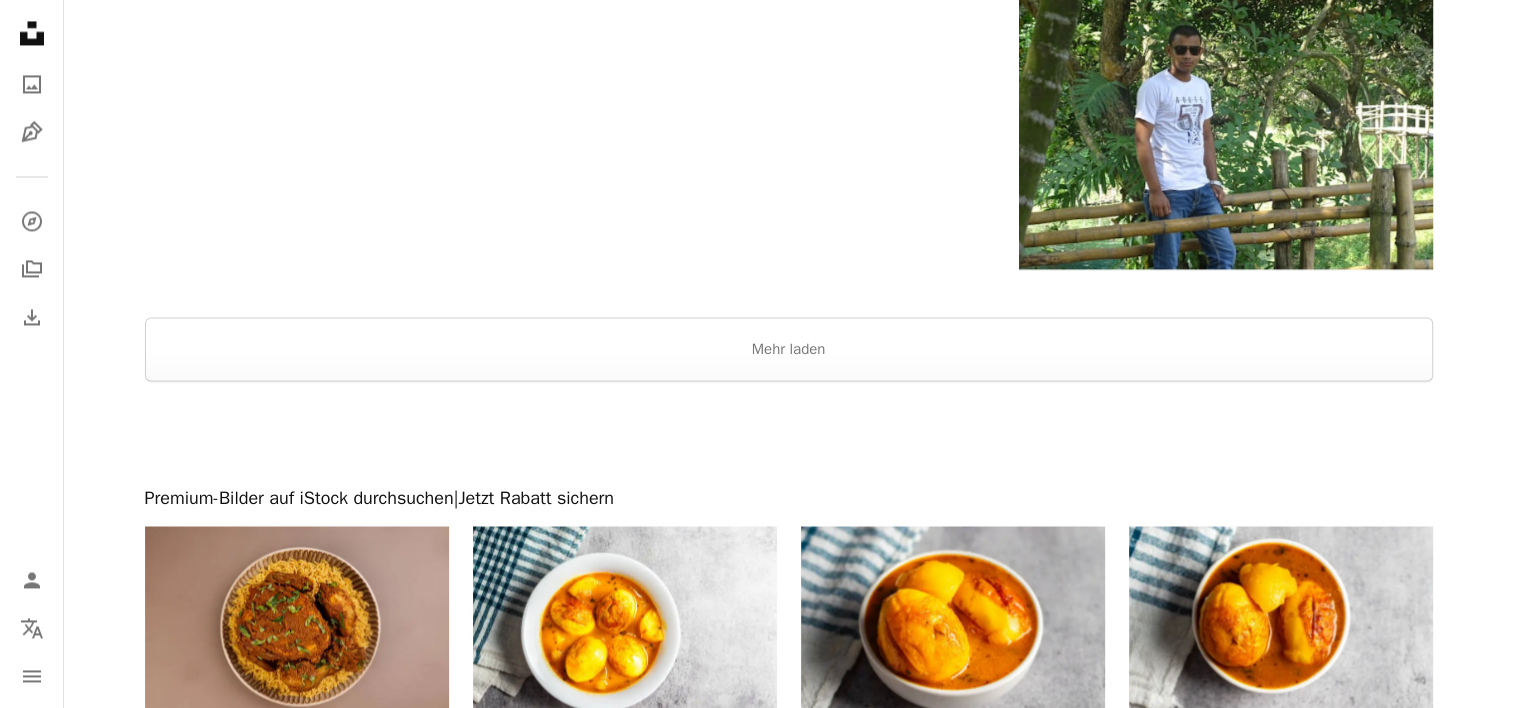 scroll, scrollTop: 3400, scrollLeft: 0, axis: vertical 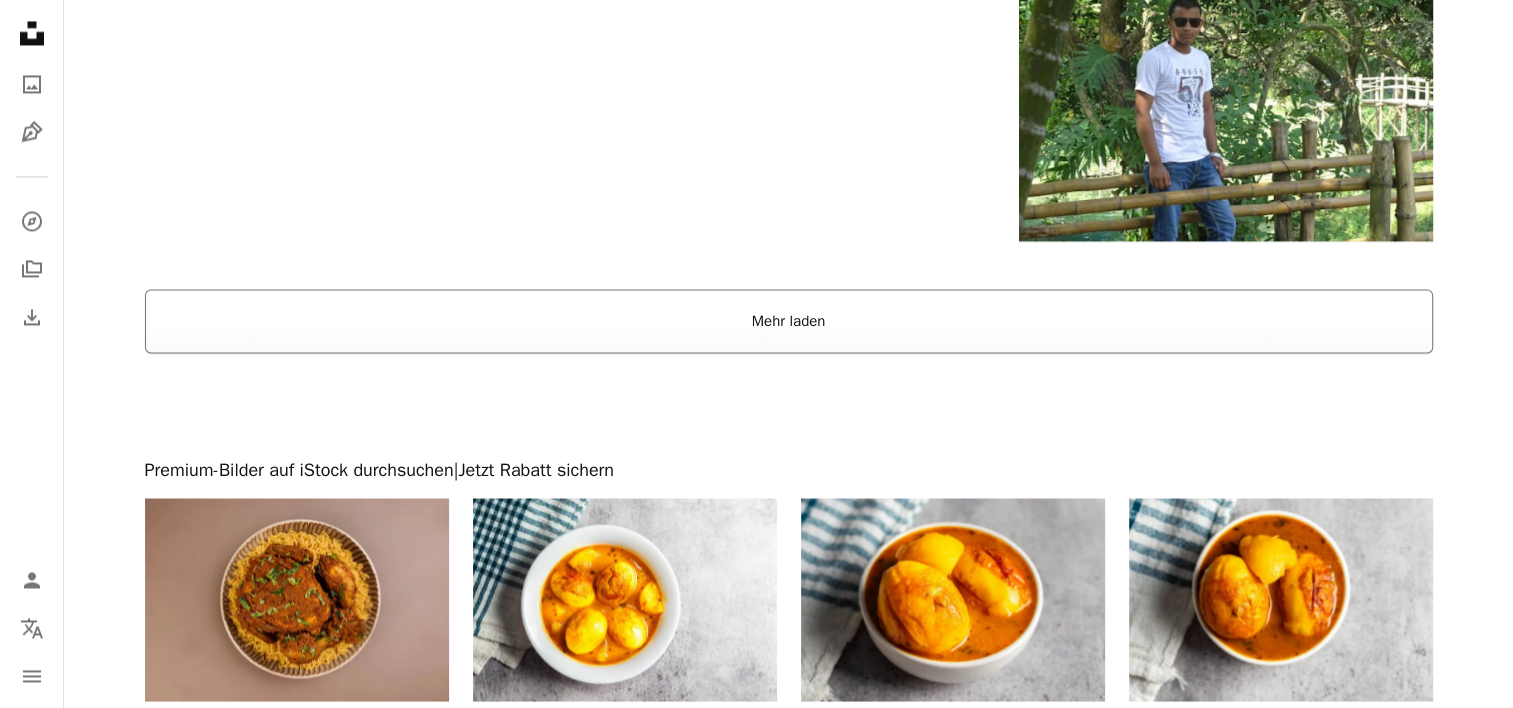 click on "Mehr laden" at bounding box center (789, 321) 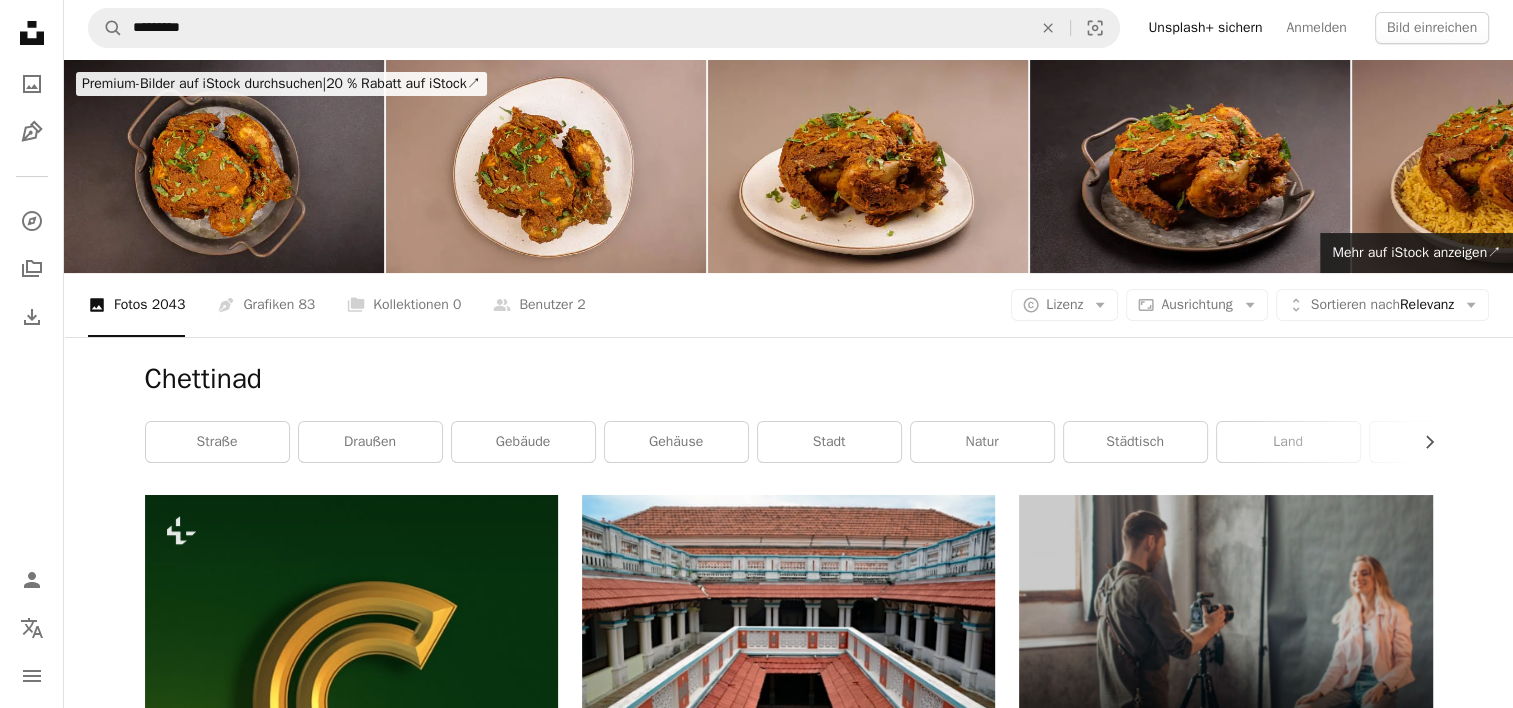 scroll, scrollTop: 0, scrollLeft: 0, axis: both 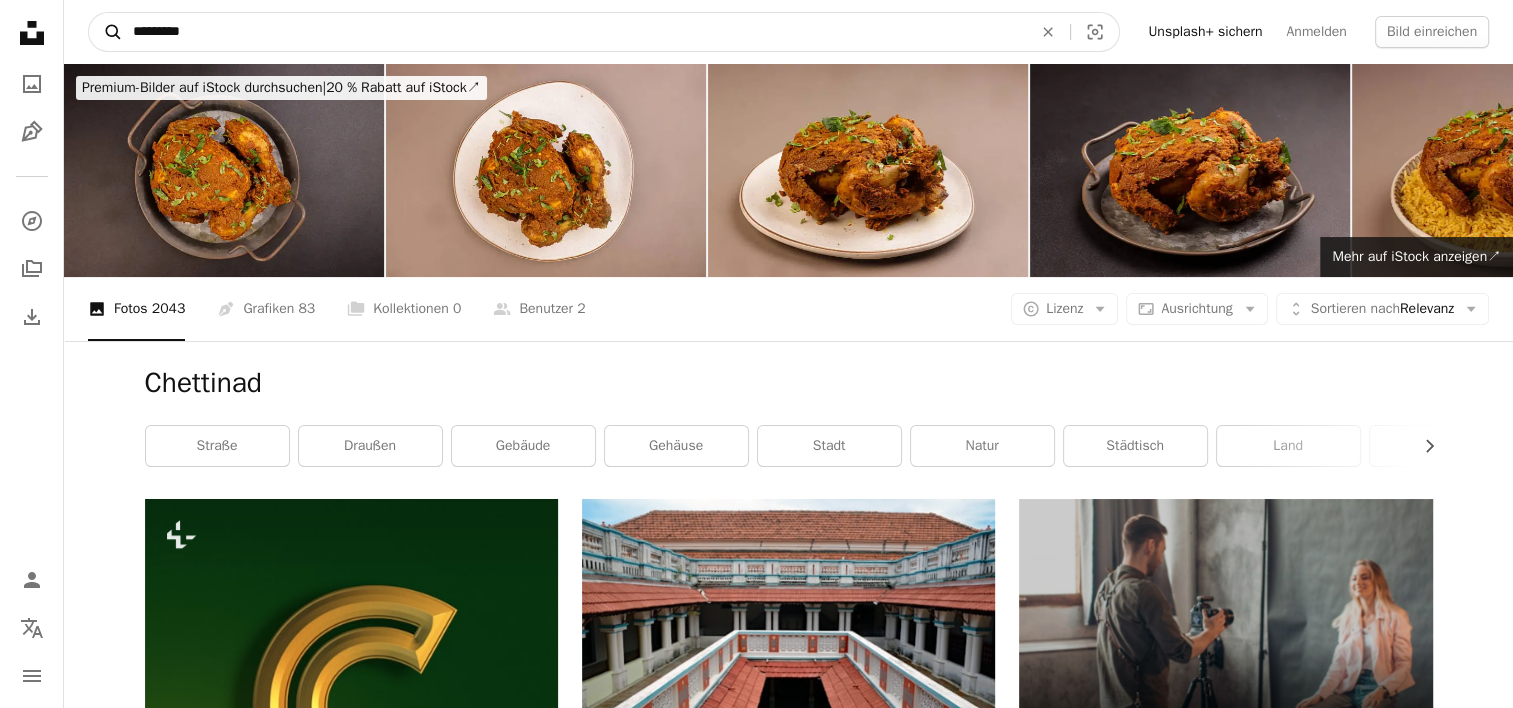 drag, startPoint x: 197, startPoint y: 33, endPoint x: 103, endPoint y: 33, distance: 94 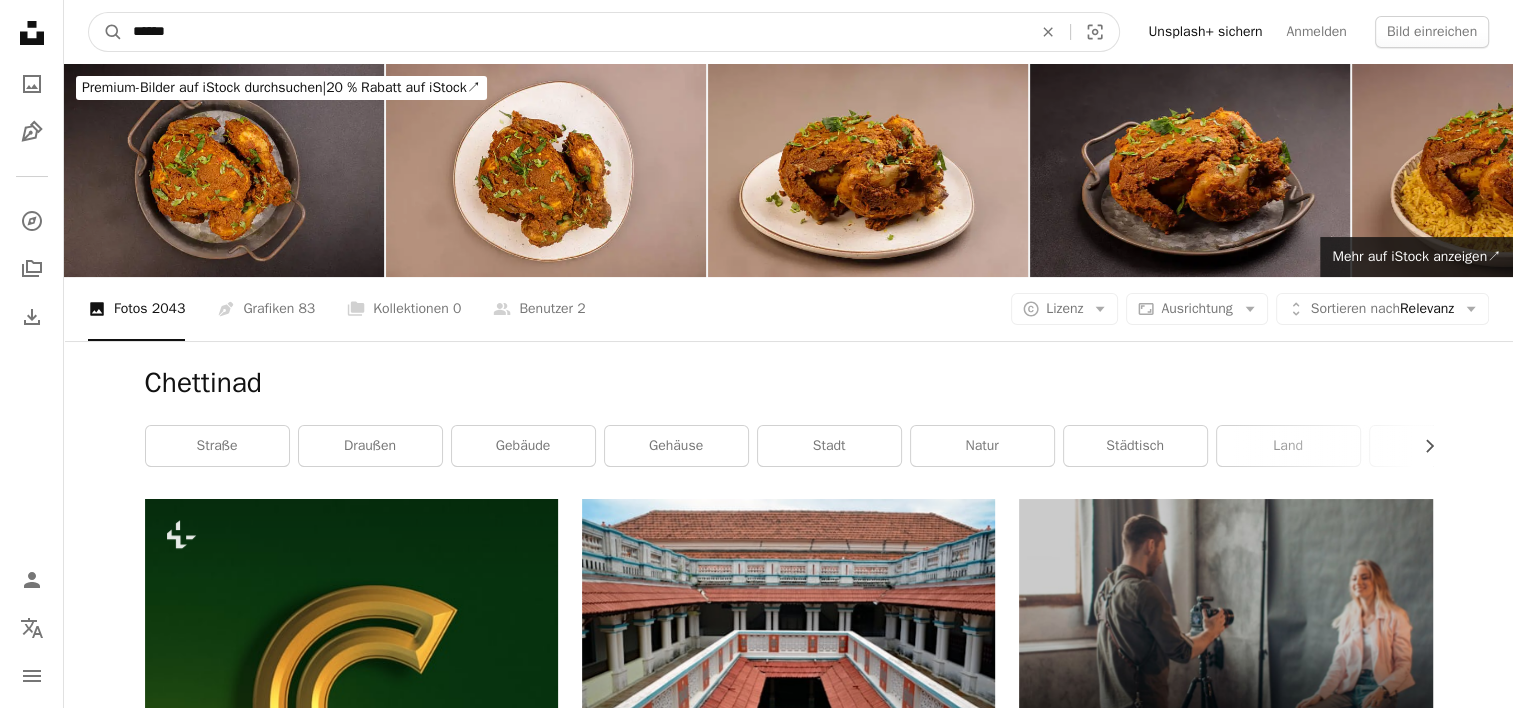 type on "*******" 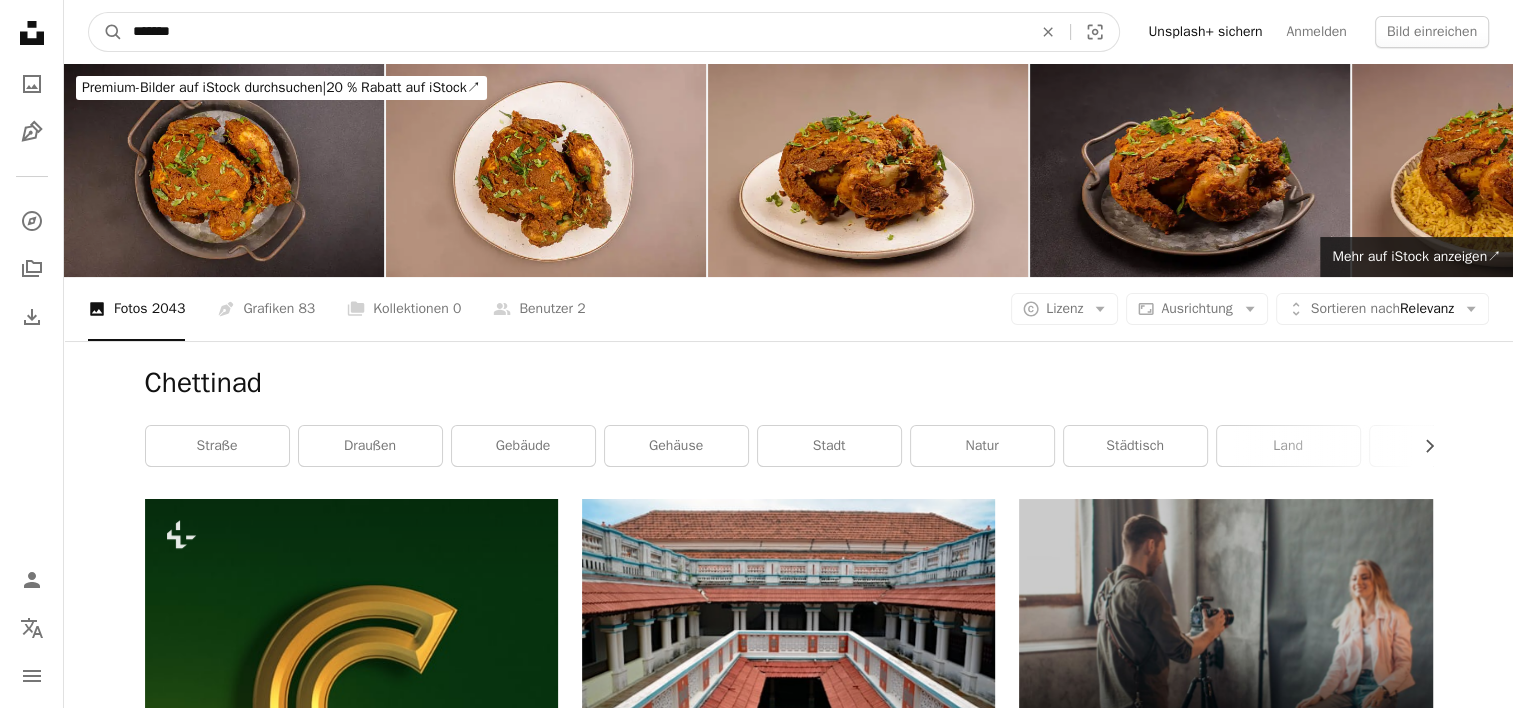 click on "A magnifying glass" at bounding box center [106, 32] 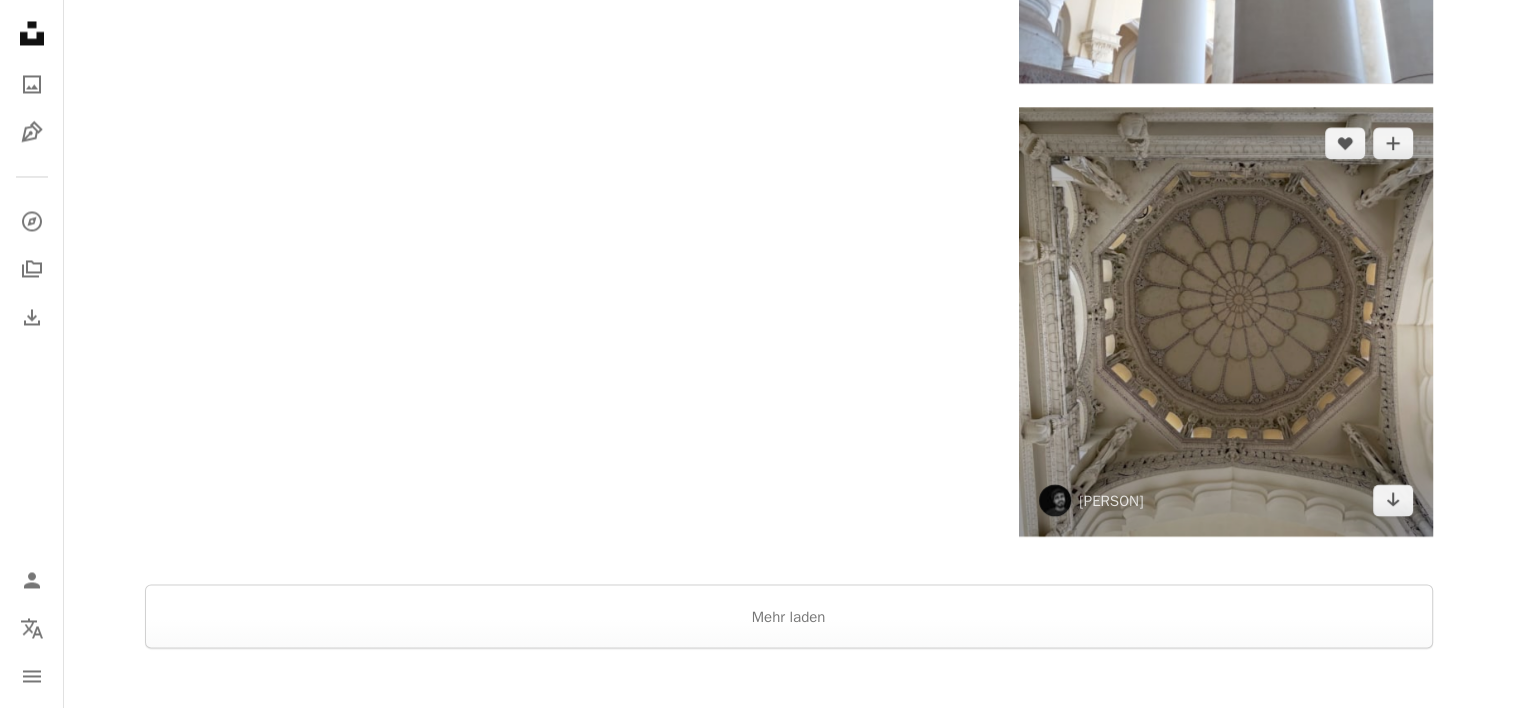scroll, scrollTop: 3600, scrollLeft: 0, axis: vertical 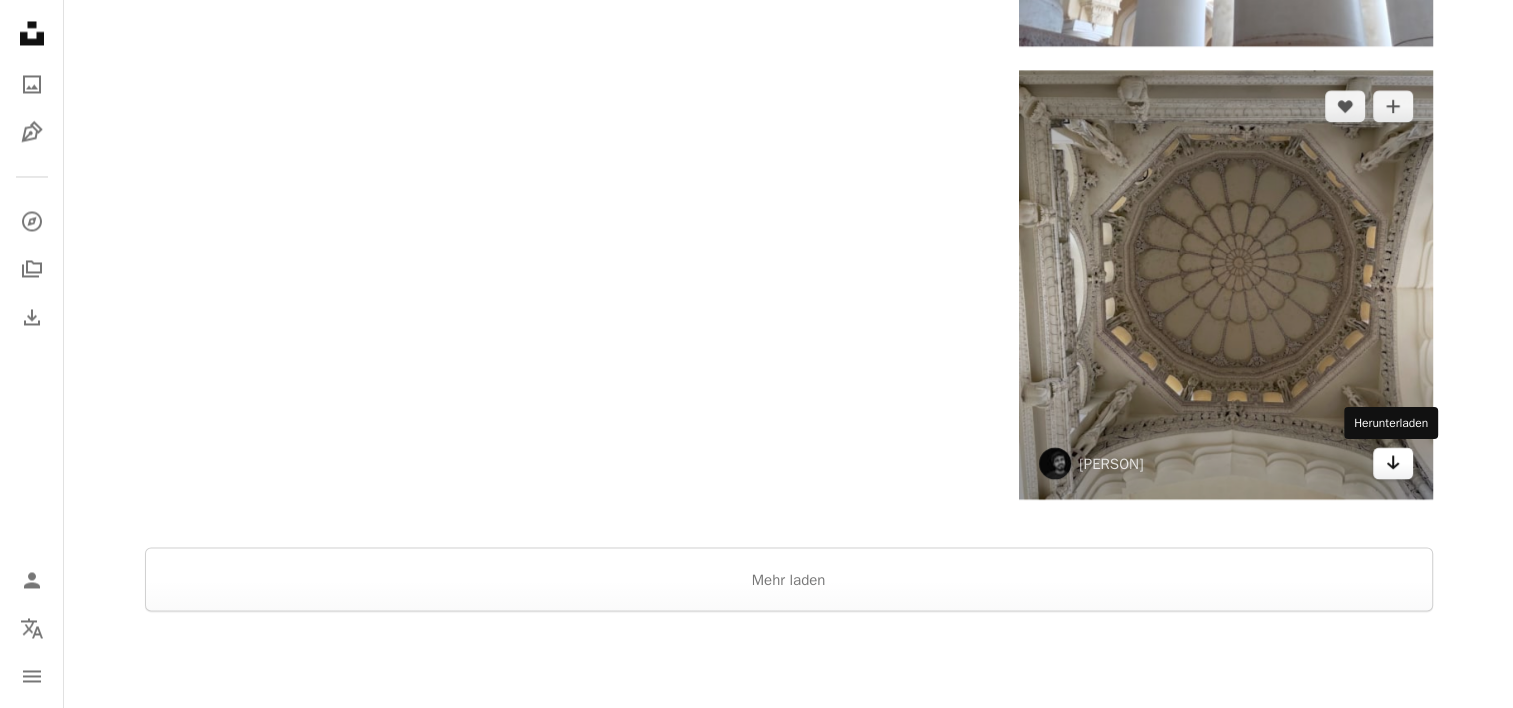 click on "Arrow pointing down" 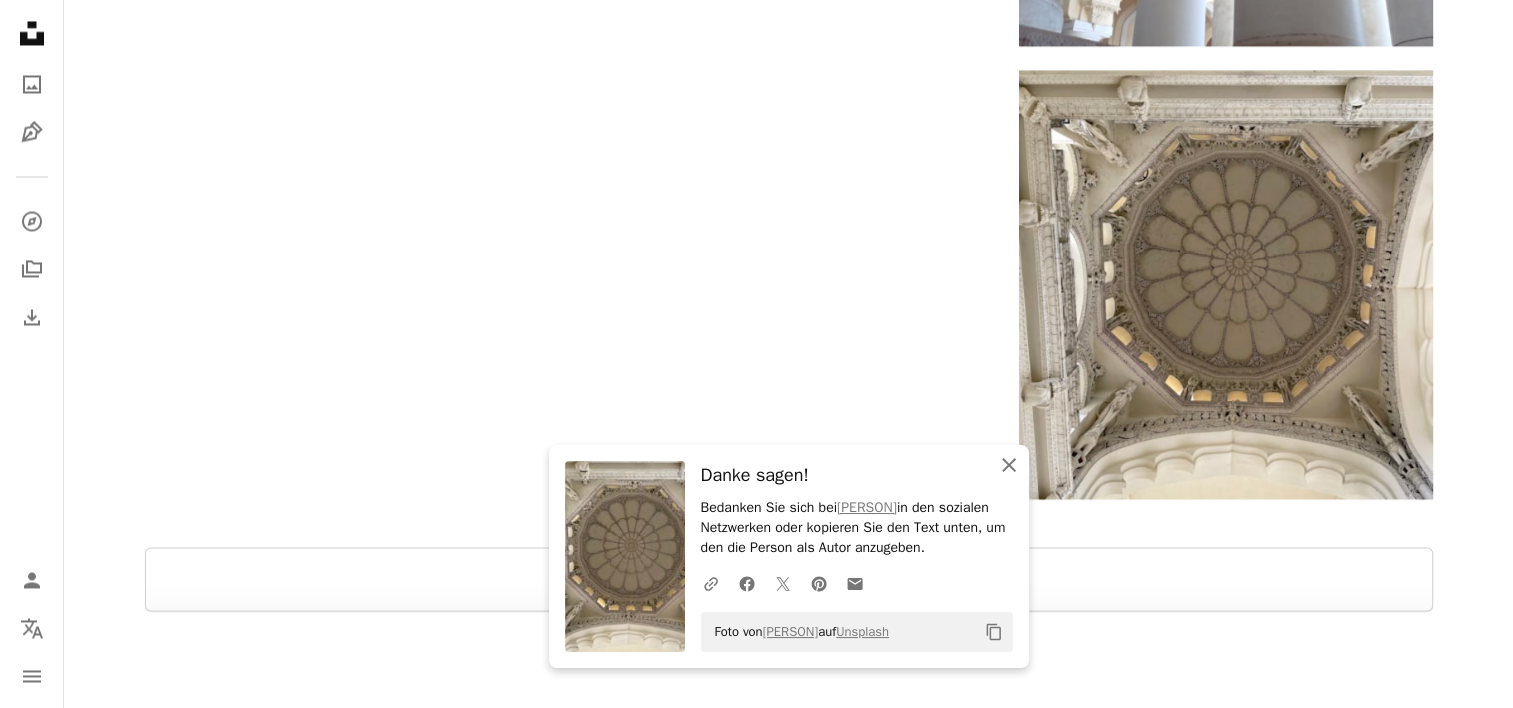 click 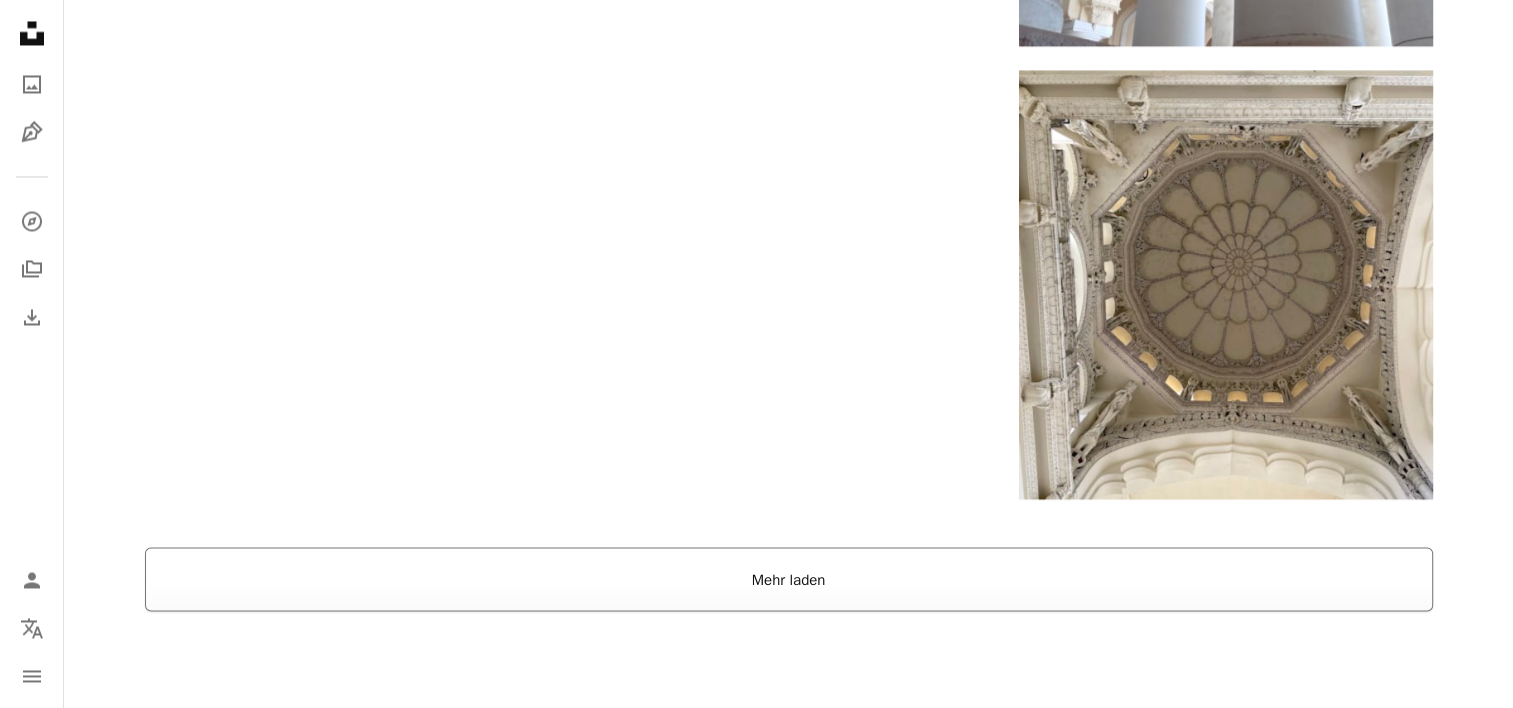 click on "Mehr laden" at bounding box center [789, 579] 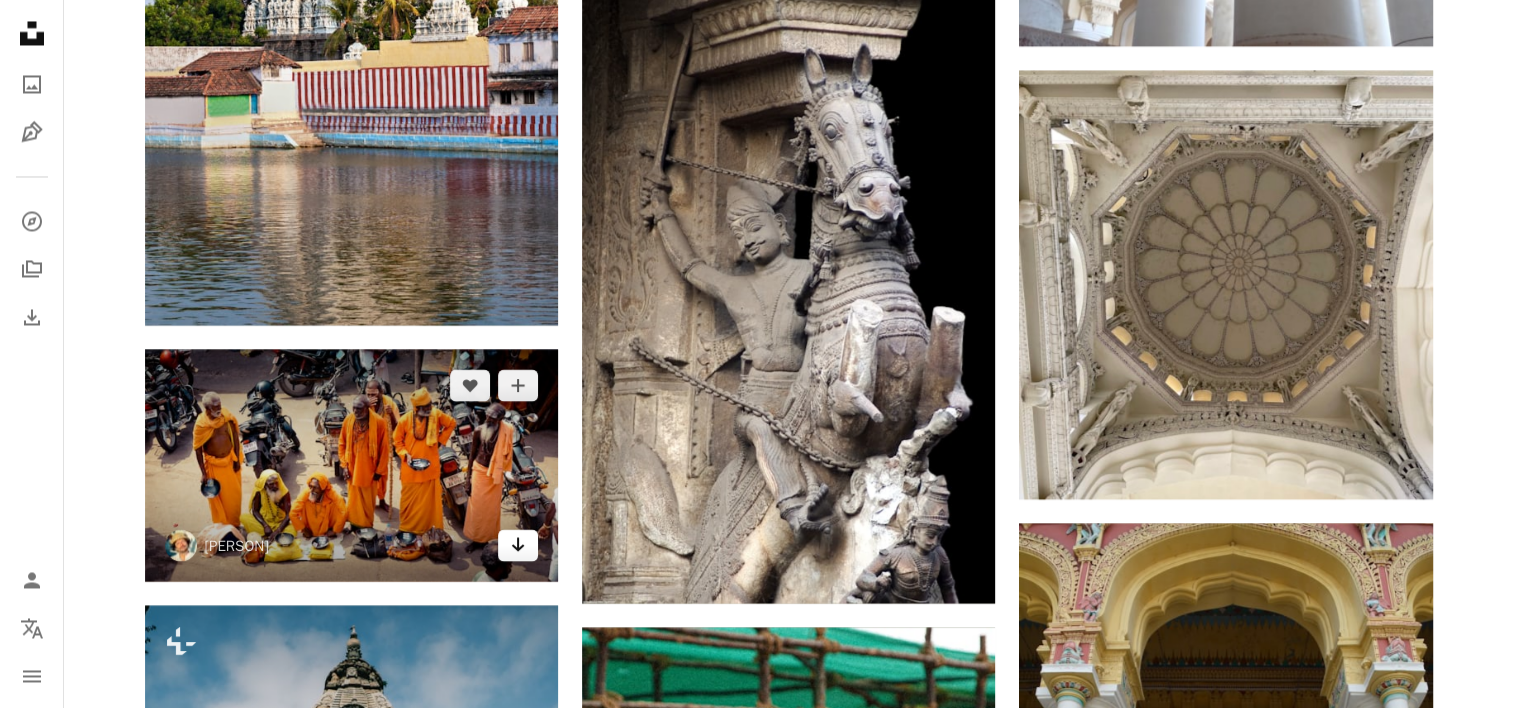 click on "Arrow pointing down" 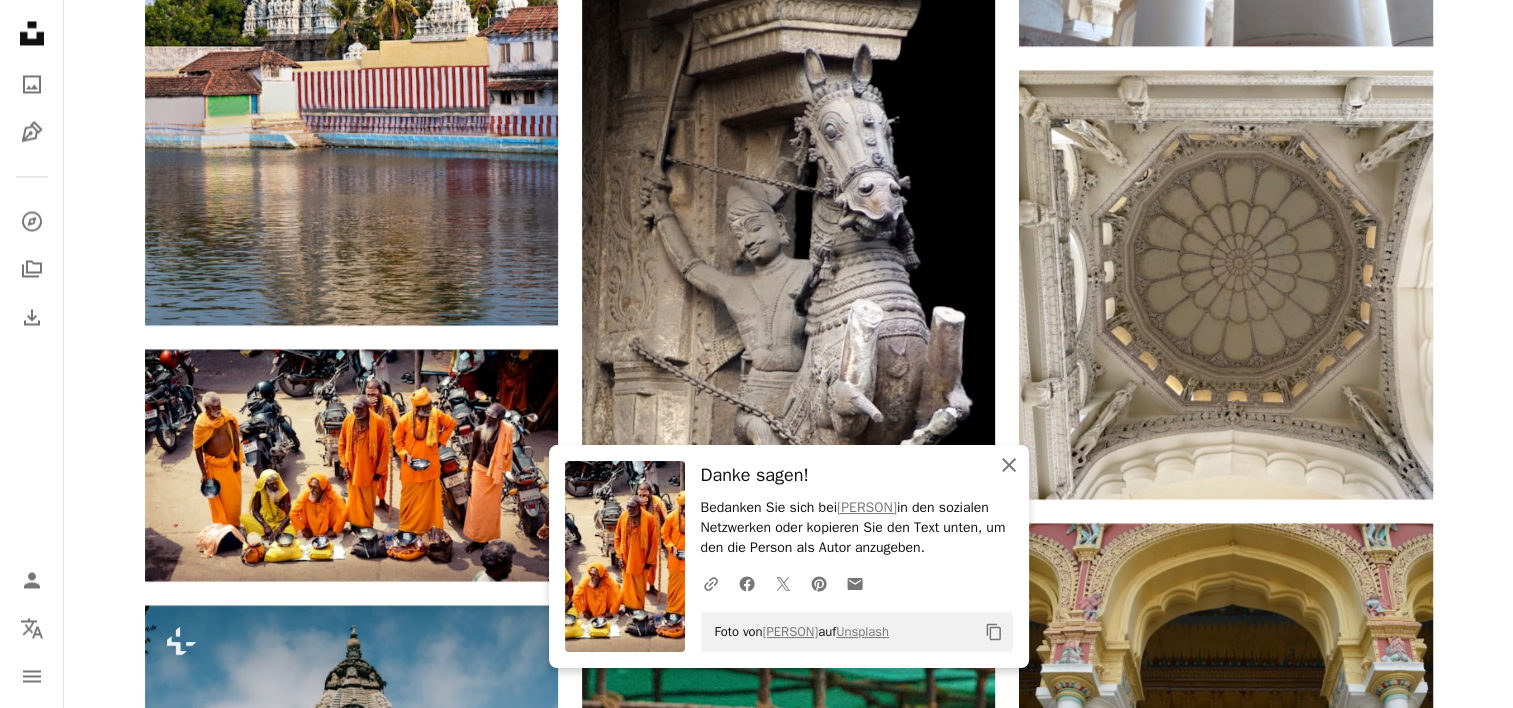 click 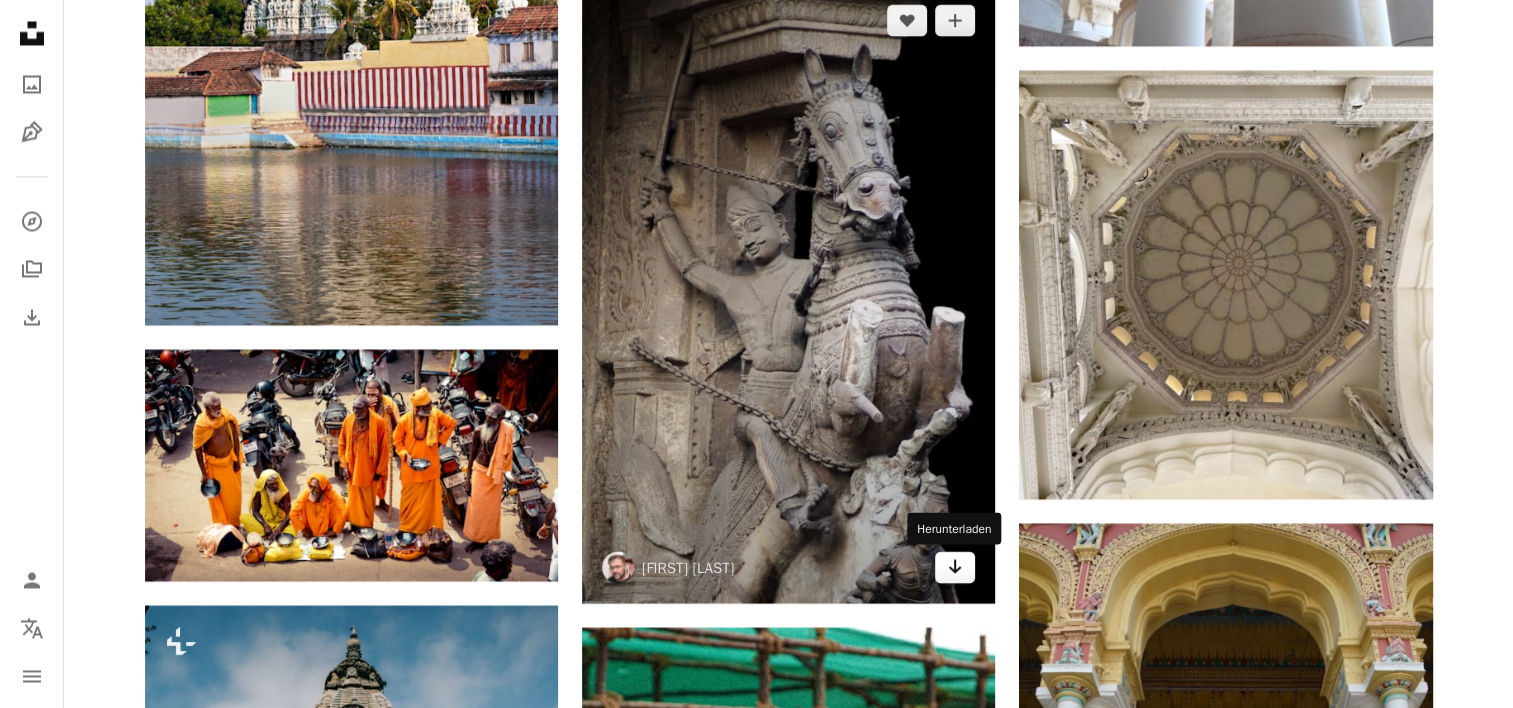 click 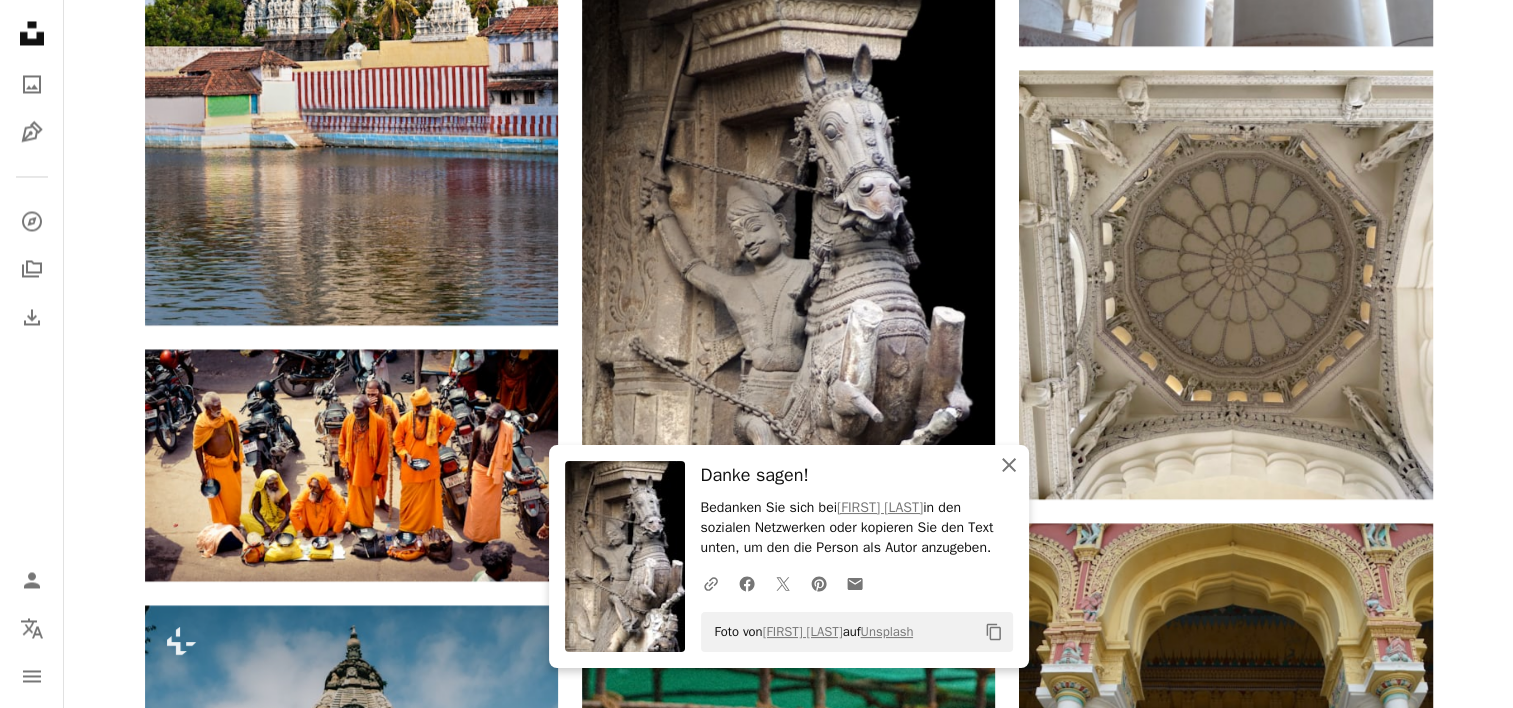 click on "An X shape" 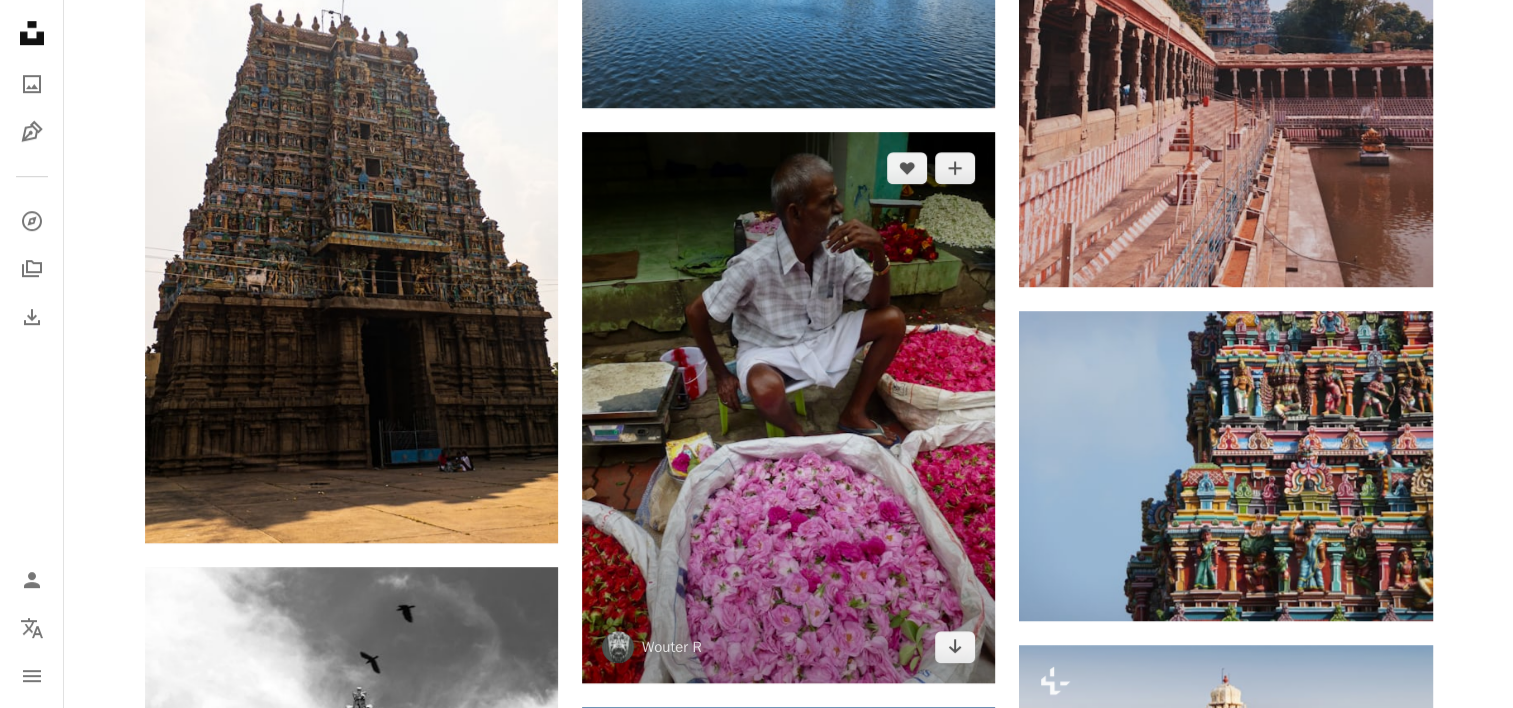 scroll, scrollTop: 1400, scrollLeft: 0, axis: vertical 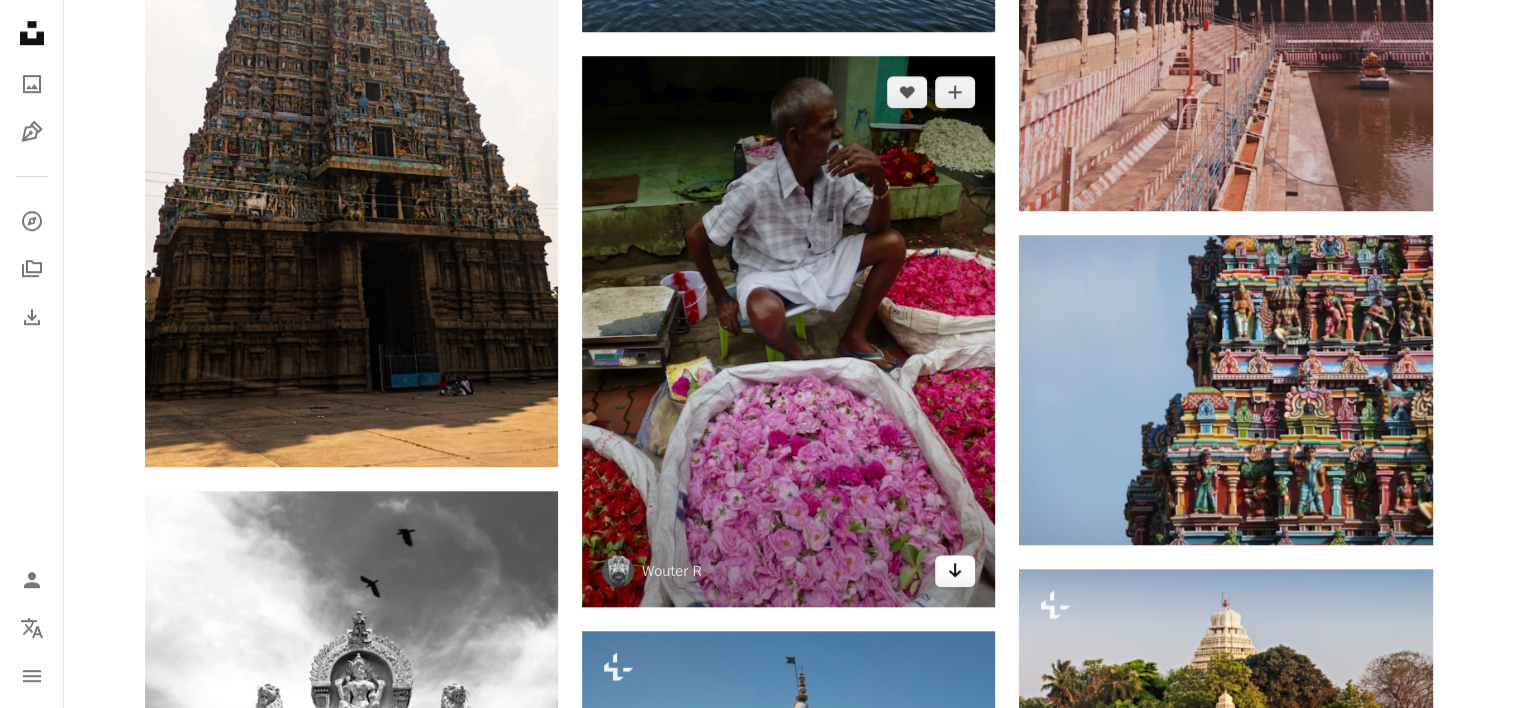 click on "Arrow pointing down" at bounding box center (955, 571) 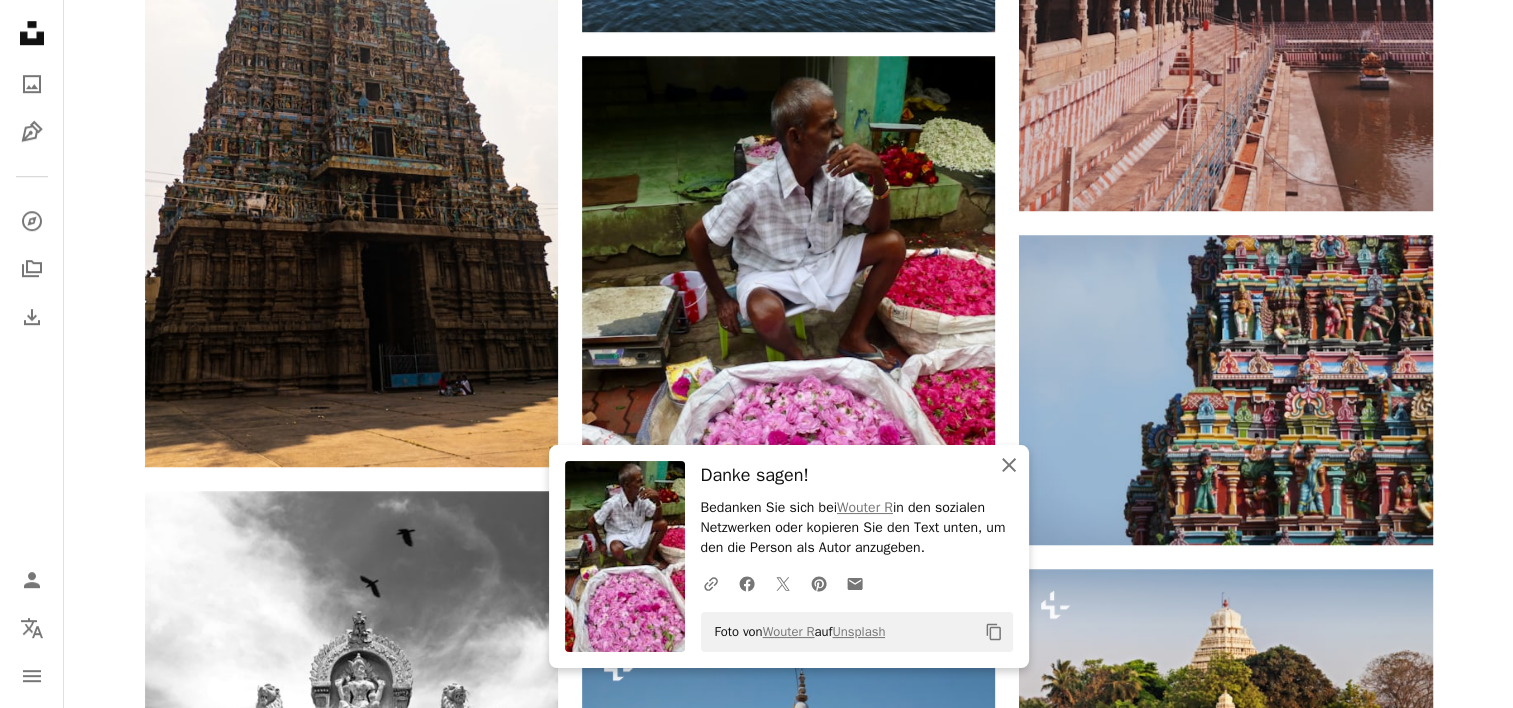 click 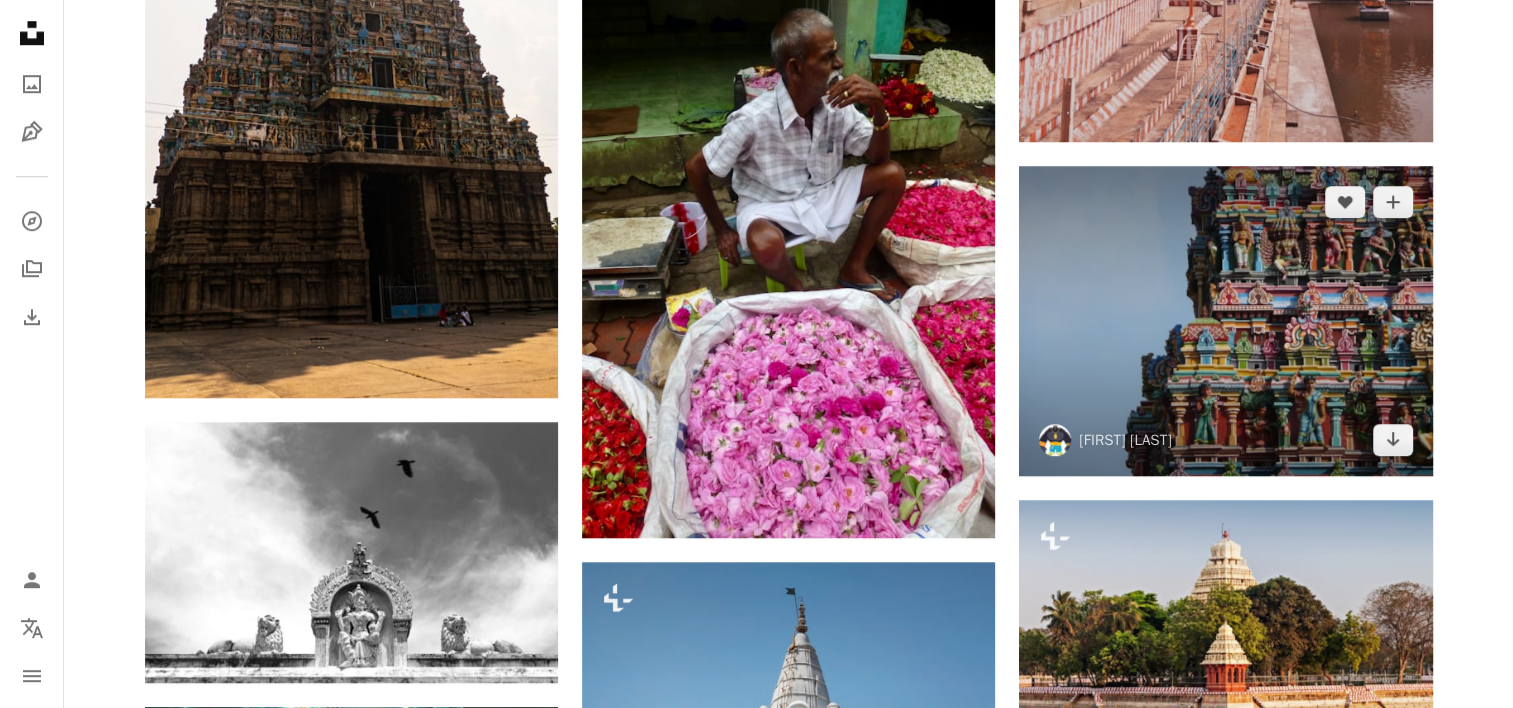 scroll, scrollTop: 1500, scrollLeft: 0, axis: vertical 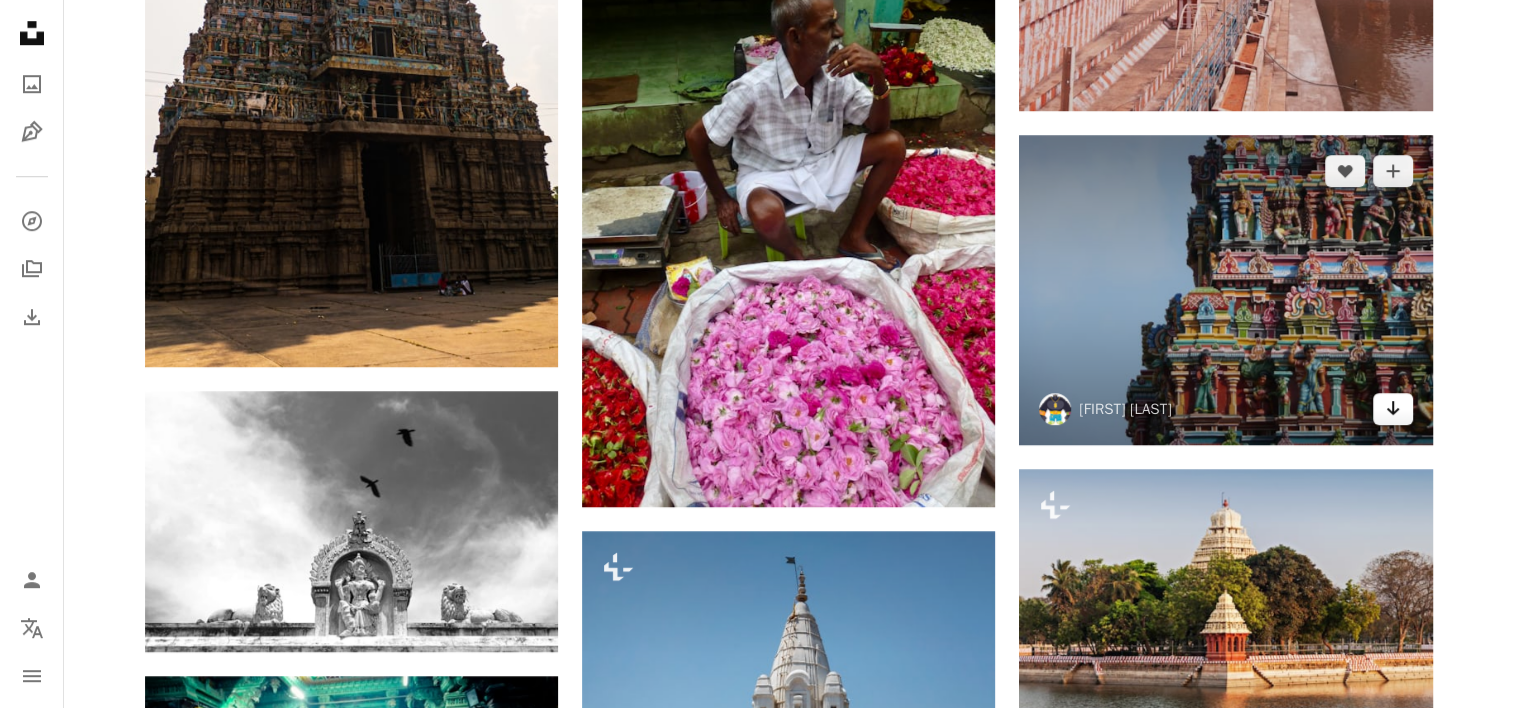 click on "Arrow pointing down" at bounding box center (1393, 409) 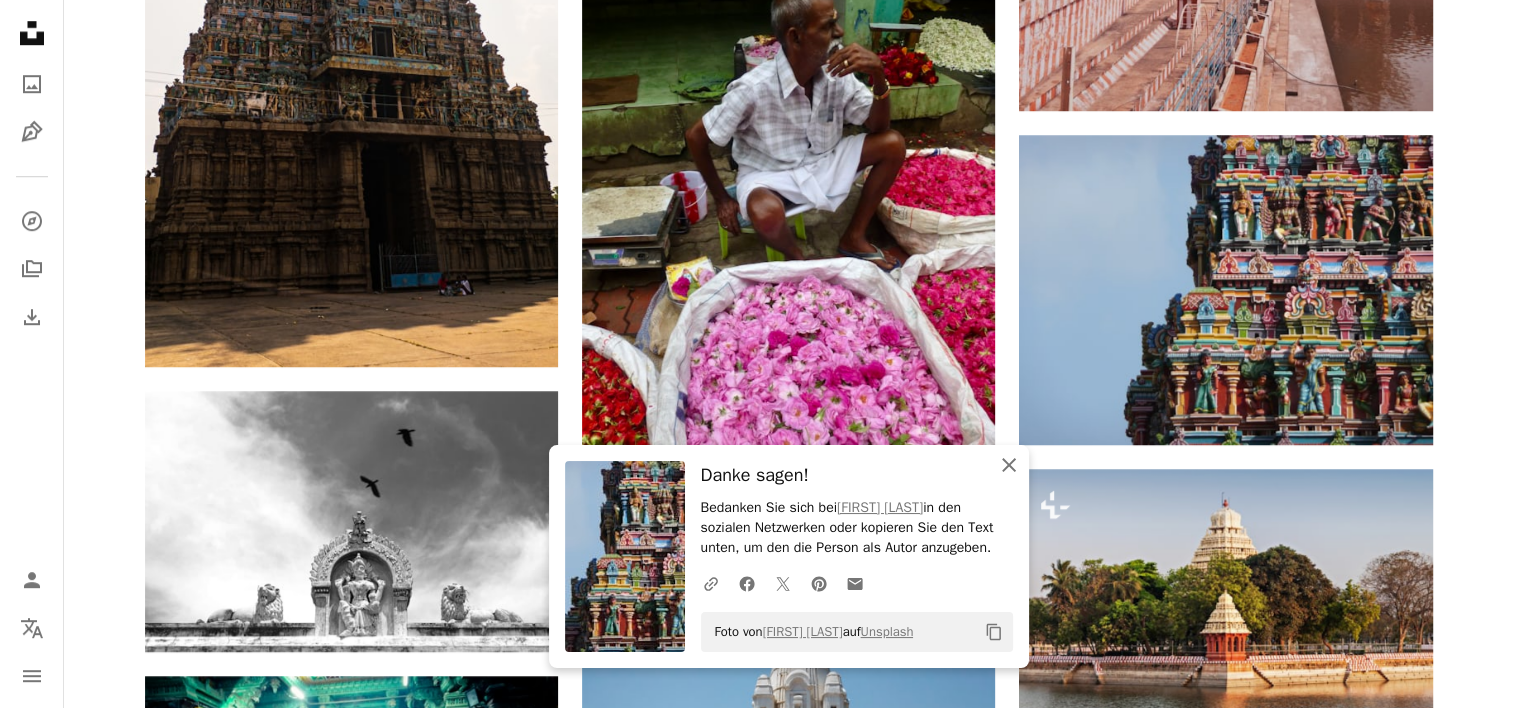 click on "An X shape" 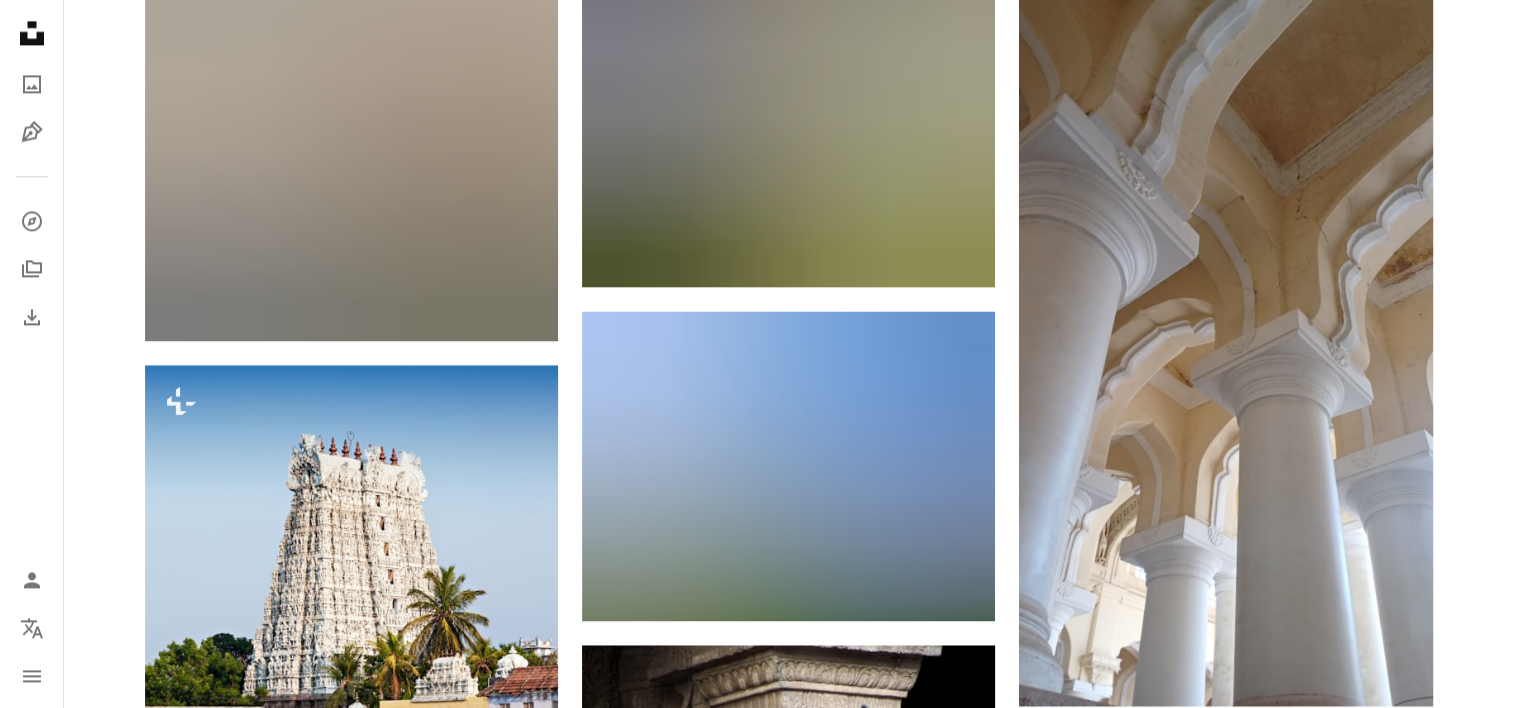 scroll, scrollTop: 3000, scrollLeft: 0, axis: vertical 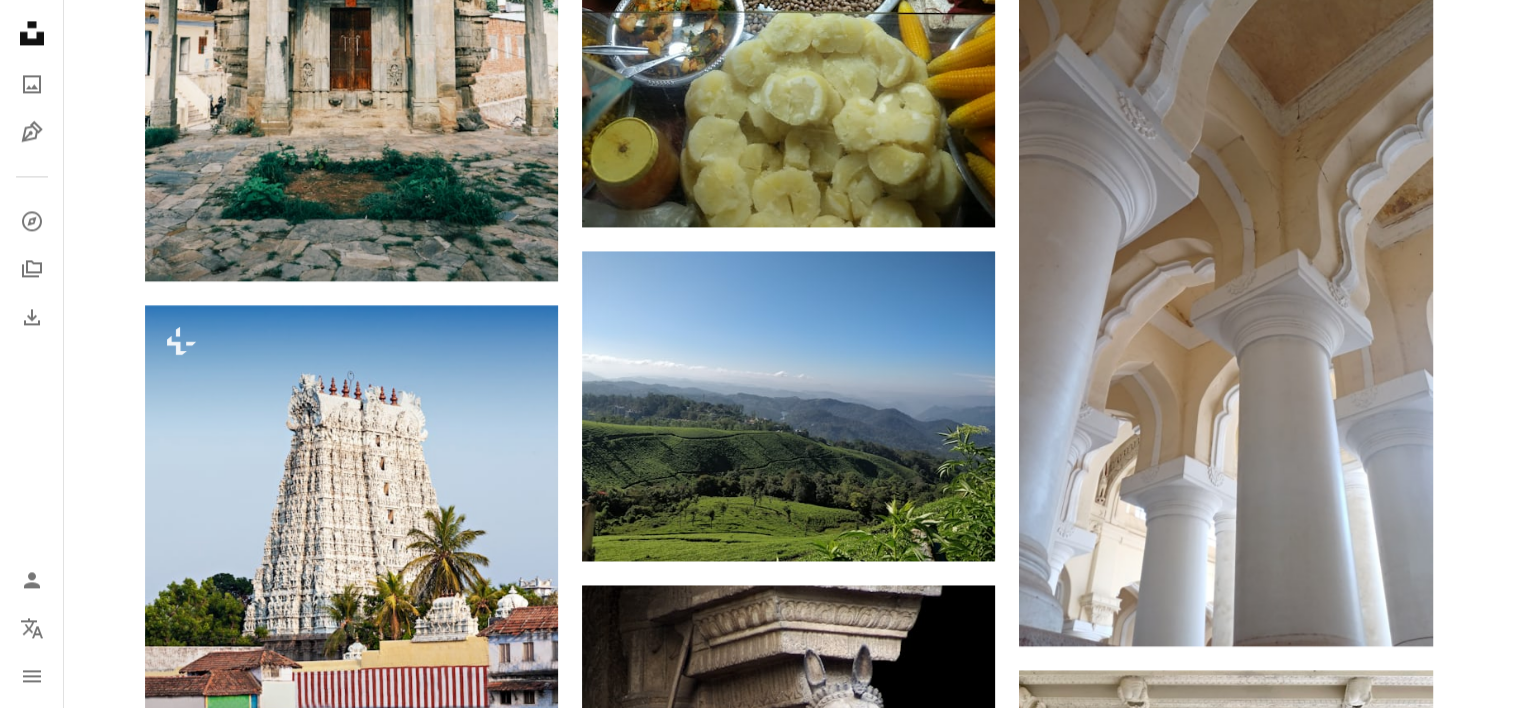 click on "Plus sign for Unsplash+ A heart A plus sign Getty Images Für  Unsplash+ A lock Herunterladen A heart A plus sign [FIRST] [LAST] Für Anfragen verfügbar A checkmark inside of a circle Arrow pointing down A heart A plus sign [FIRST] [LAST] Für Anfragen verfügbar A checkmark inside of a circle Arrow pointing down A heart A plus sign [FIRST] [LAST] Arrow pointing down Plus sign for Unsplash+ A heart A plus sign [FIRST] [LAST] Für  Unsplash+ A lock Herunterladen Plus sign for Unsplash+ A heart A plus sign Getty Images Für  Unsplash+ A lock Herunterladen A heart A plus sign [FIRST] [LAST] Arrow pointing down Plus sign for Unsplash+ A heart A plus sign [FIRST] [LAST] Für  Unsplash+ A lock Herunterladen –– ––– –––  –– ––– –  ––– –––  ––––  –   – –– –––  – – ––– –– –– –––– –– Take your designs to the next level. A heart" at bounding box center [788, 2389] 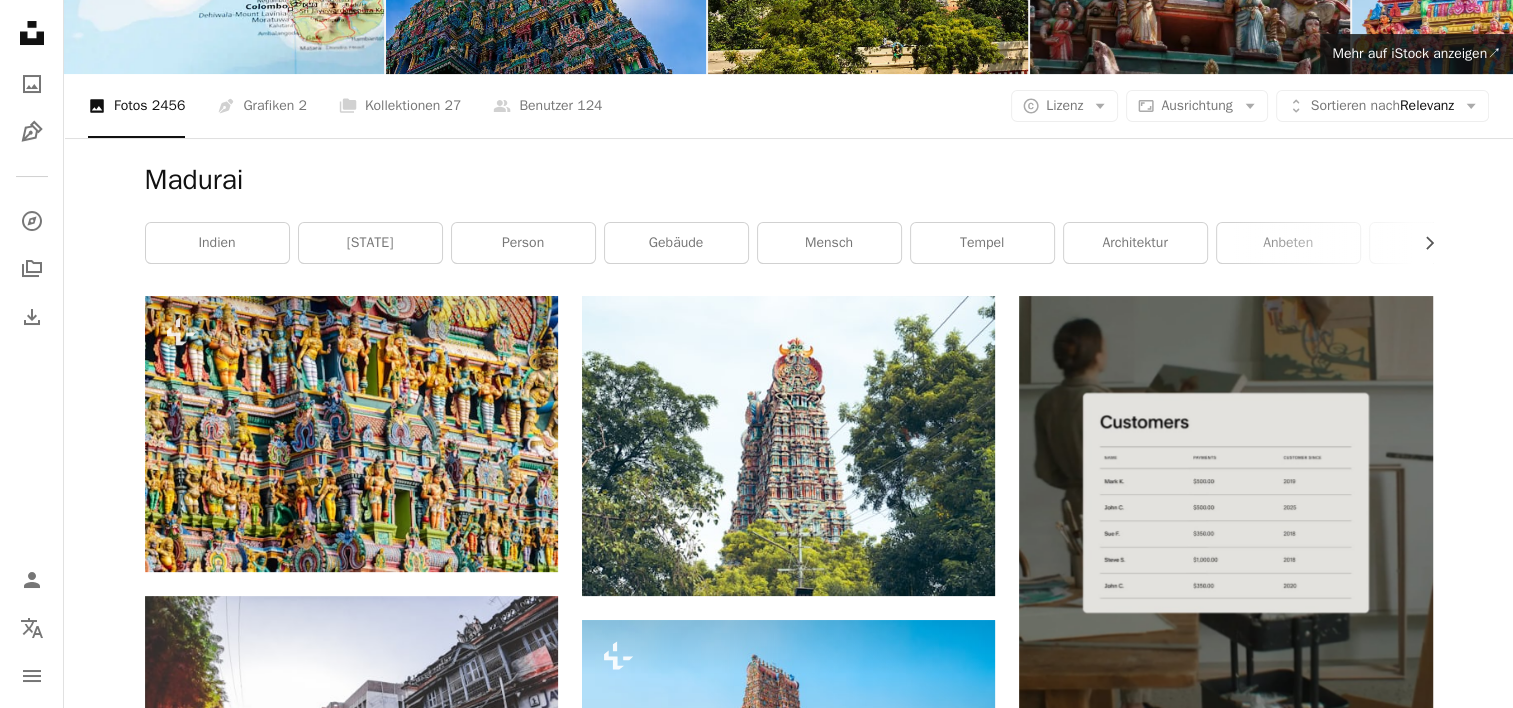 scroll, scrollTop: 0, scrollLeft: 0, axis: both 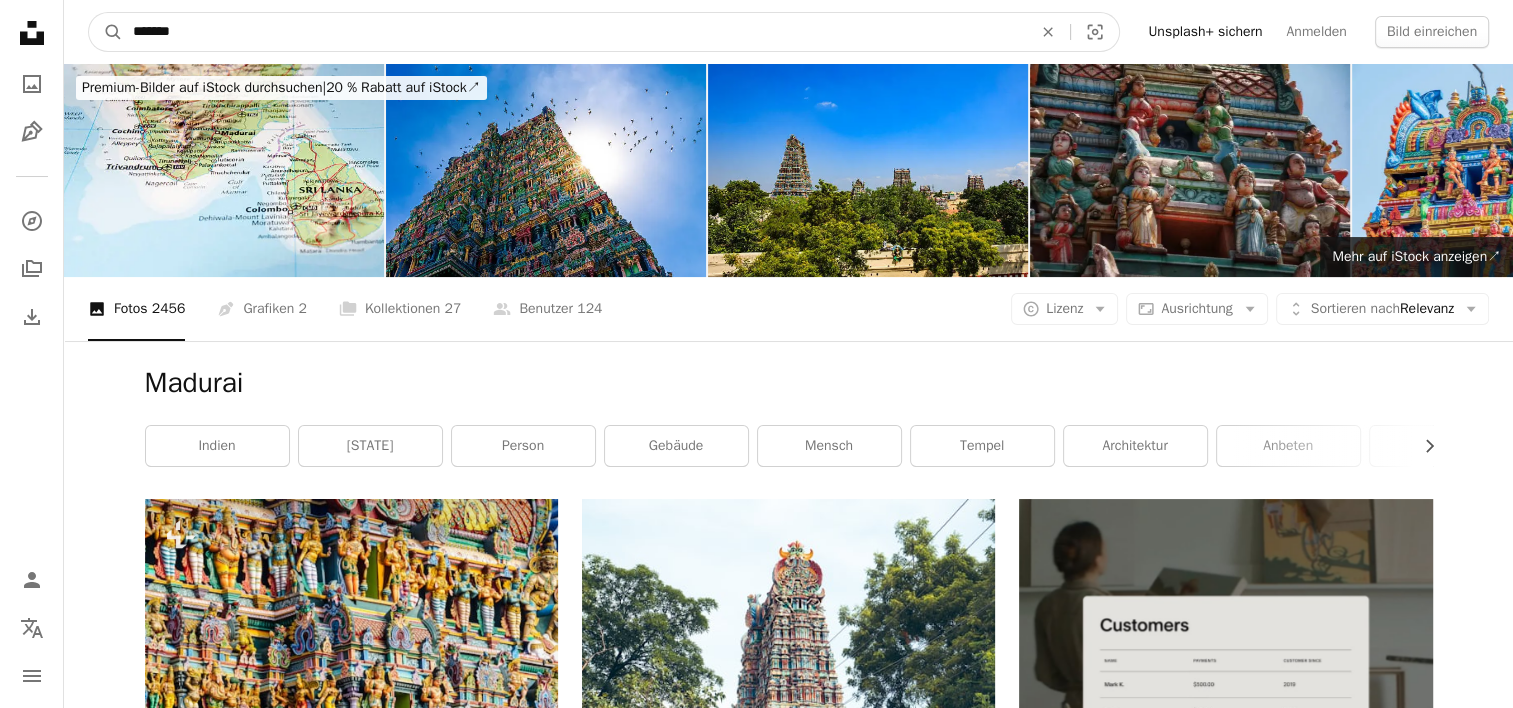 click on "*******" at bounding box center (574, 32) 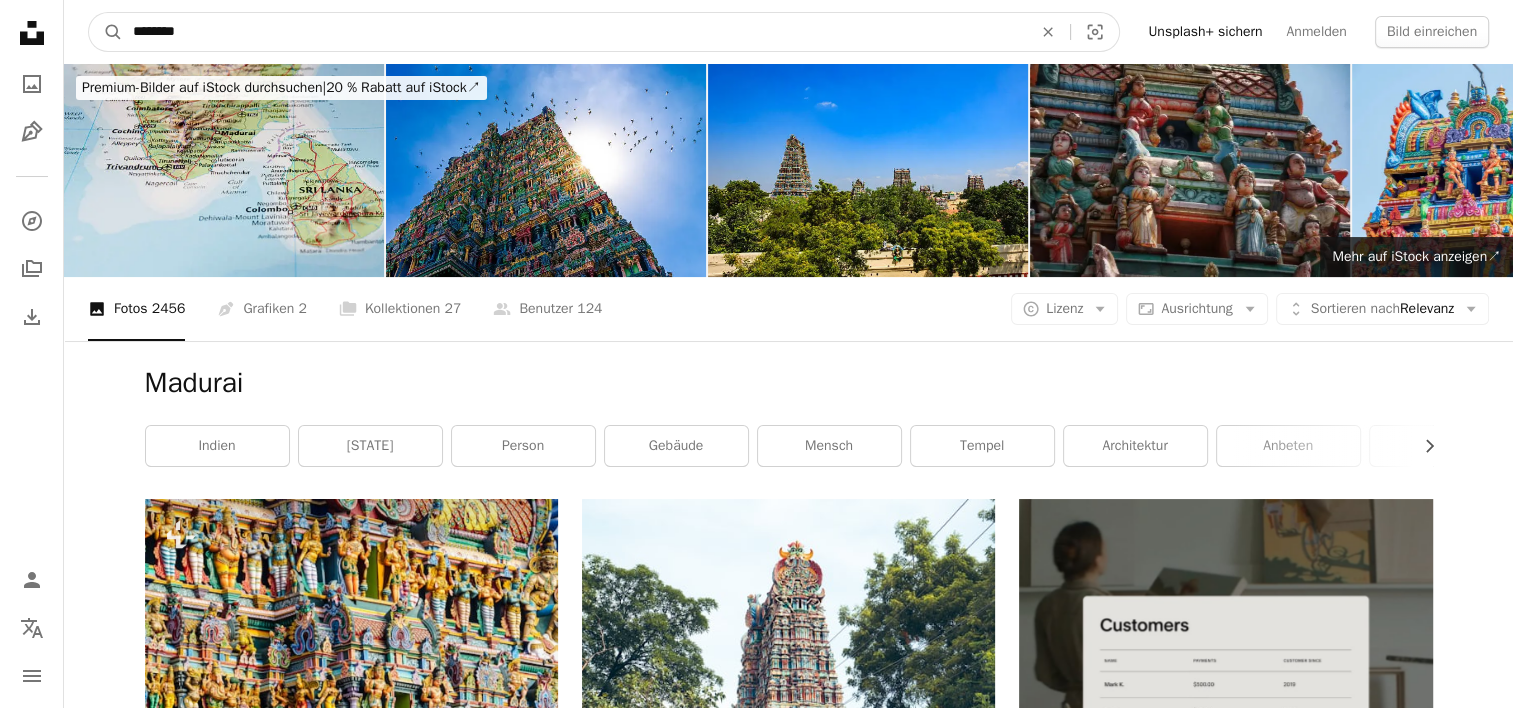 type on "********" 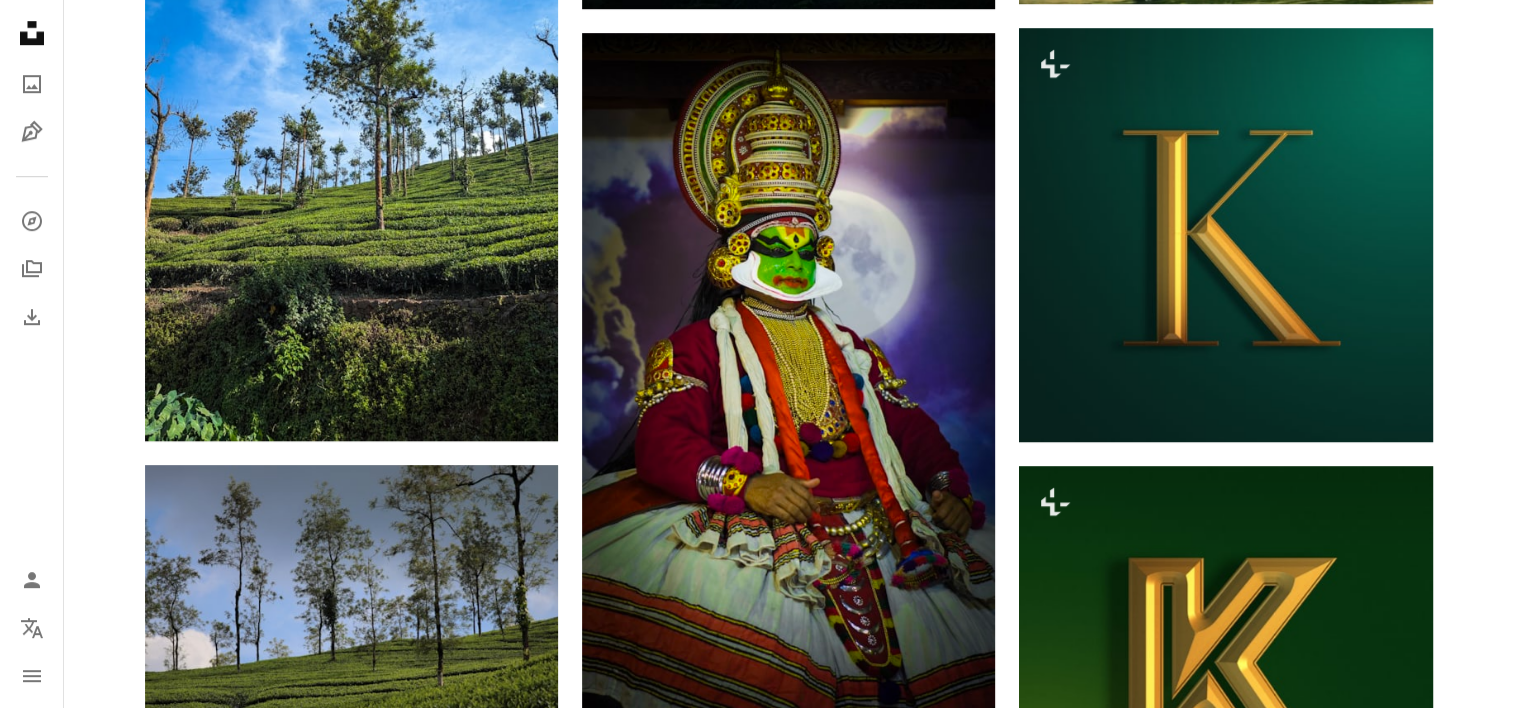 scroll, scrollTop: 1400, scrollLeft: 0, axis: vertical 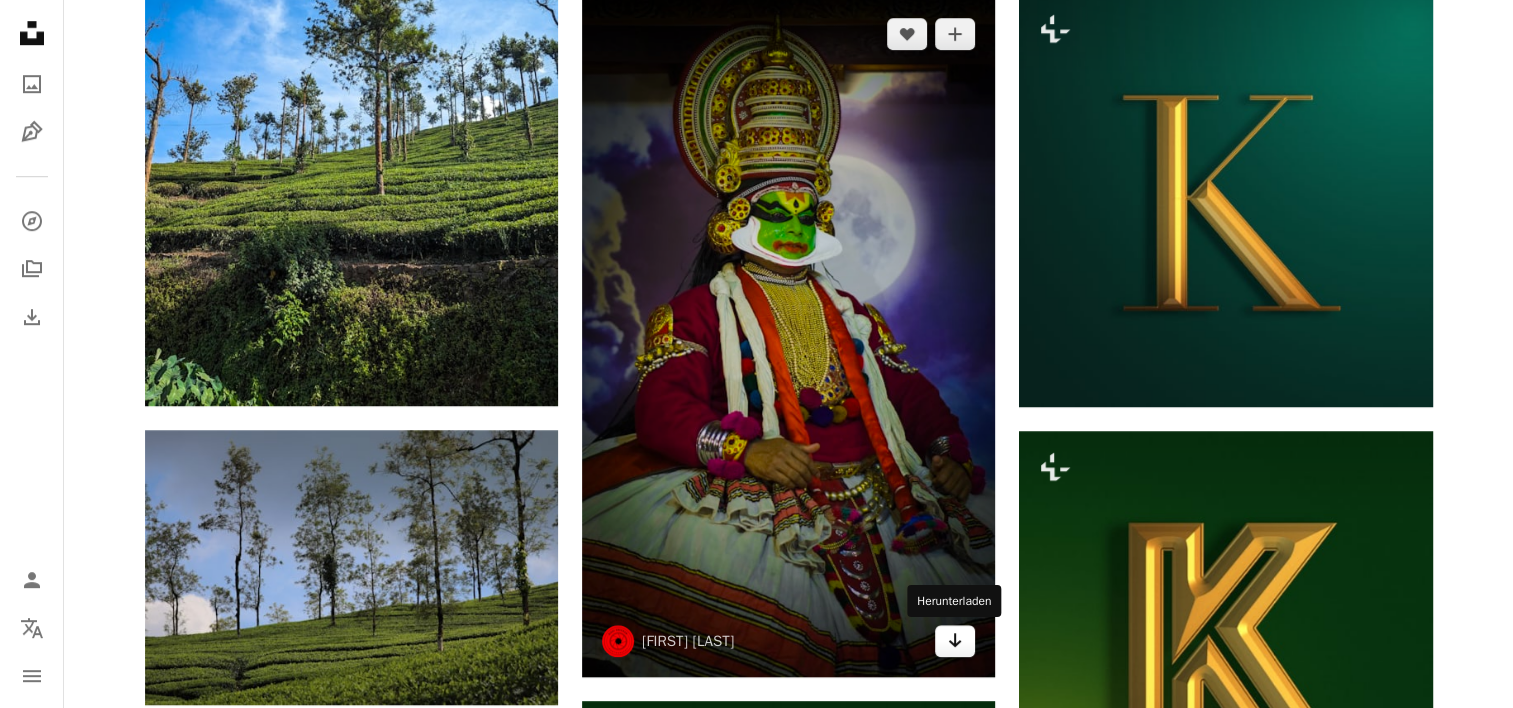 click on "Arrow pointing down" 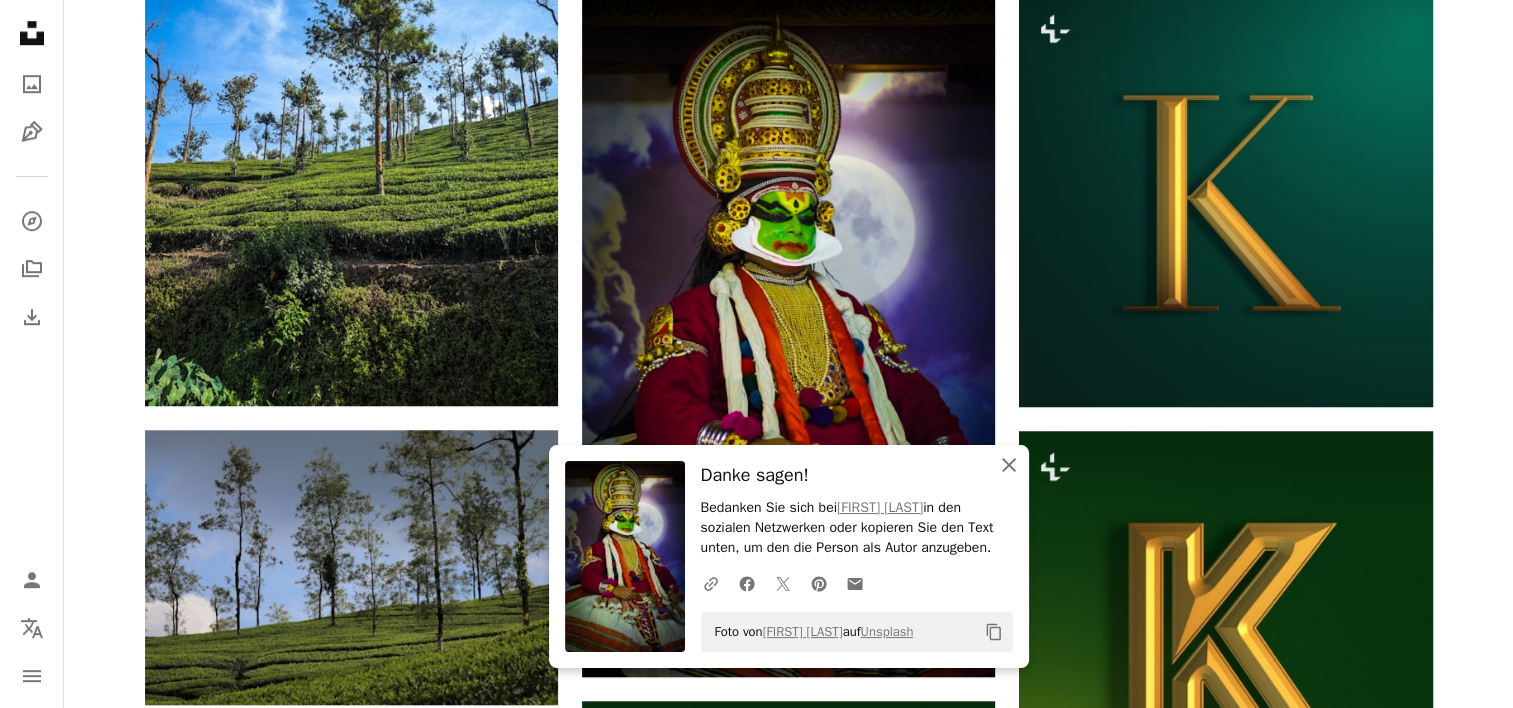 click on "An X shape" 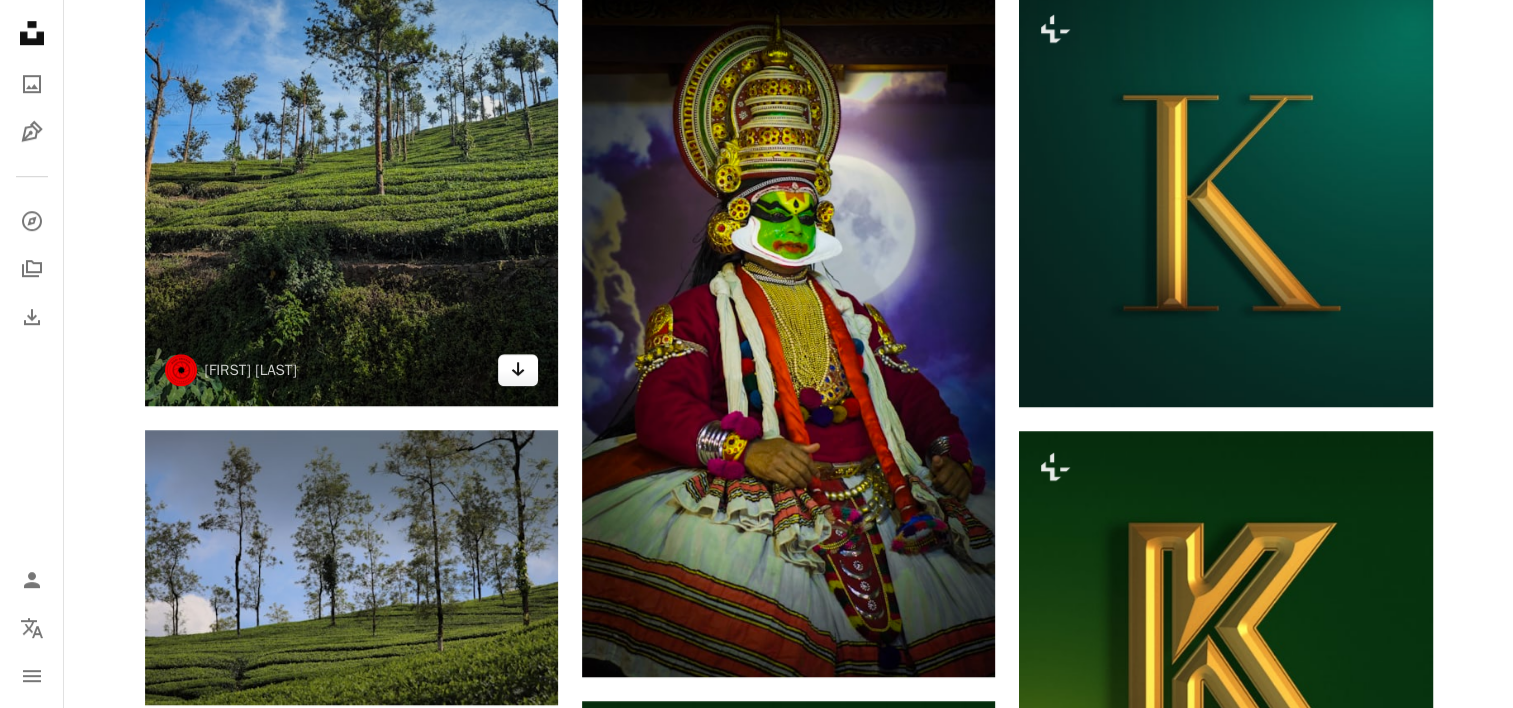 click on "Arrow pointing down" 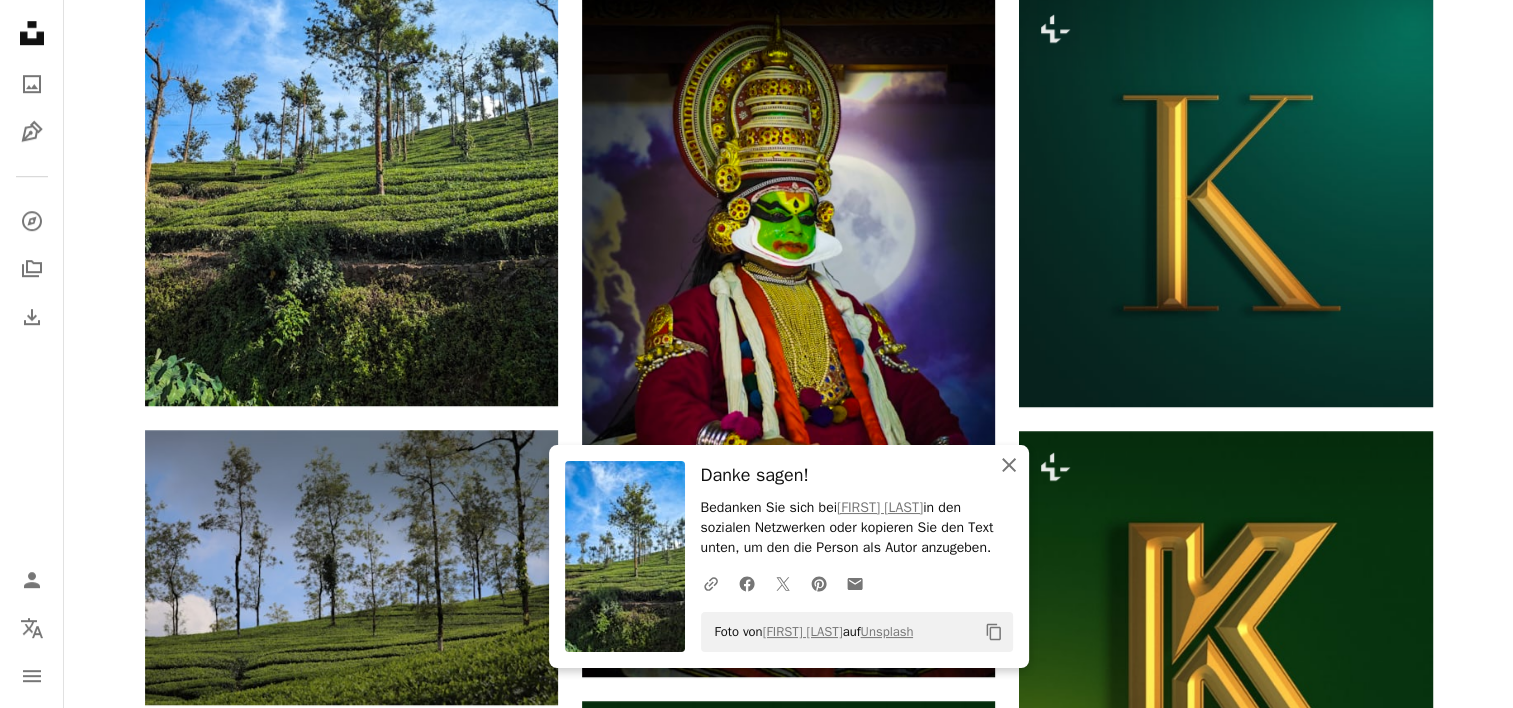 click 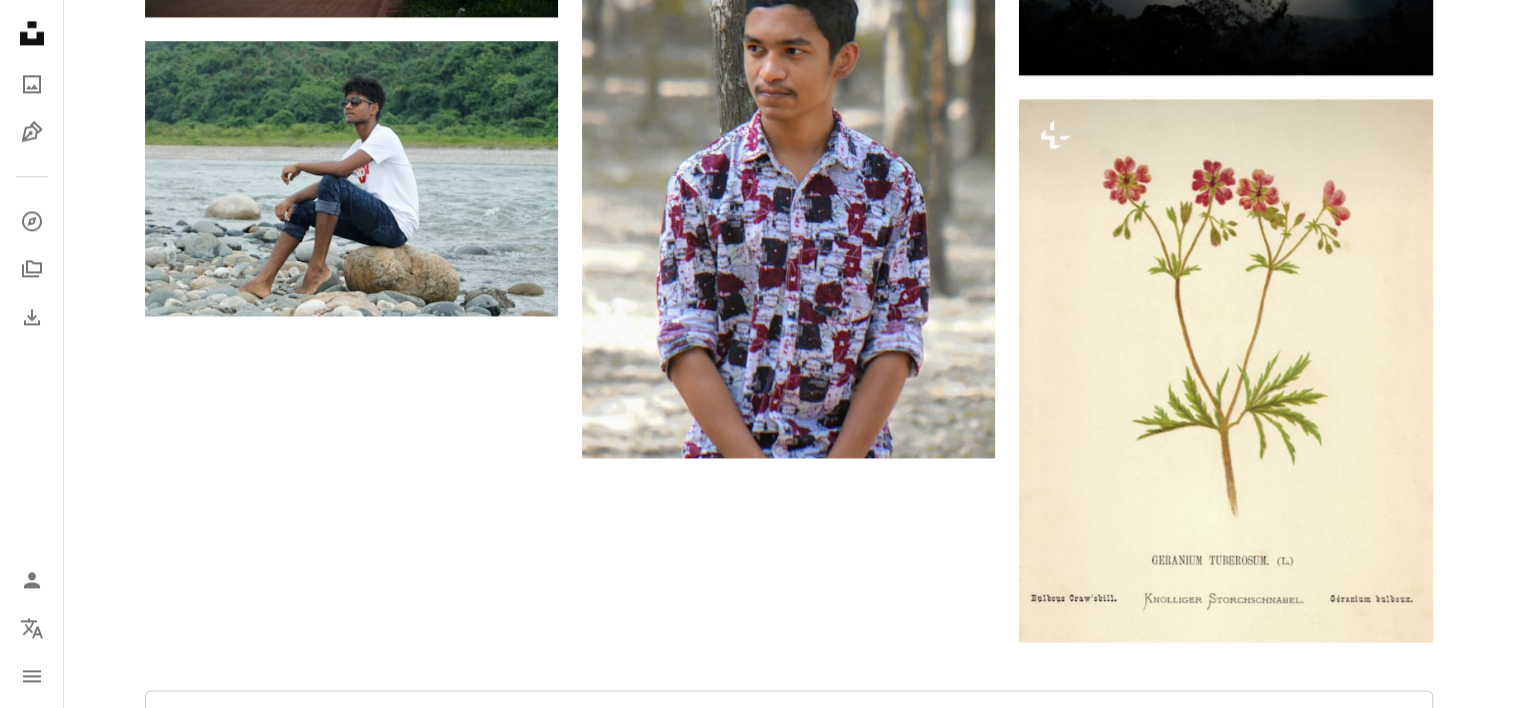 scroll, scrollTop: 3100, scrollLeft: 0, axis: vertical 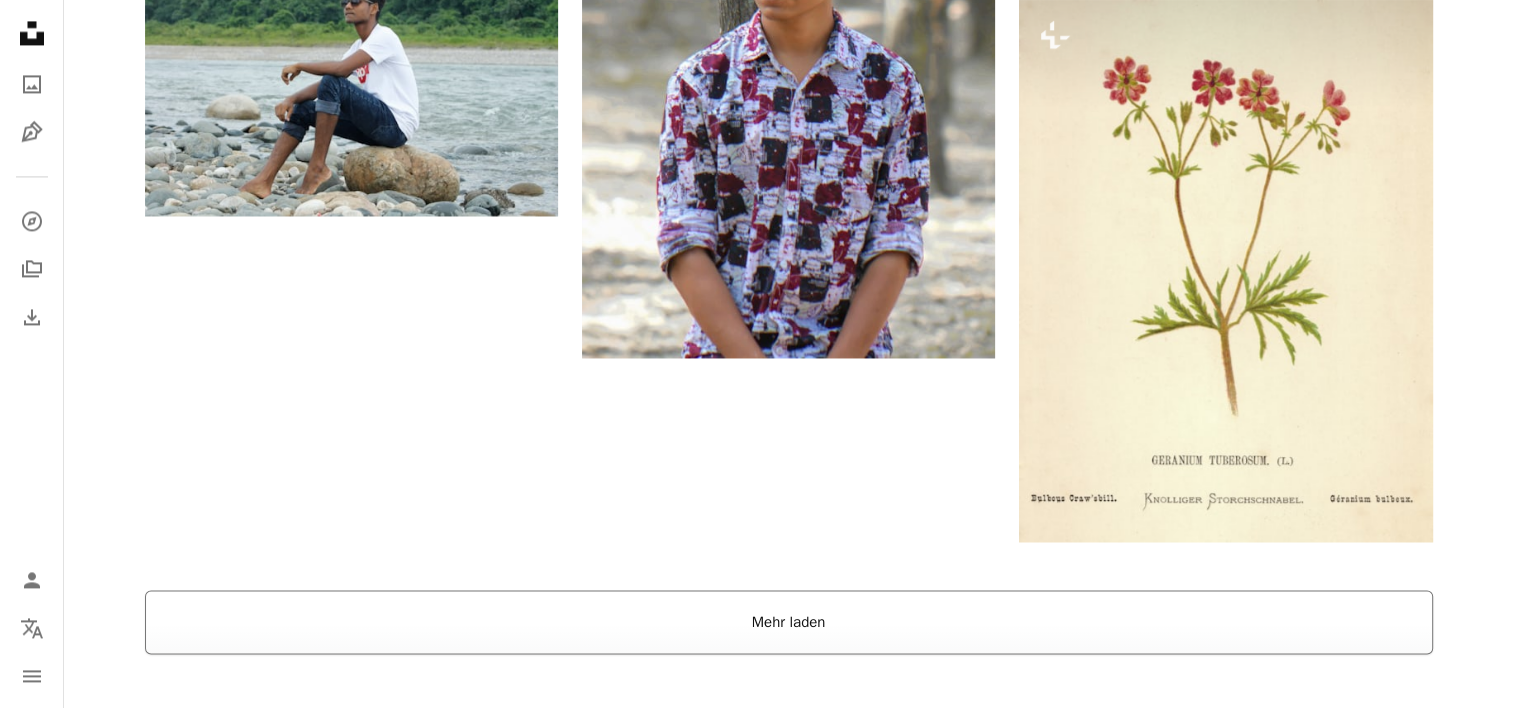 click on "Mehr laden" at bounding box center (789, 622) 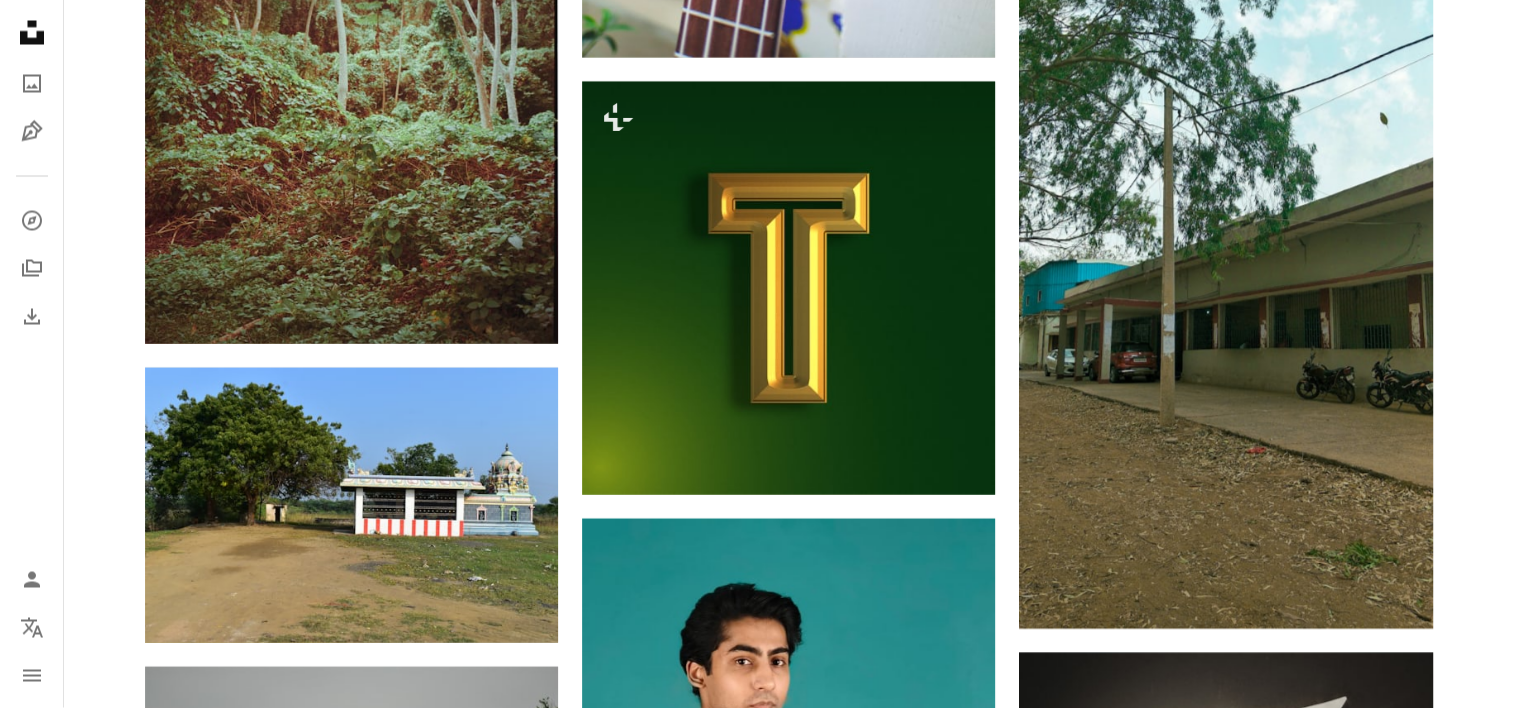 scroll, scrollTop: 11400, scrollLeft: 0, axis: vertical 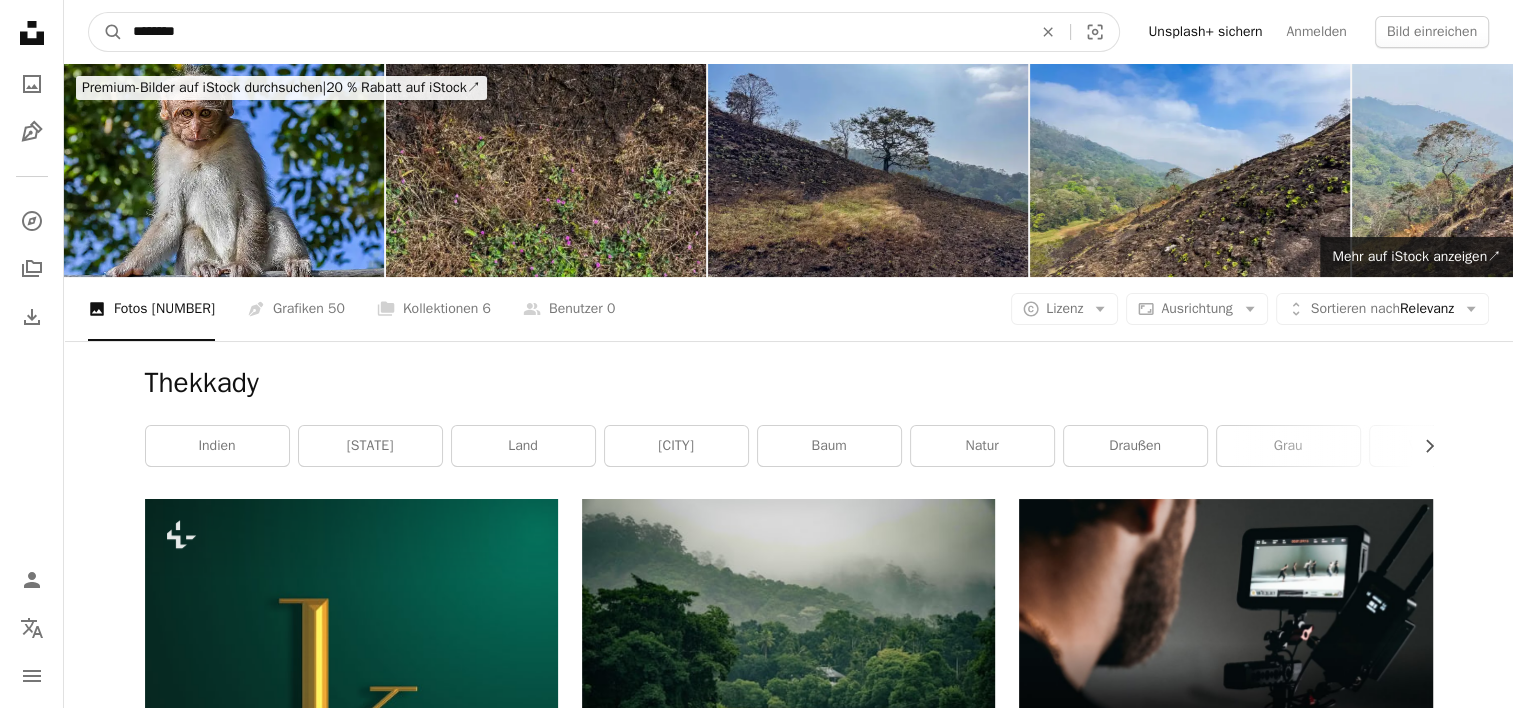 drag, startPoint x: 190, startPoint y: 34, endPoint x: 23, endPoint y: 39, distance: 167.07483 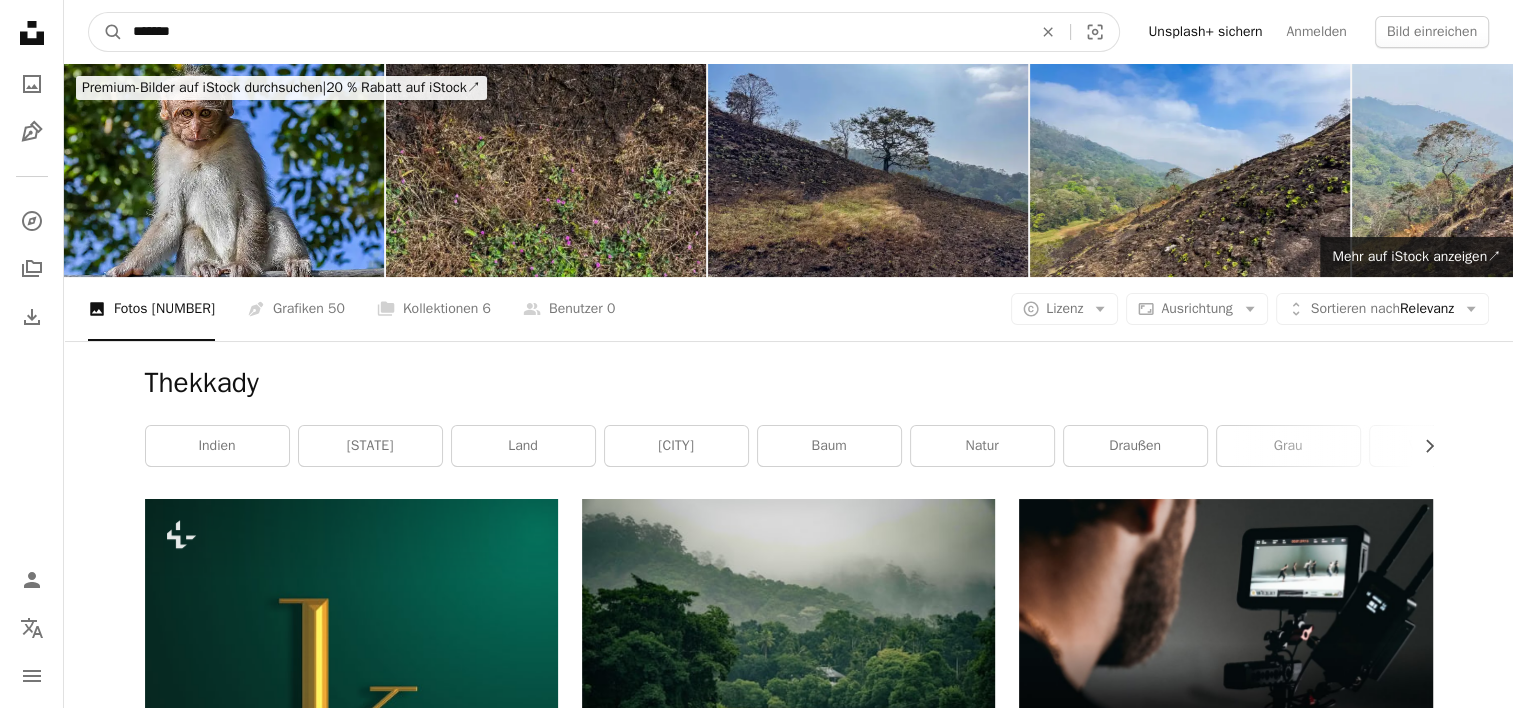 type on "*******" 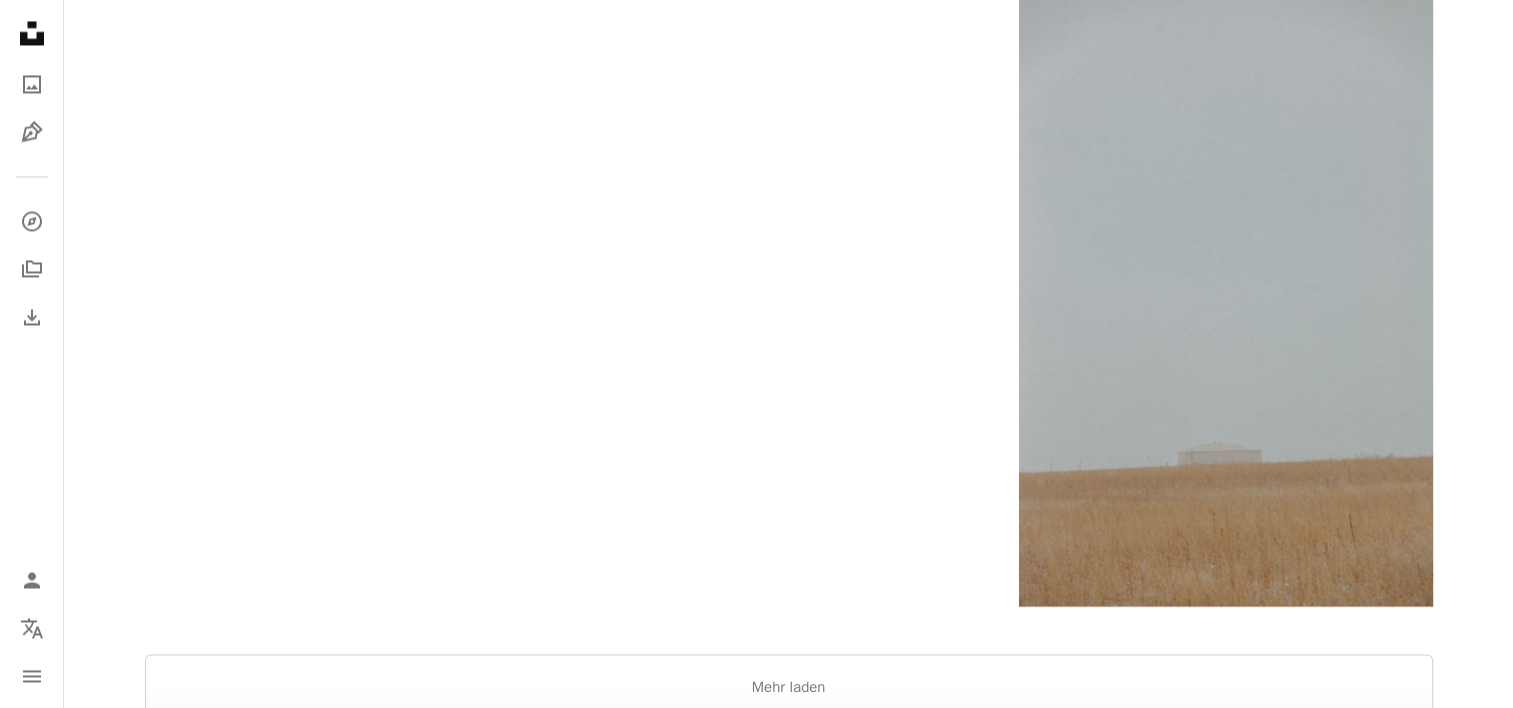 scroll, scrollTop: 3800, scrollLeft: 0, axis: vertical 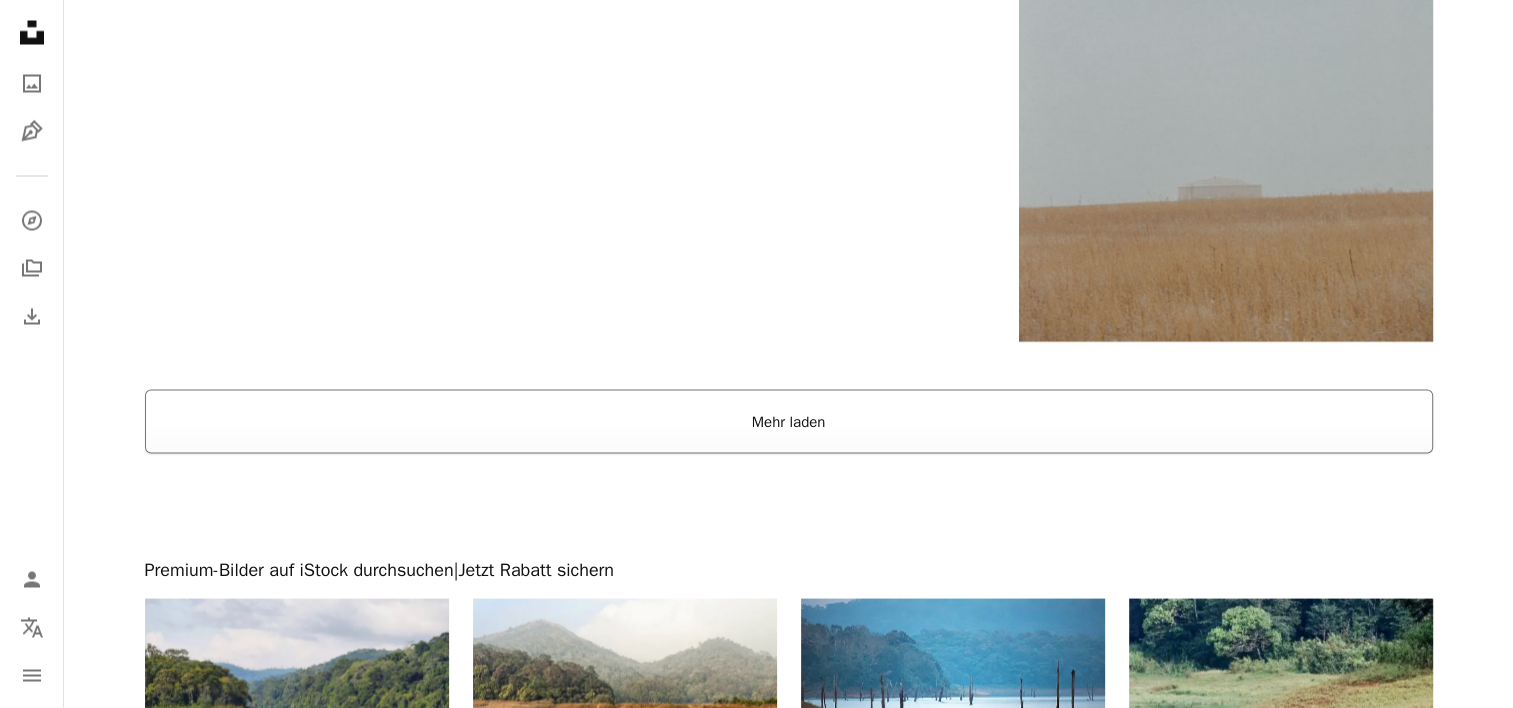 click on "Mehr laden" at bounding box center (789, 422) 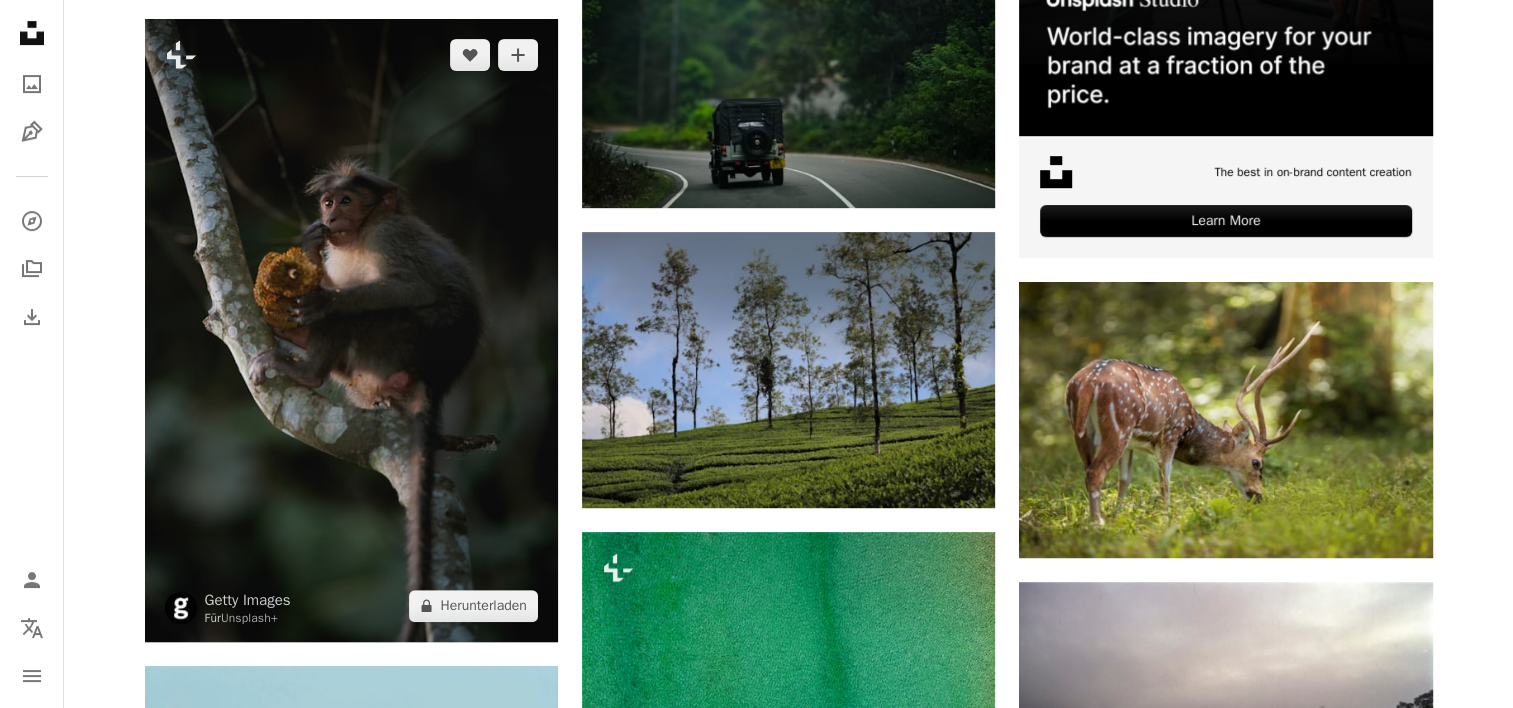 scroll, scrollTop: 900, scrollLeft: 0, axis: vertical 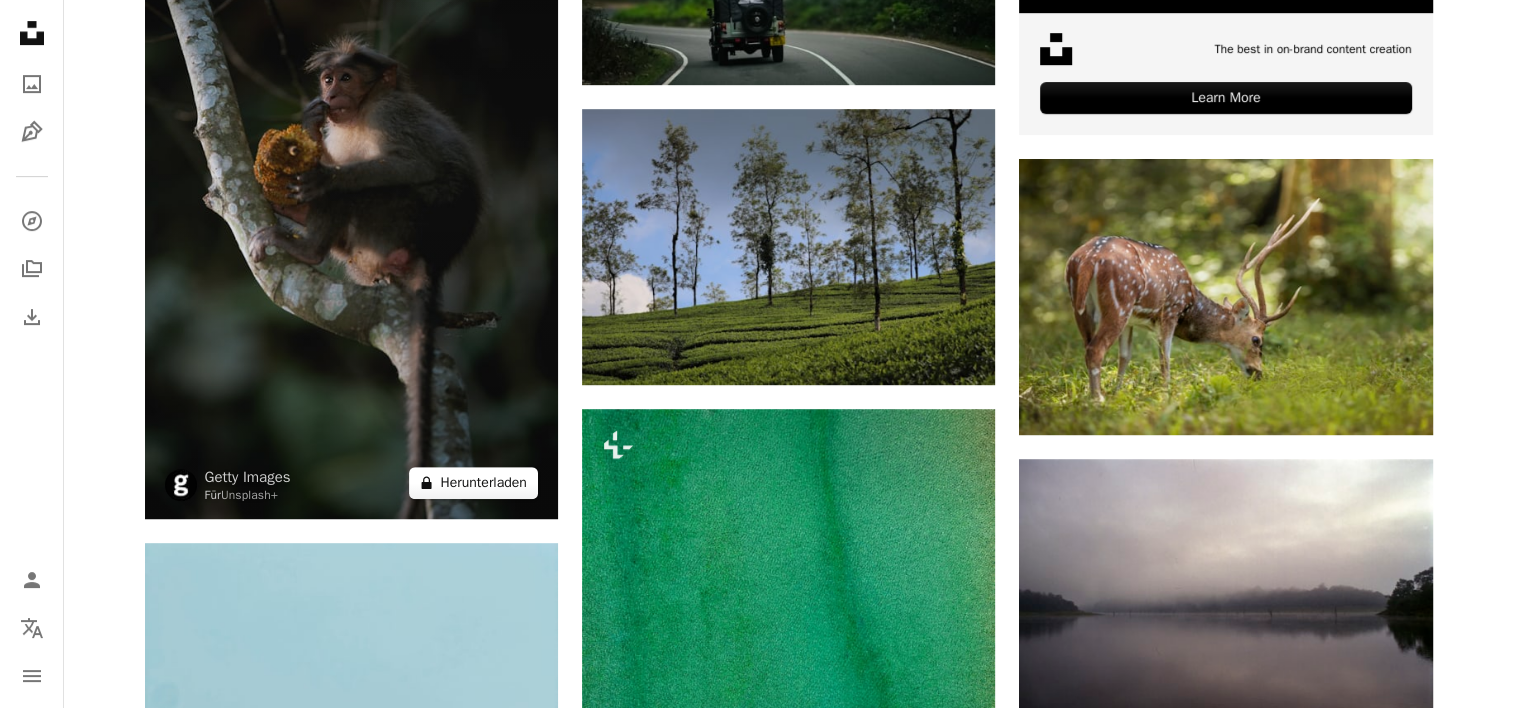 click on "A lock Herunterladen" at bounding box center (473, 483) 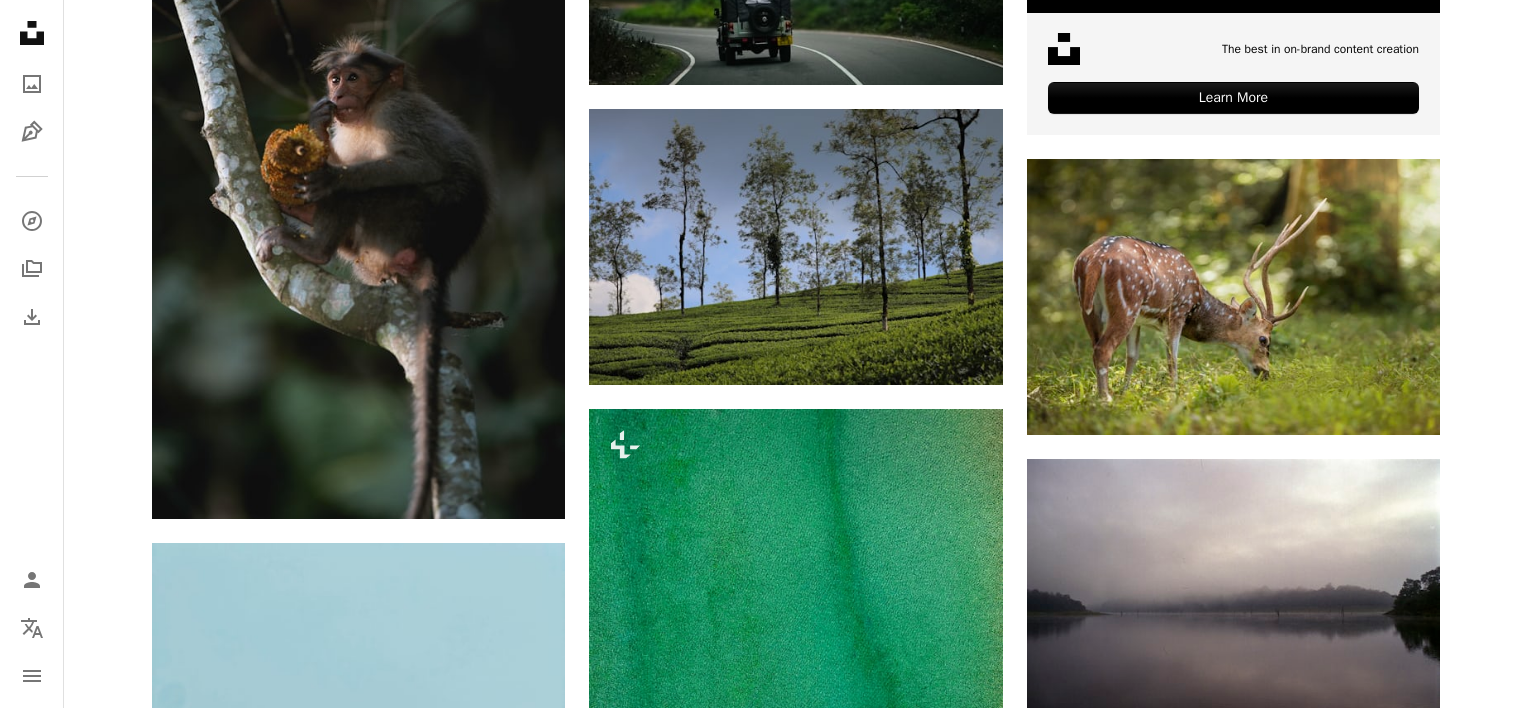 click on "An X shape Gebrauchsfertige Premium-Bilder. Profitieren Sie von unbegrenztem Zugang. A plus sign Monatlich neue Inhalte nur für Mitglieder A plus sign Beliebig viele lizenzfreie Downloads A plus sign Grafiken  Neu A plus sign Verbesserter Rechtsschutz jährlich 62 %  Rabatt monatlich 16 €   6 € EUR pro Monat * Unsplash+  sichern * Bei Zahlung pro Jahr, im Voraus in Rechnung gestellt  72 € Zuzüglich der jeweiligen MwSt. Automatische Erneuerung. Sie können jederzeit kündigen." at bounding box center (764, 6873) 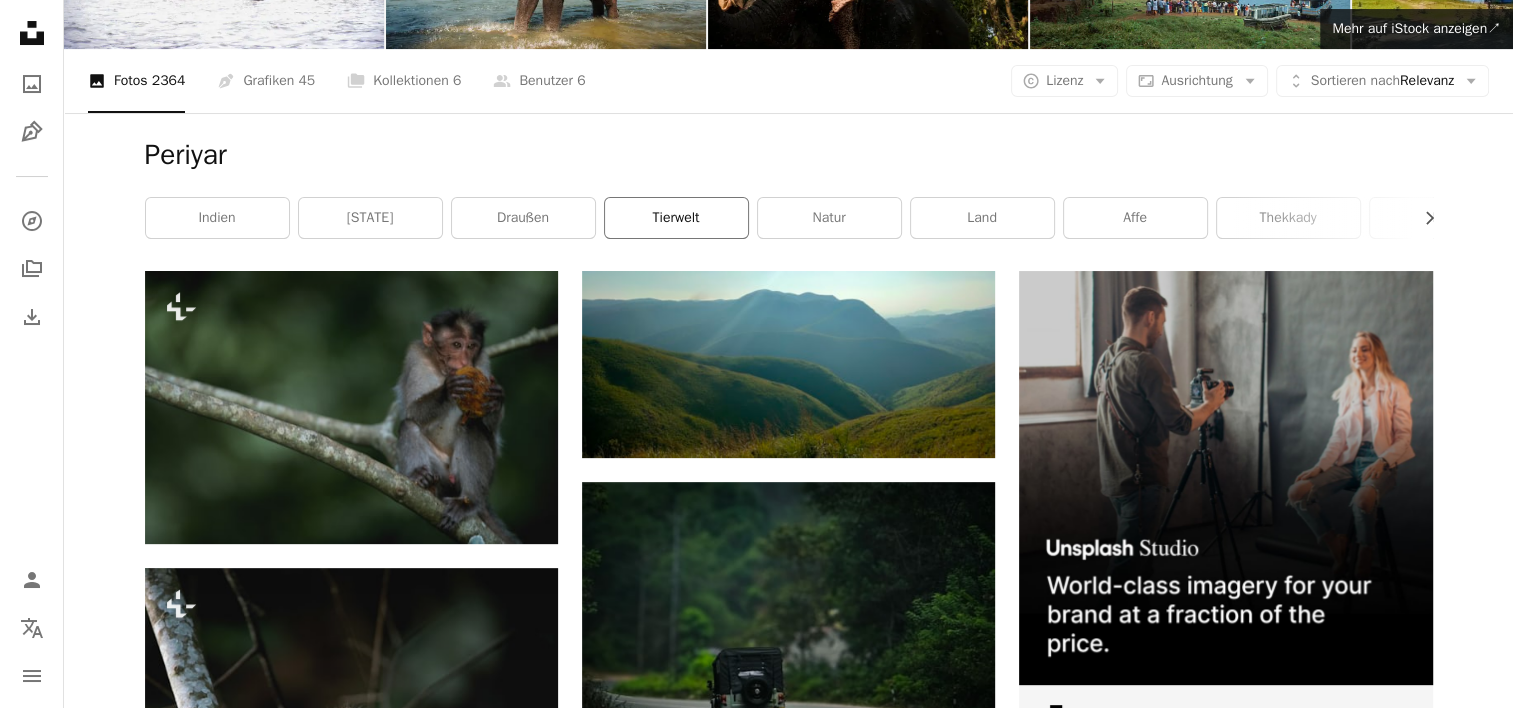 scroll, scrollTop: 0, scrollLeft: 0, axis: both 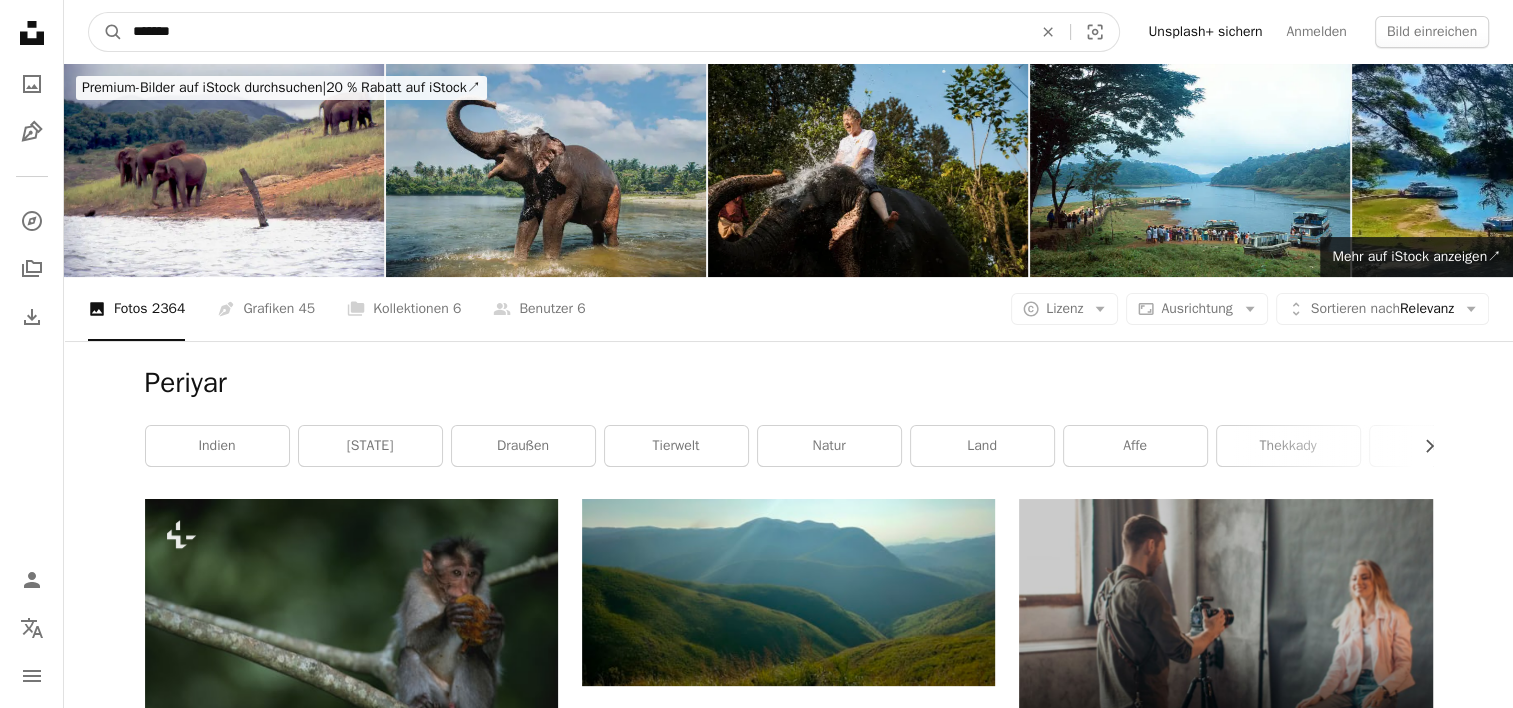 drag, startPoint x: 180, startPoint y: 31, endPoint x: 64, endPoint y: 51, distance: 117.71151 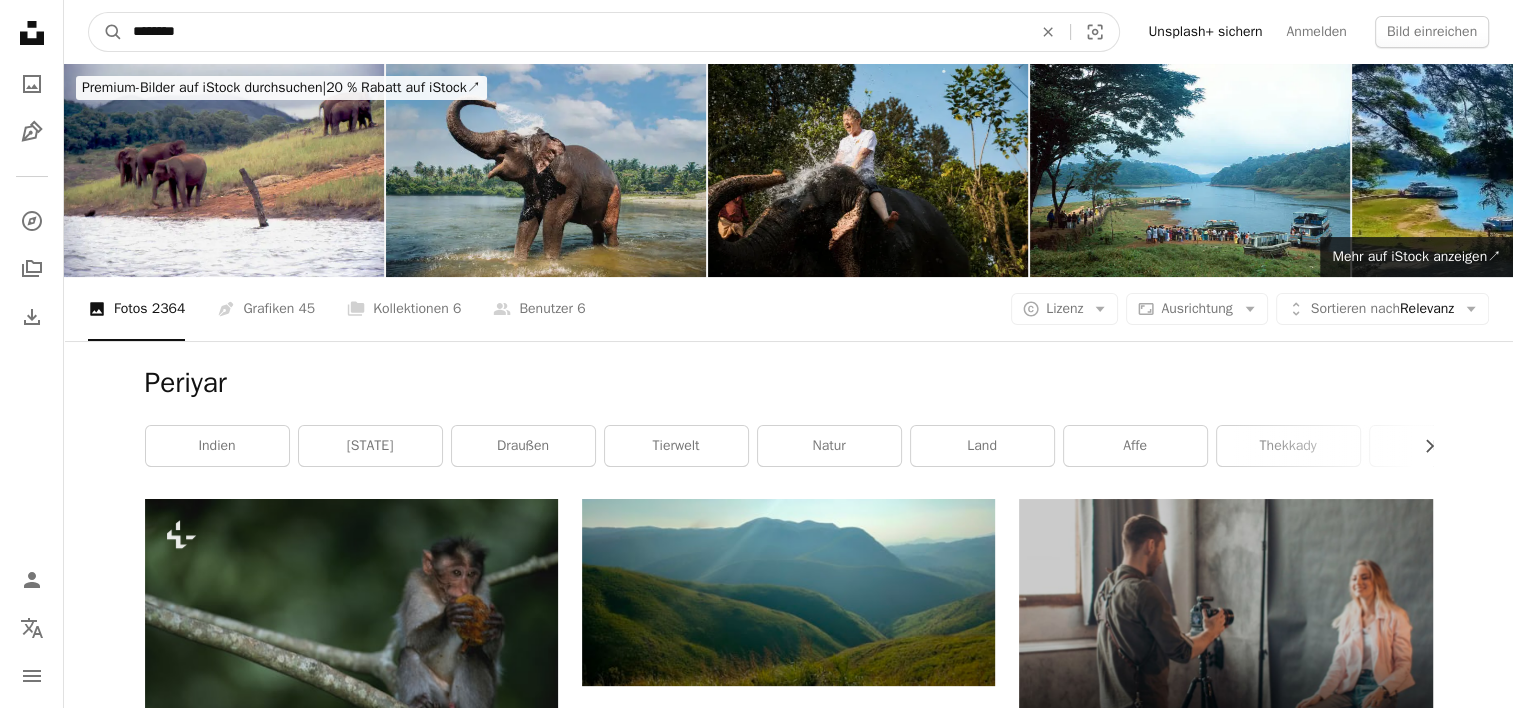 click on "A magnifying glass" at bounding box center [106, 32] 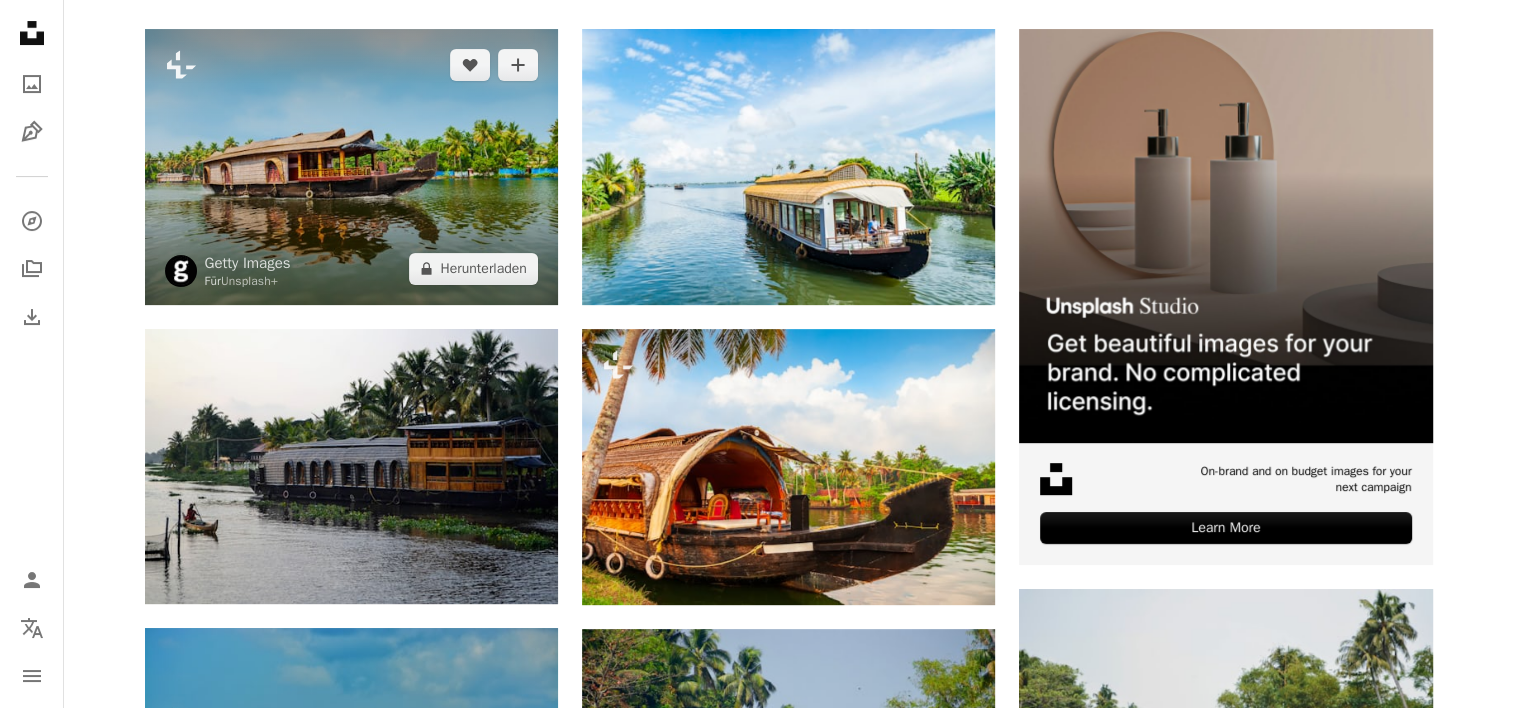 scroll, scrollTop: 500, scrollLeft: 0, axis: vertical 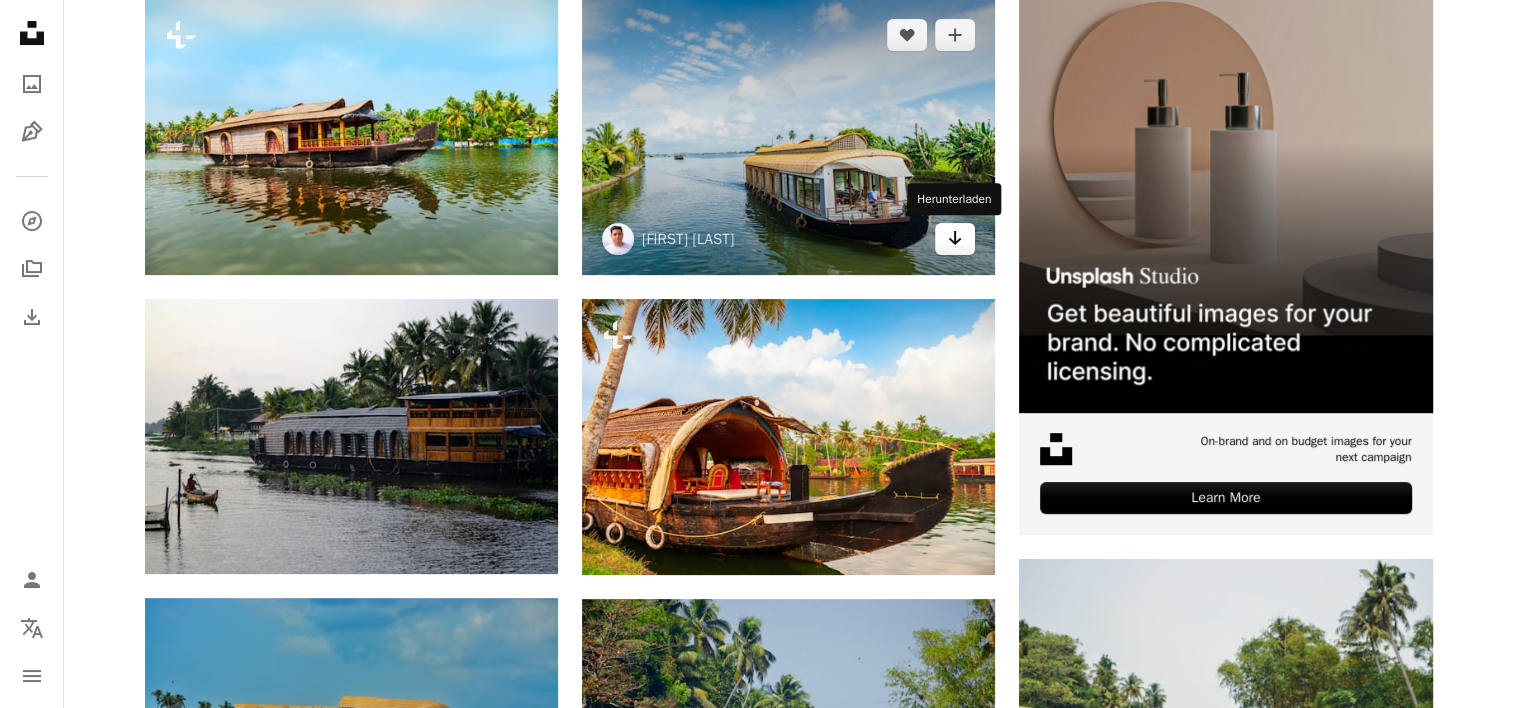 click on "Arrow pointing down" 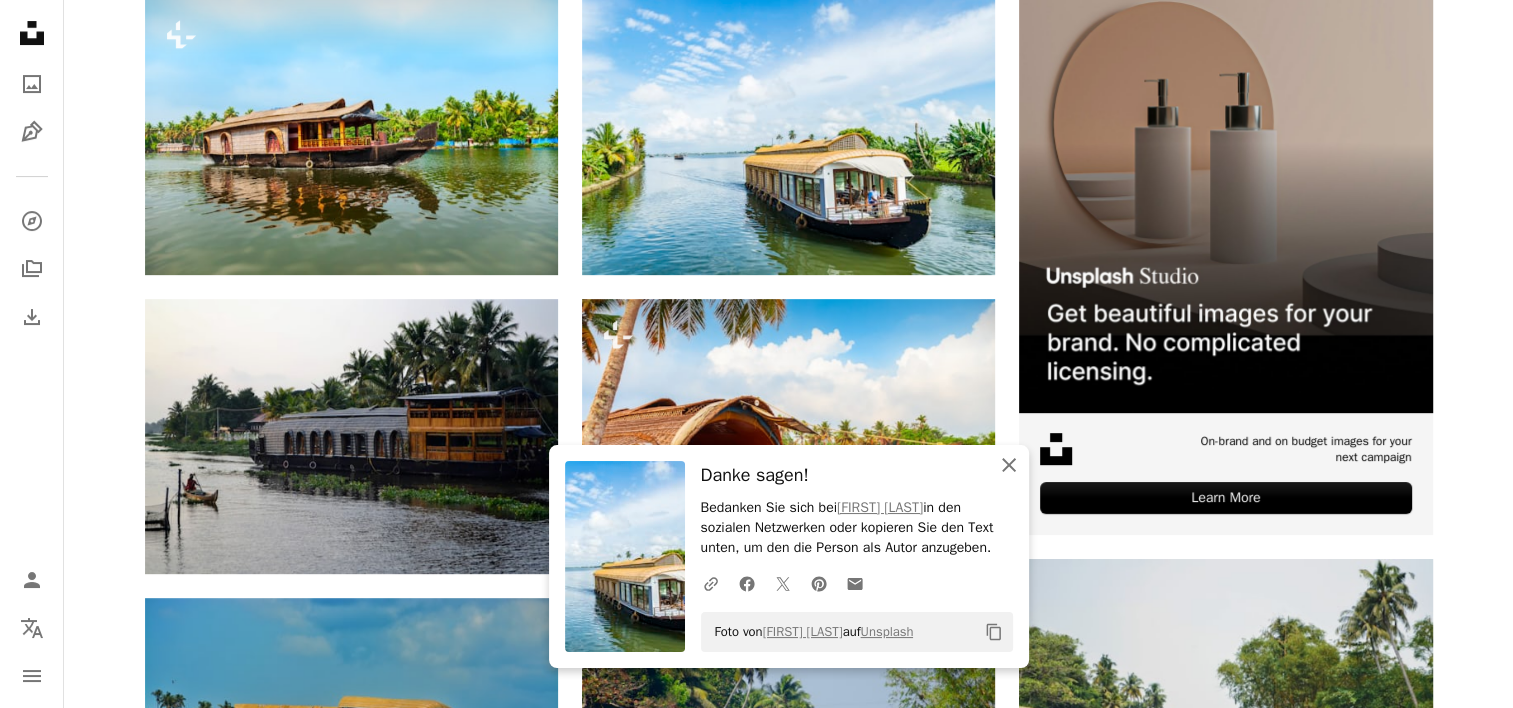 click on "An X shape" 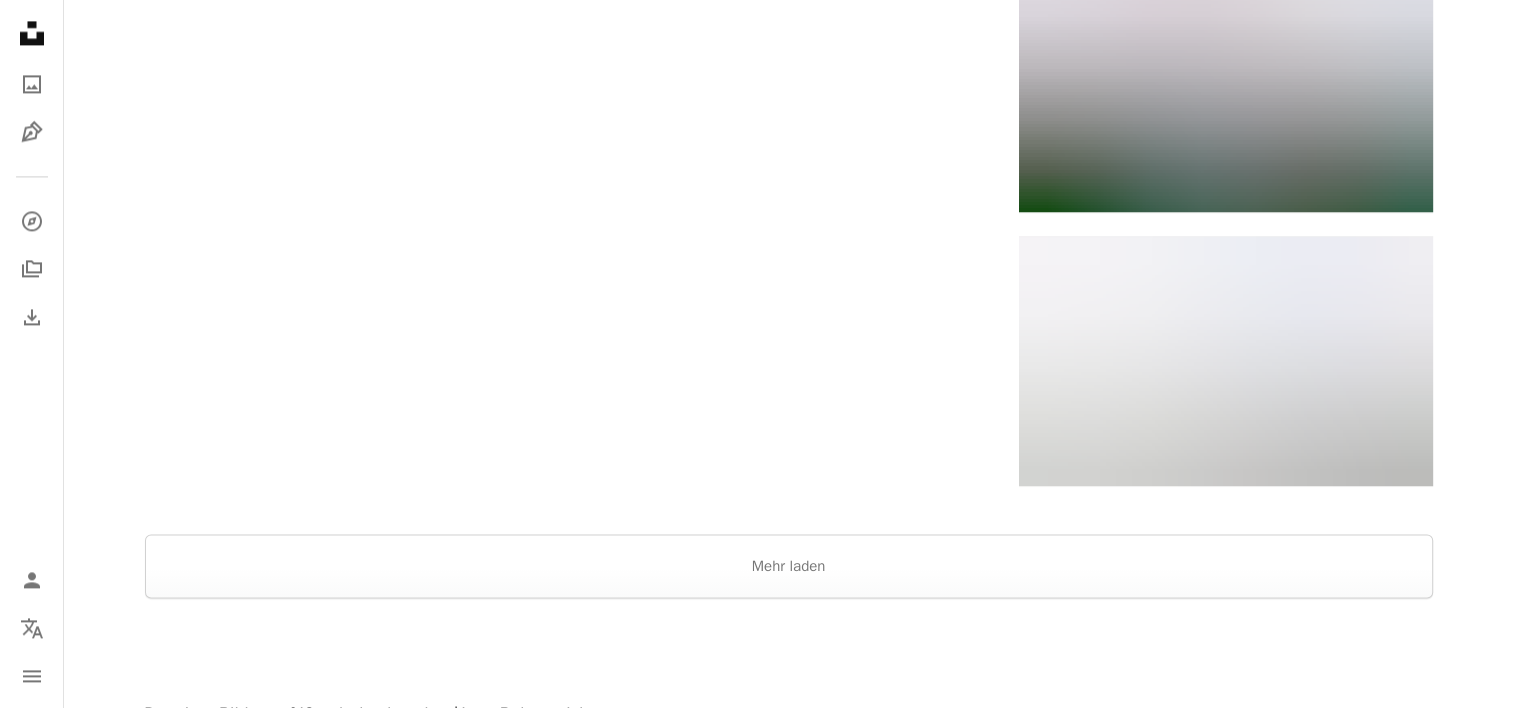 scroll, scrollTop: 3100, scrollLeft: 0, axis: vertical 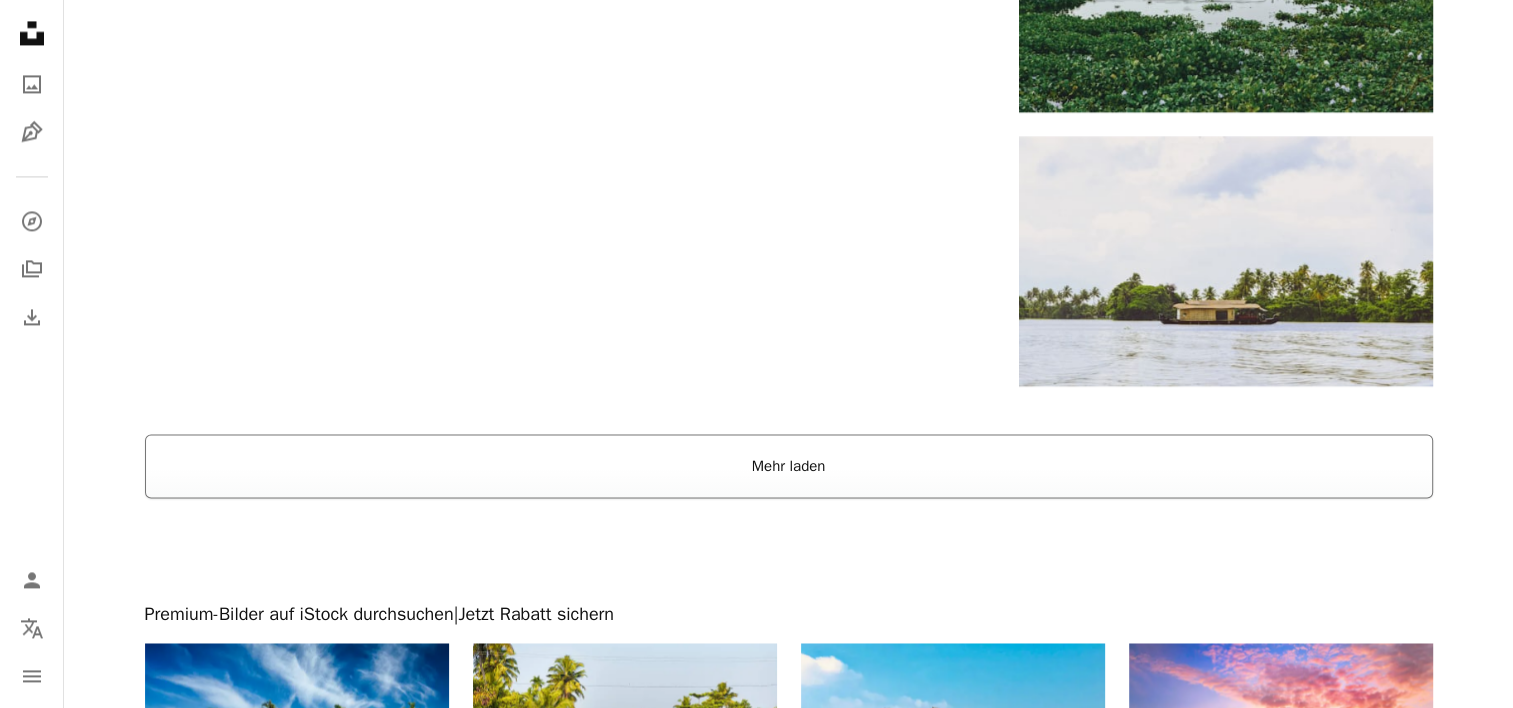 click on "Mehr laden" at bounding box center (789, 466) 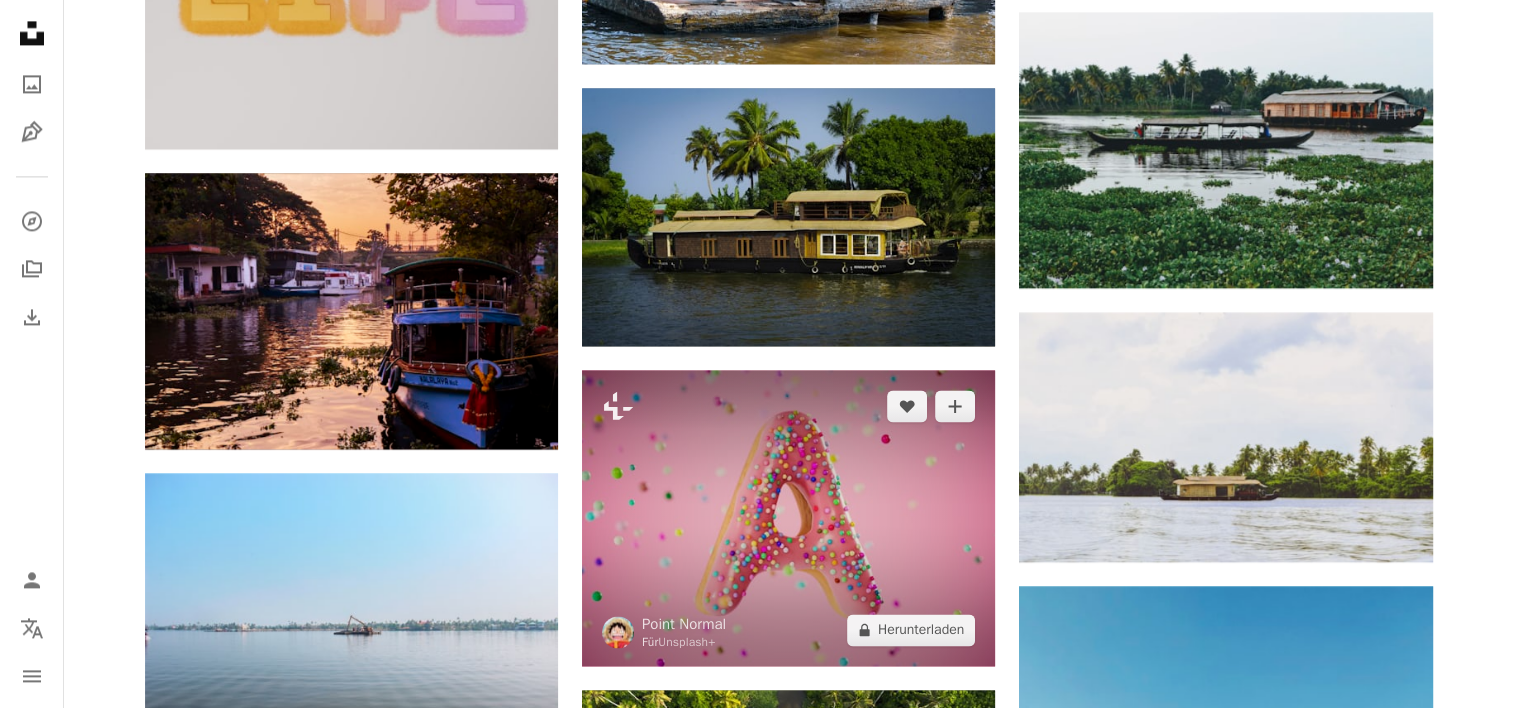 scroll, scrollTop: 2800, scrollLeft: 0, axis: vertical 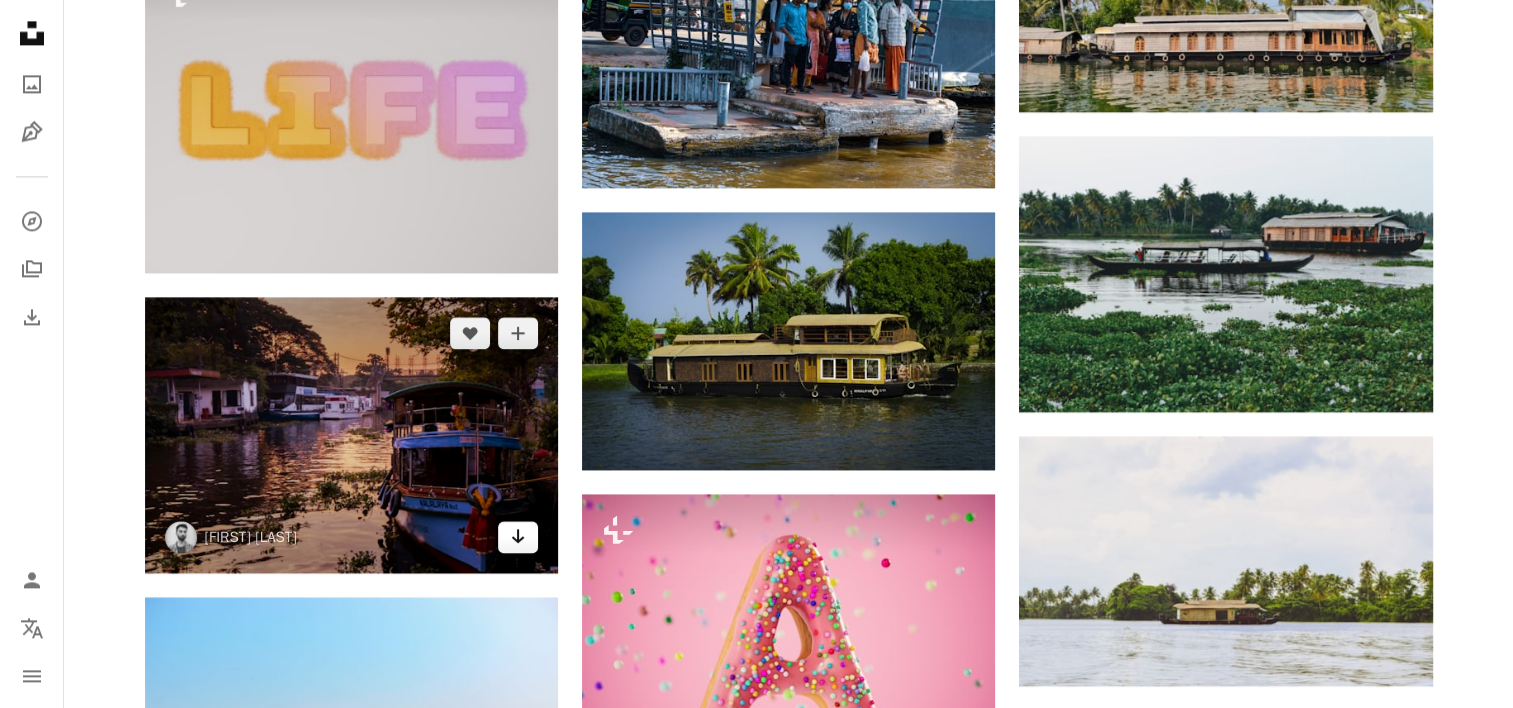 click on "Arrow pointing down" 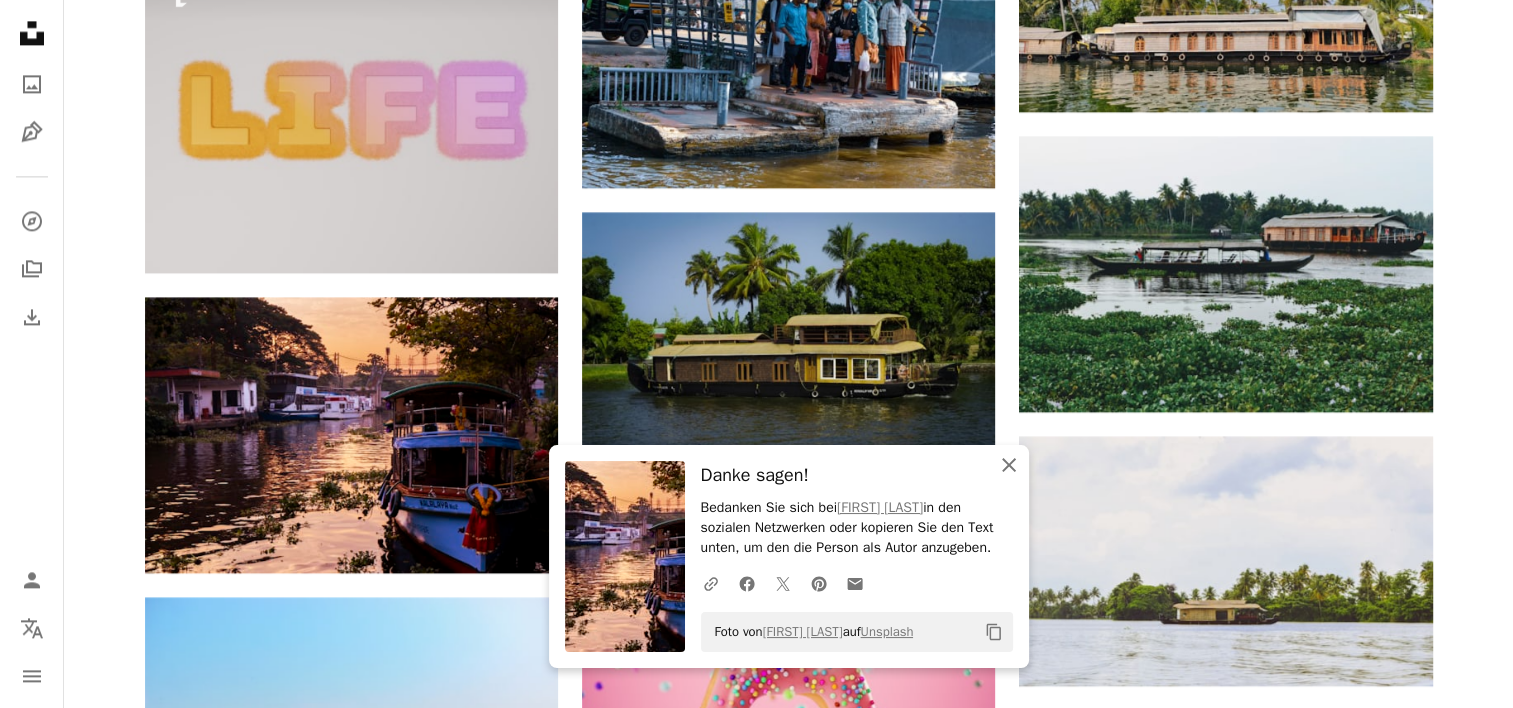 click 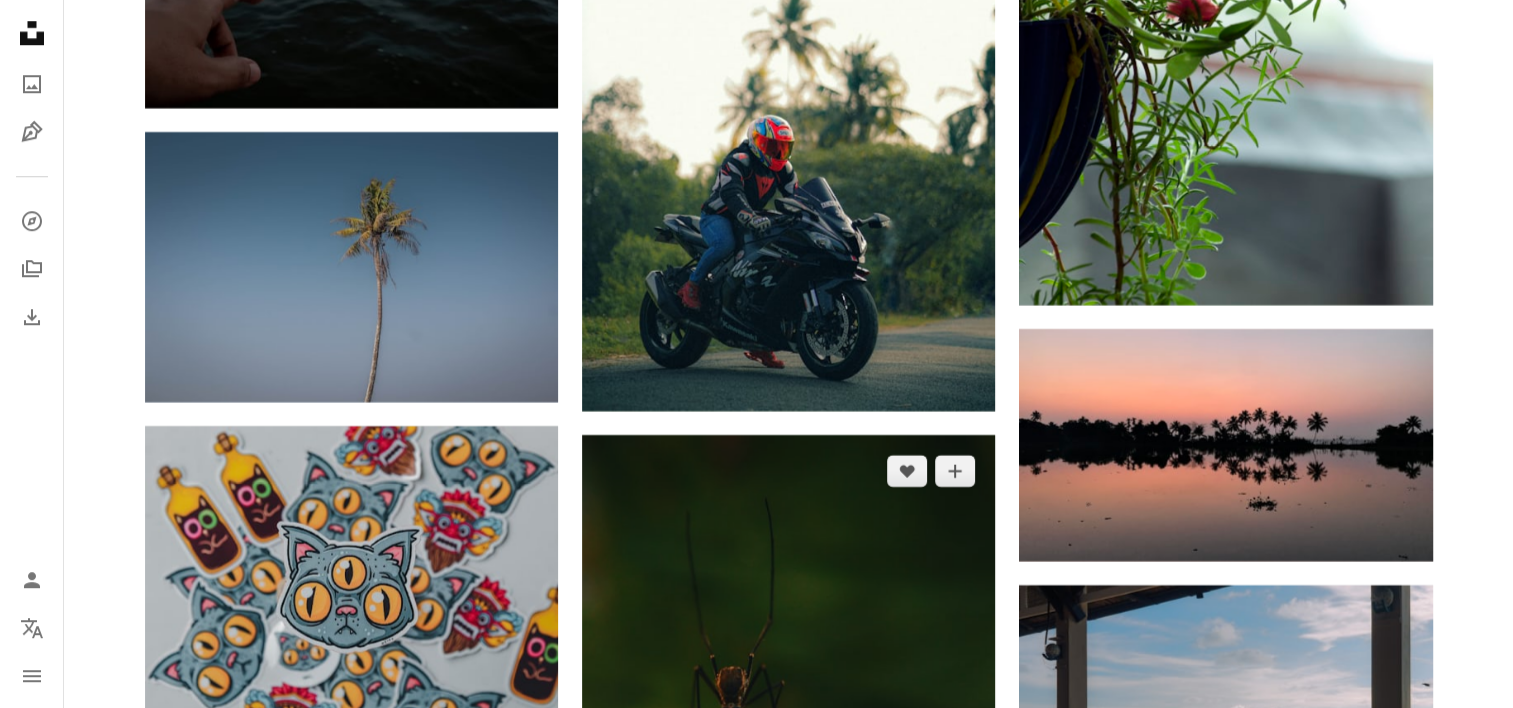 scroll, scrollTop: 16900, scrollLeft: 0, axis: vertical 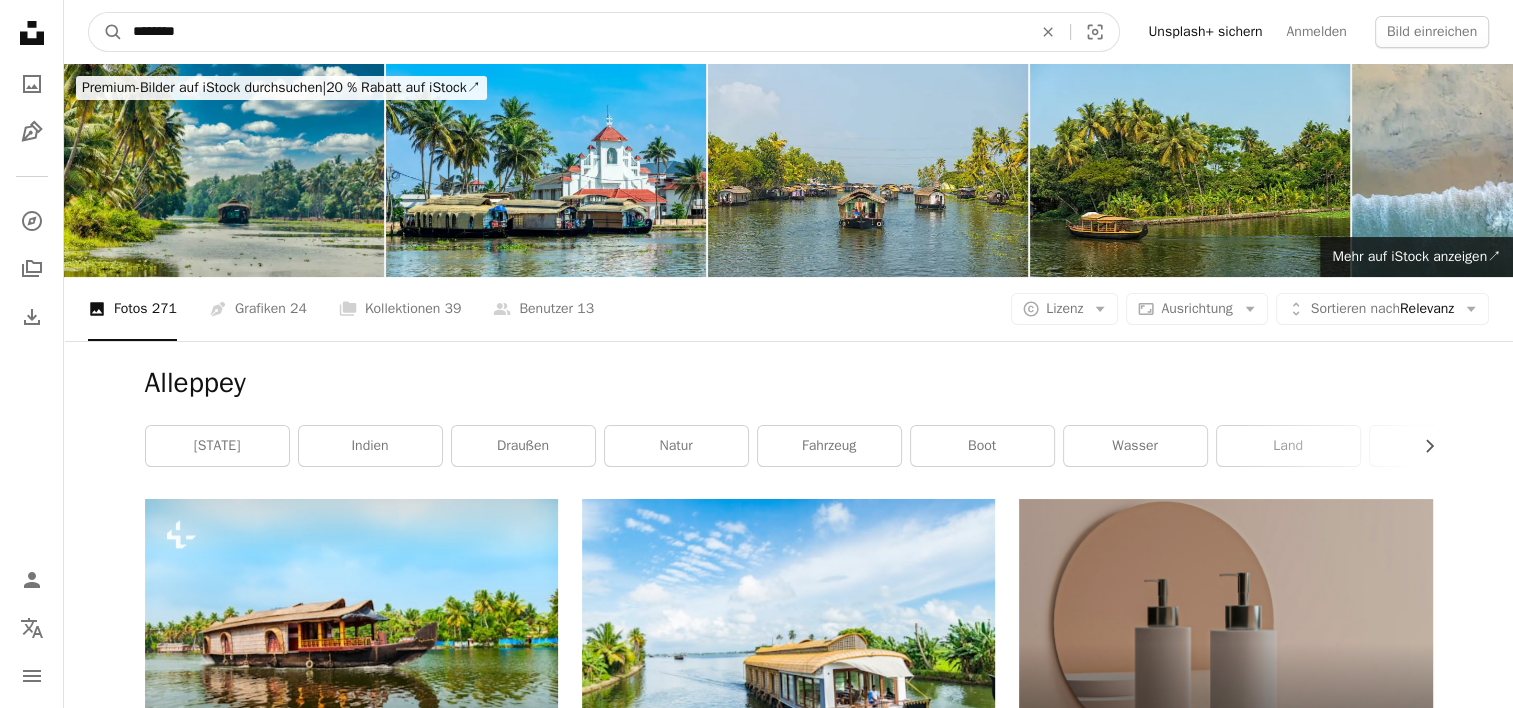 drag, startPoint x: 190, startPoint y: 35, endPoint x: 0, endPoint y: 222, distance: 266.5877 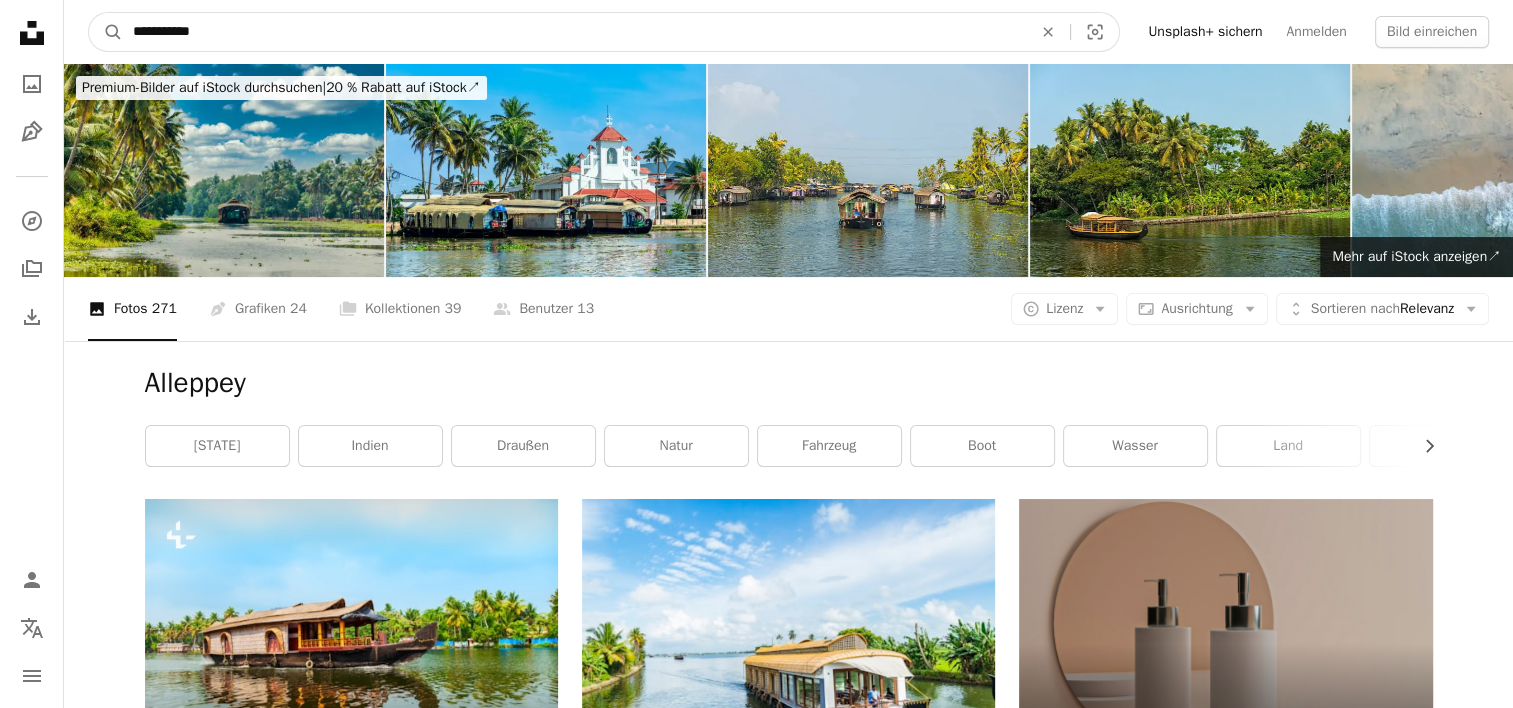 type on "**********" 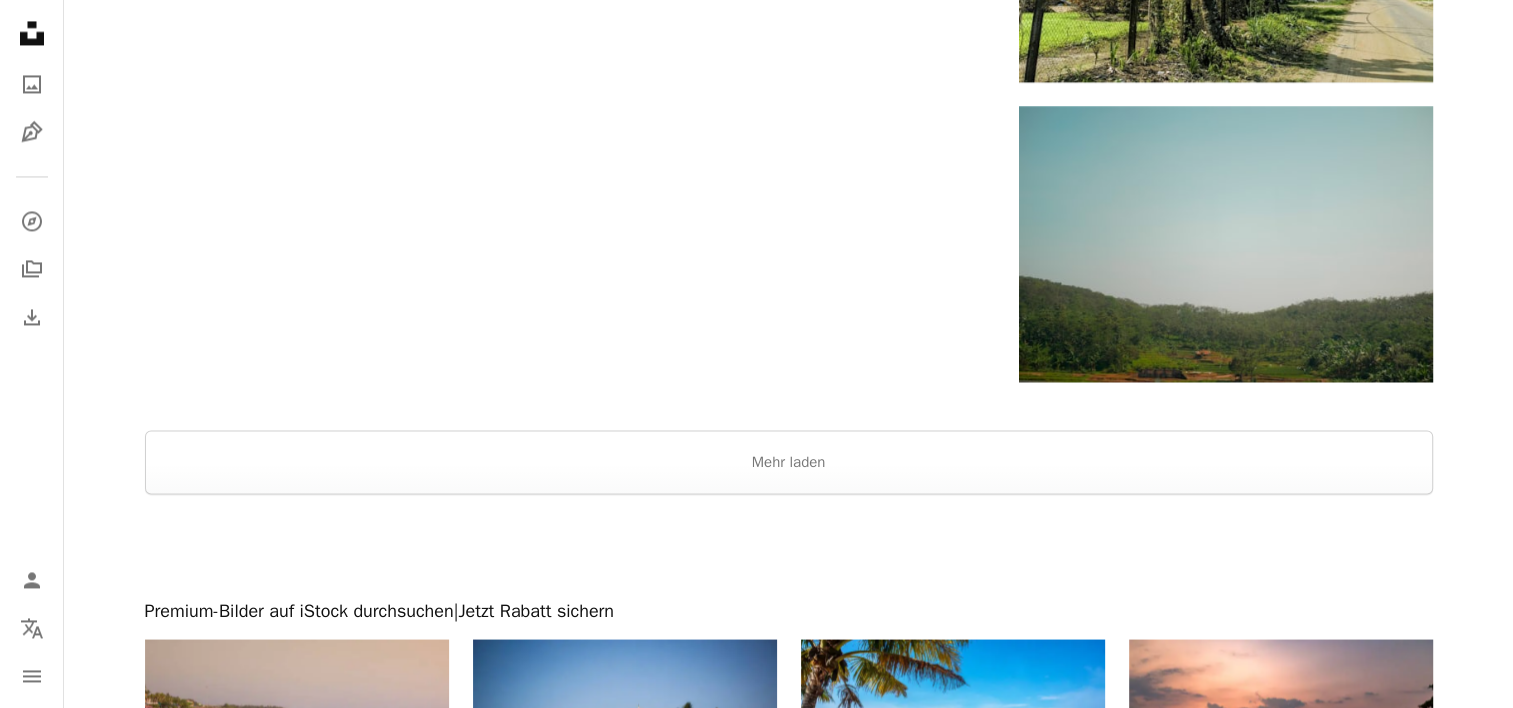 scroll, scrollTop: 3300, scrollLeft: 0, axis: vertical 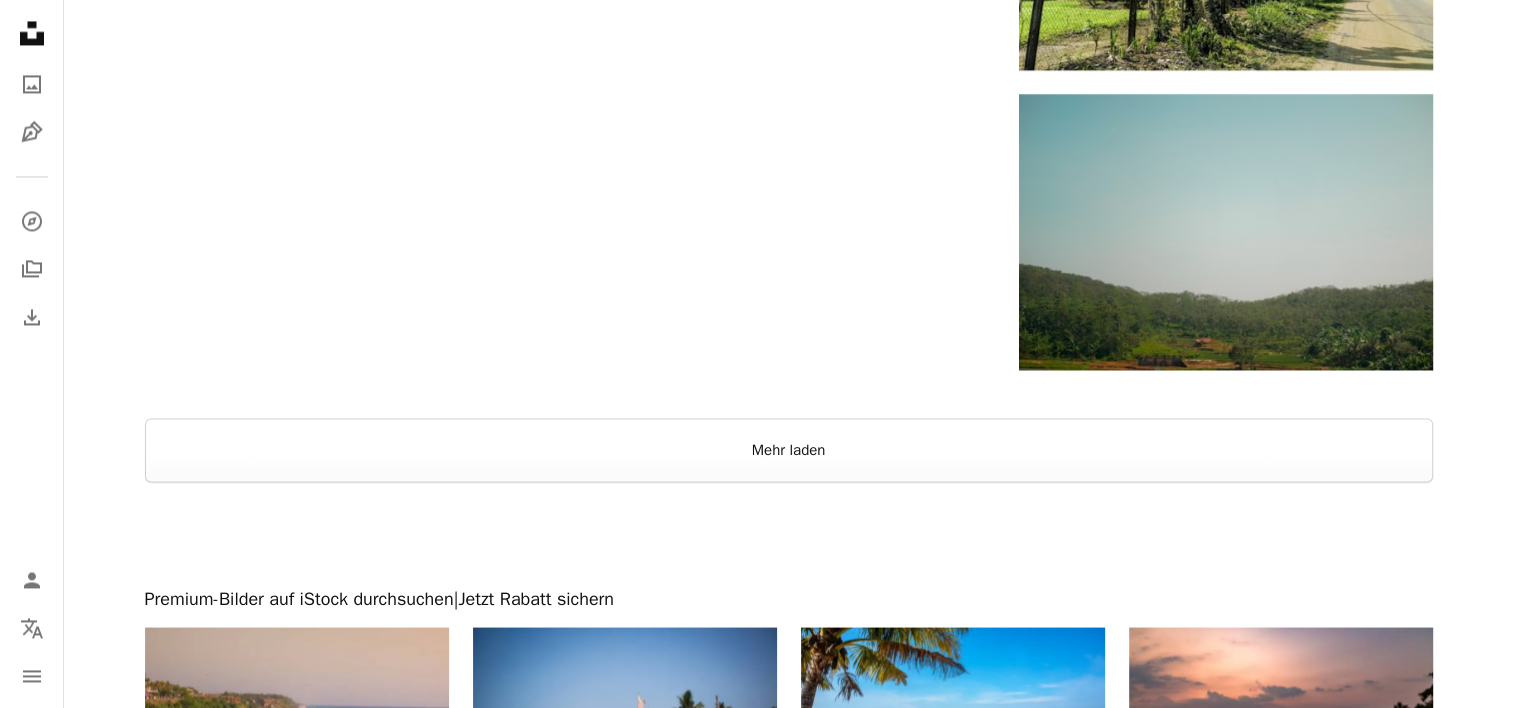 click on "Mehr laden" at bounding box center [789, 450] 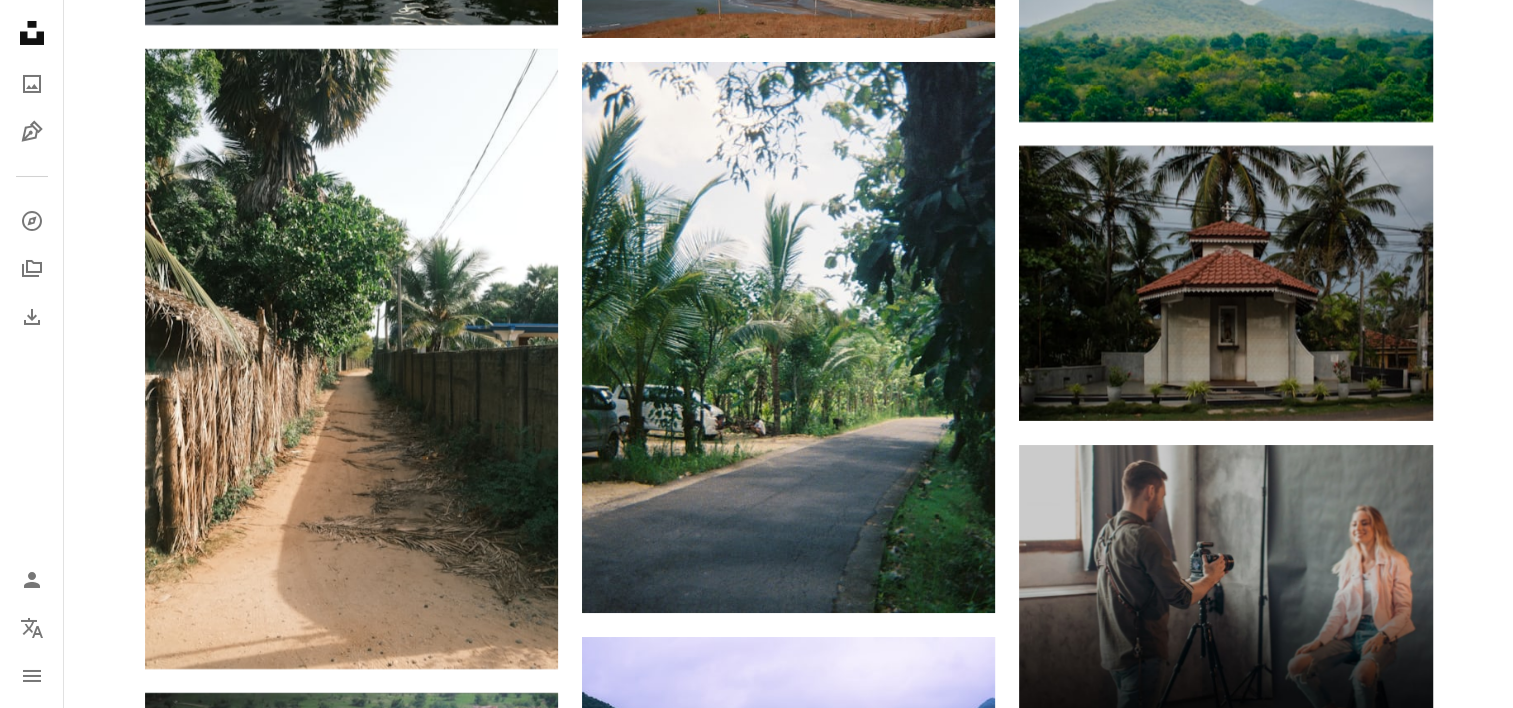 scroll, scrollTop: 7400, scrollLeft: 0, axis: vertical 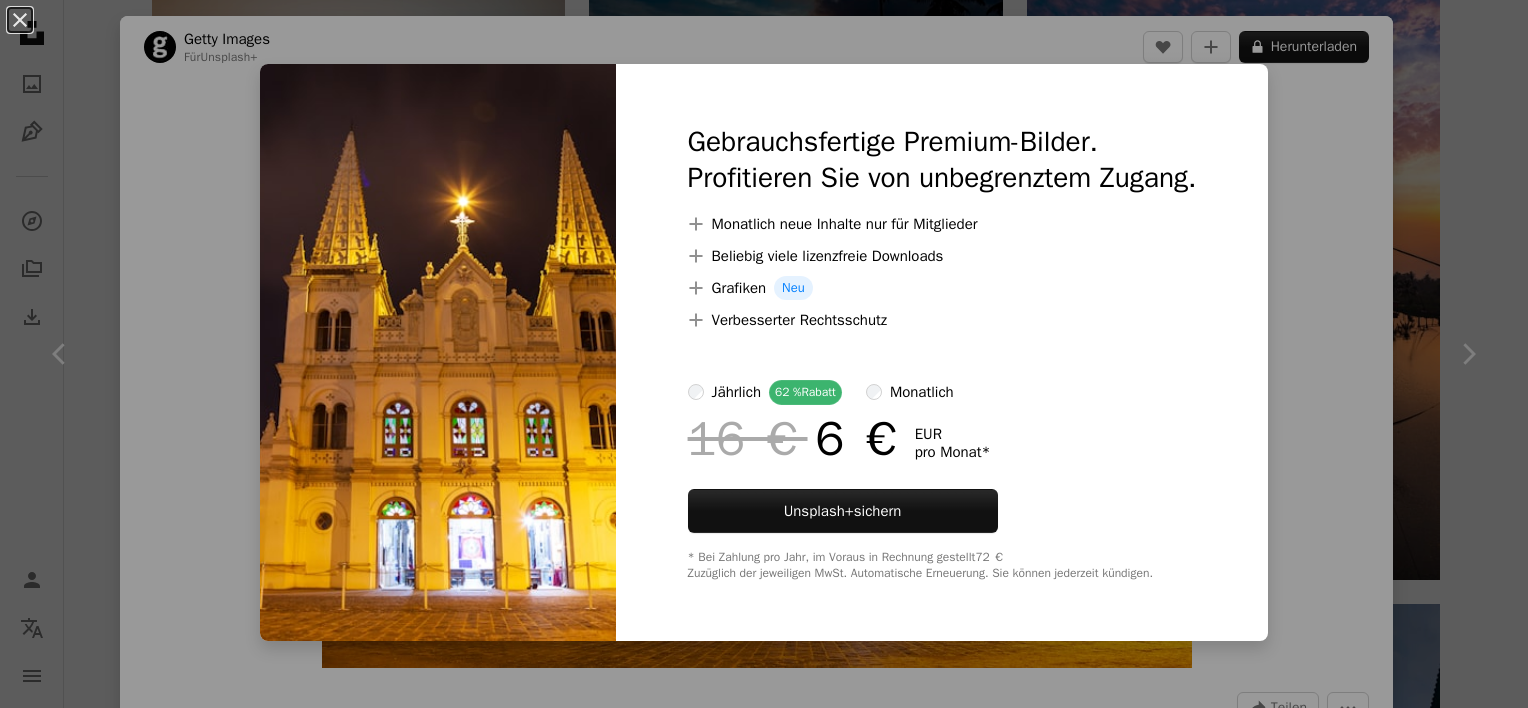 click on "An X shape Gebrauchsfertige Premium-Bilder. Profitieren Sie von unbegrenztem Zugang. A plus sign Monatlich neue Inhalte nur für Mitglieder A plus sign Beliebig viele lizenzfreie Downloads A plus sign Grafiken  Neu A plus sign Verbesserter Rechtsschutz jährlich 62 %  Rabatt monatlich 16 €   6 € EUR pro Monat * Unsplash+  sichern * Bei Zahlung pro Jahr, im Voraus in Rechnung gestellt  72 € Zuzüglich der jeweiligen MwSt. Automatische Erneuerung. Sie können jederzeit kündigen." at bounding box center [764, 354] 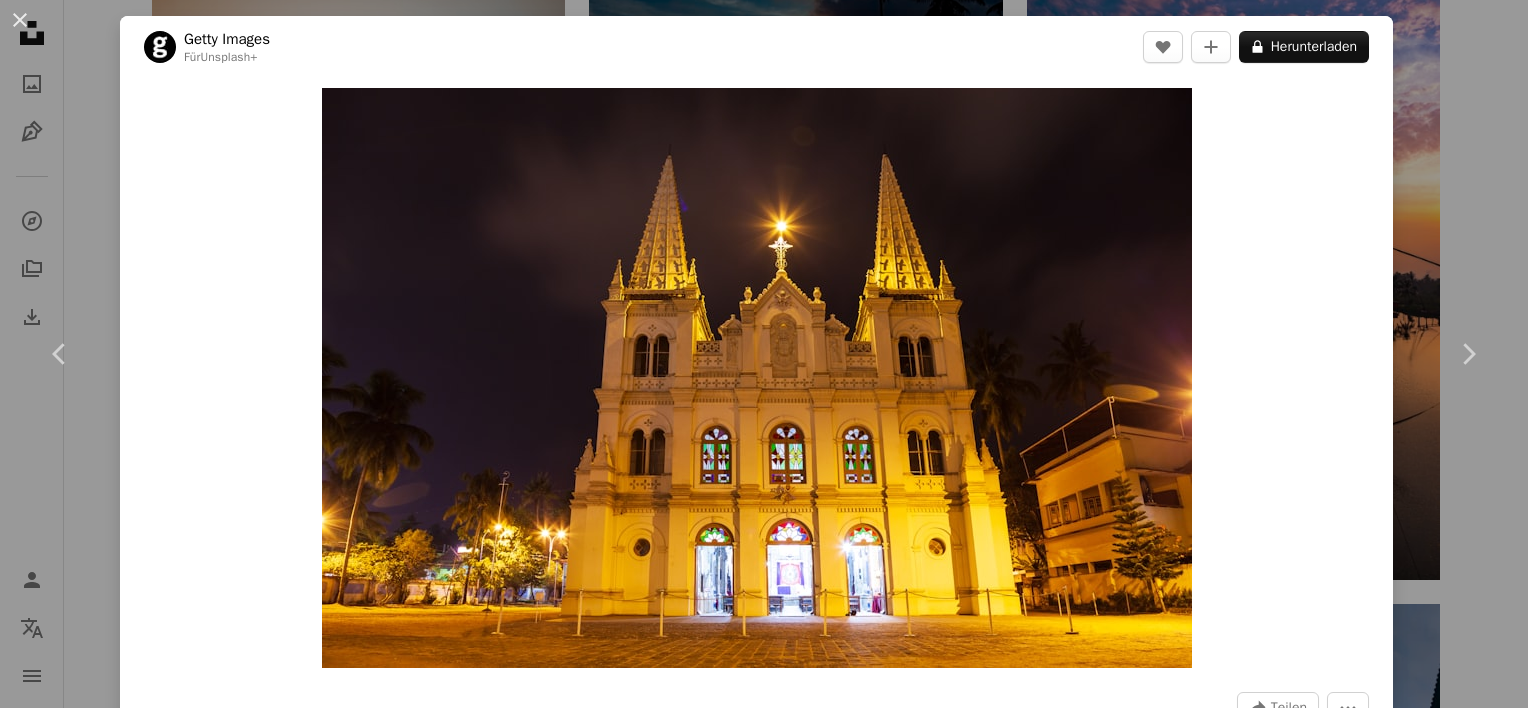 click on "An X shape Chevron left Chevron right Getty Images Für  Unsplash+ A heart A plus sign A lock Herunterladen Zoom in A forward-right arrow Teilen More Actions Calendar outlined Veröffentlicht am  [DATE] Camera Canon, EOS 5D Mark II Safety Lizenziert unter der  Unsplash+ Lizenz Sonnenuntergang Nacht Indien Fotografie alt Turm Asien Religion Tourist horizontal Kathedrale Festung Fassade Kapelle Reiseziele Retro-Stil berühmter Ort Basilika Public Domain-Bilder Aus dieser Serie Plus sign for Unsplash+ Ähnliche Bilder Plus sign for Unsplash+ A heart A plus sign Getty Images Für  Unsplash+ A lock Herunterladen Plus sign for Unsplash+ A heart A plus sign Joshua Kettle Für  Unsplash+ A lock Herunterladen Plus sign for Unsplash+ A heart A plus sign JSB Co. Für  Unsplash+ A lock Herunterladen Plus sign for Unsplash+ A heart A plus sign Getty Images Für  Unsplash+ A lock Herunterladen Plus sign for Unsplash+ A heart A plus sign JSB Co. Für  Unsplash+ A lock Herunterladen Plus sign for Unsplash+ A heart" at bounding box center (764, 354) 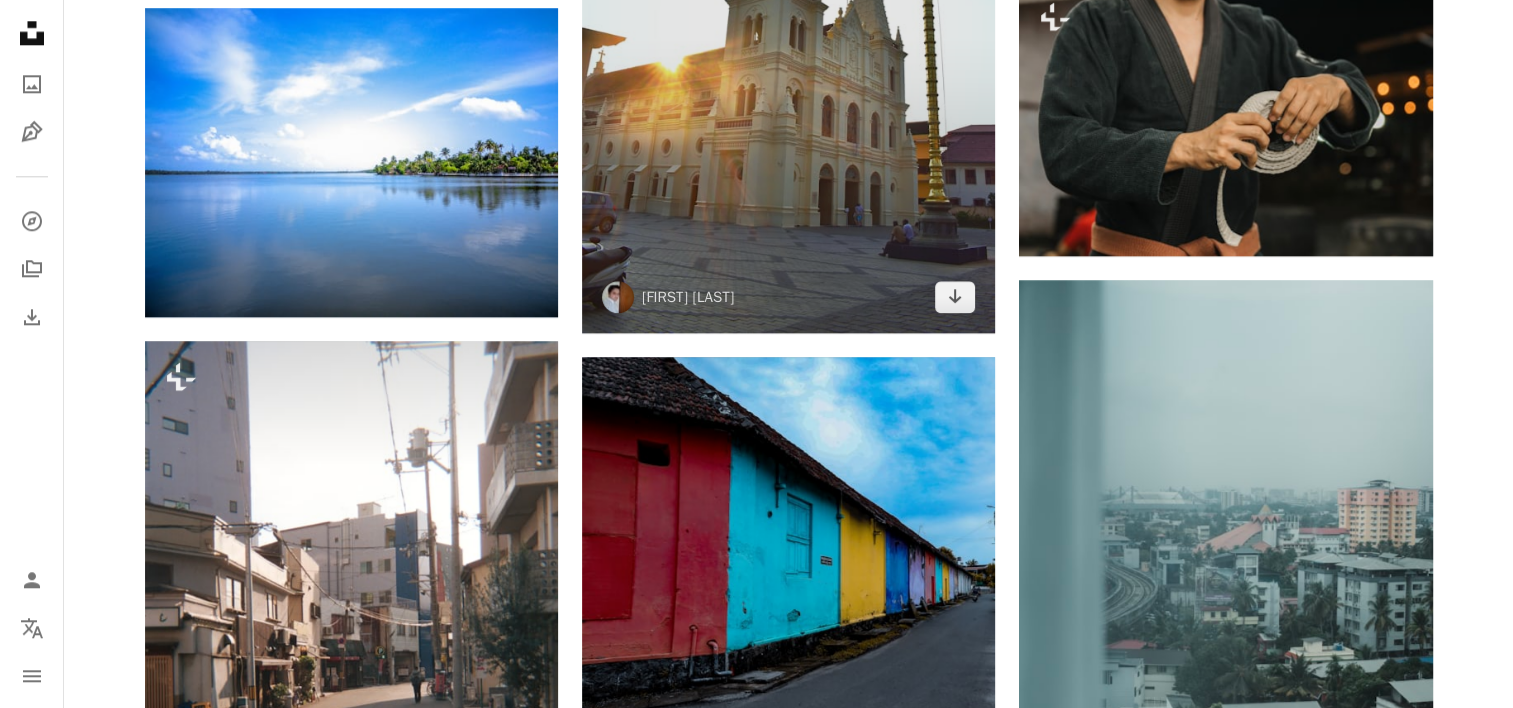 scroll, scrollTop: 2300, scrollLeft: 0, axis: vertical 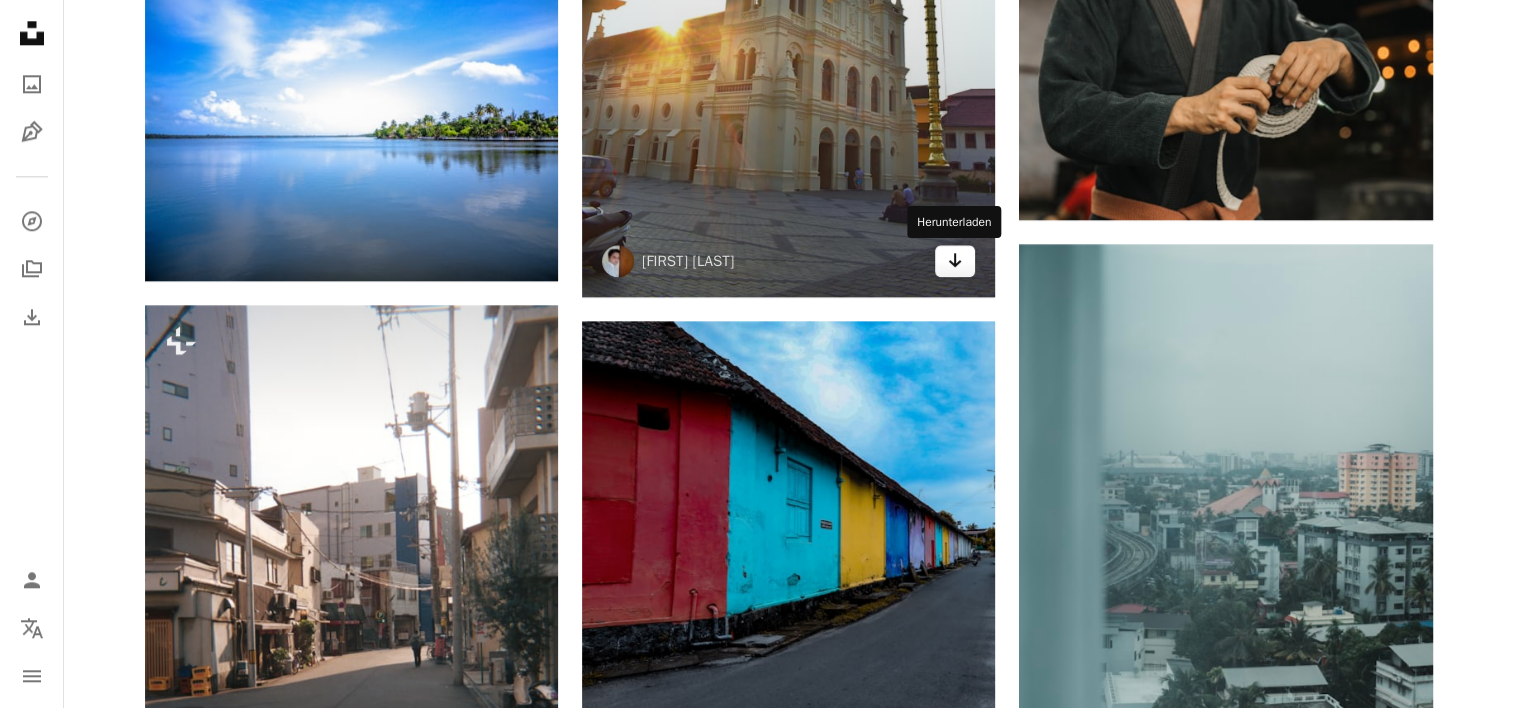 click on "Arrow pointing down" at bounding box center (955, 261) 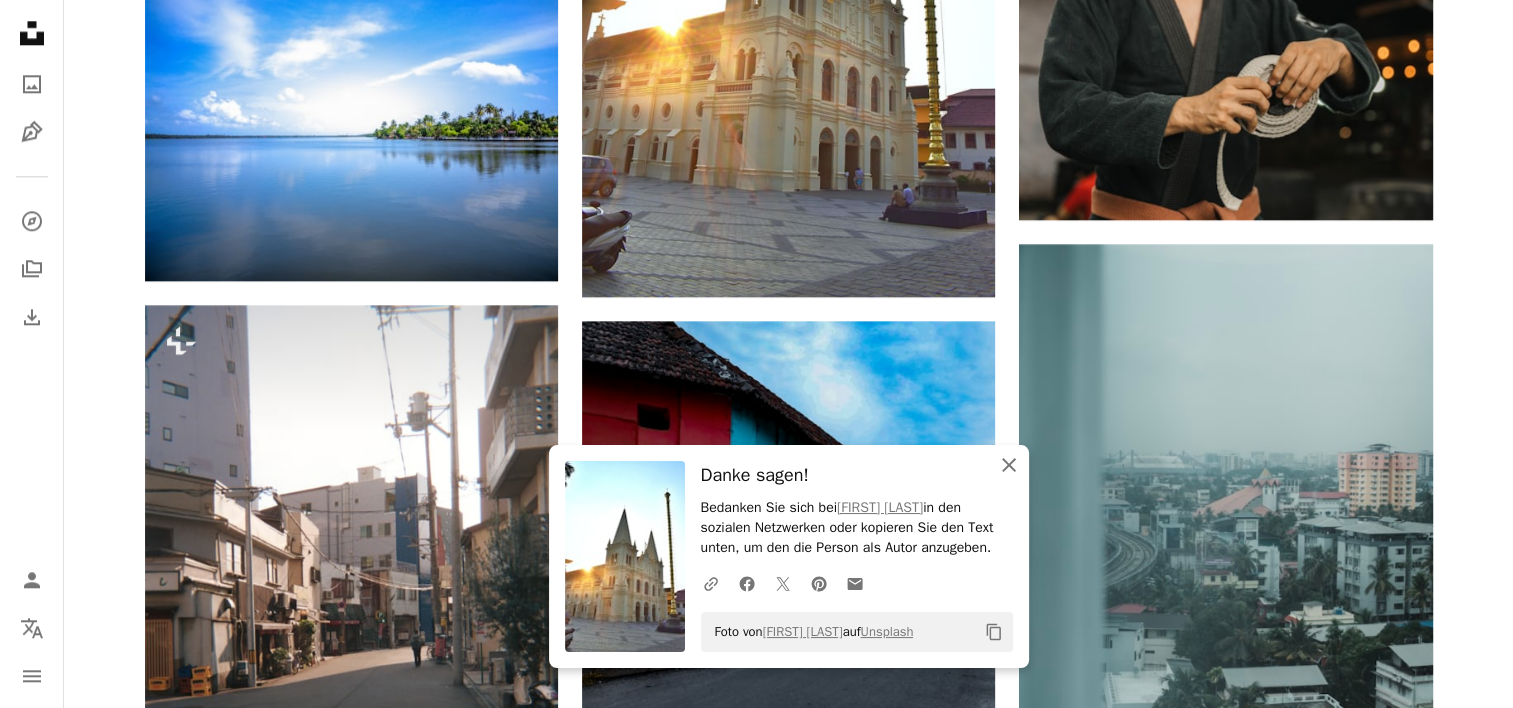 click on "An X shape" 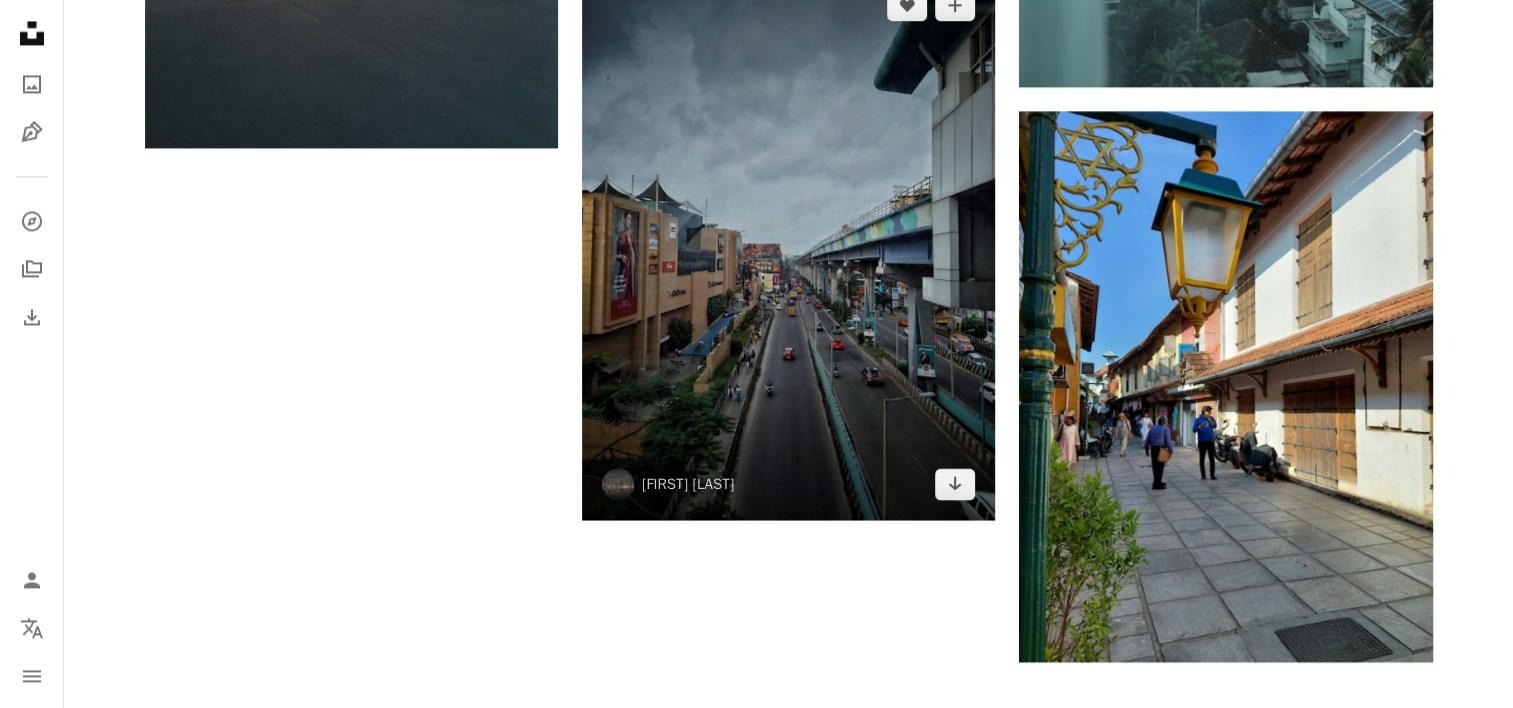 scroll, scrollTop: 3100, scrollLeft: 0, axis: vertical 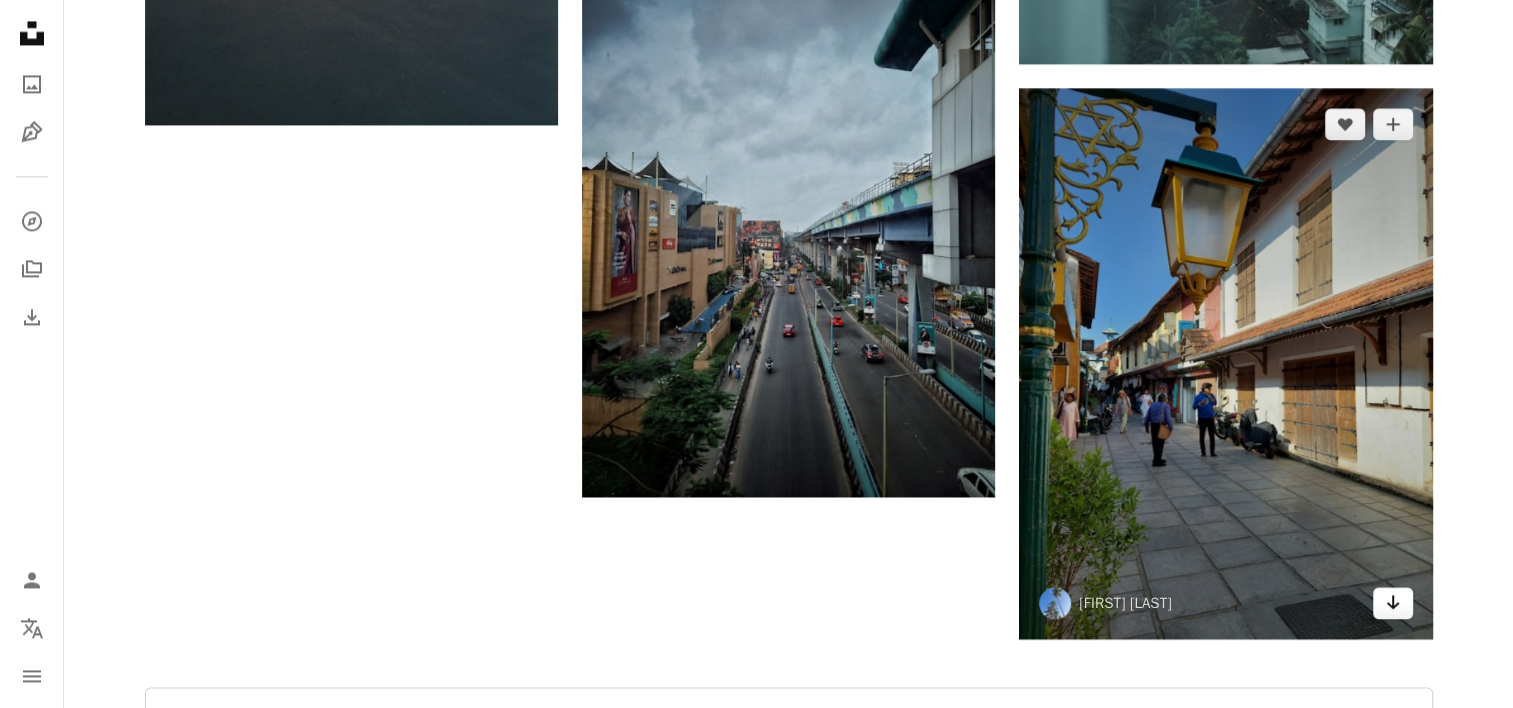 click on "Arrow pointing down" 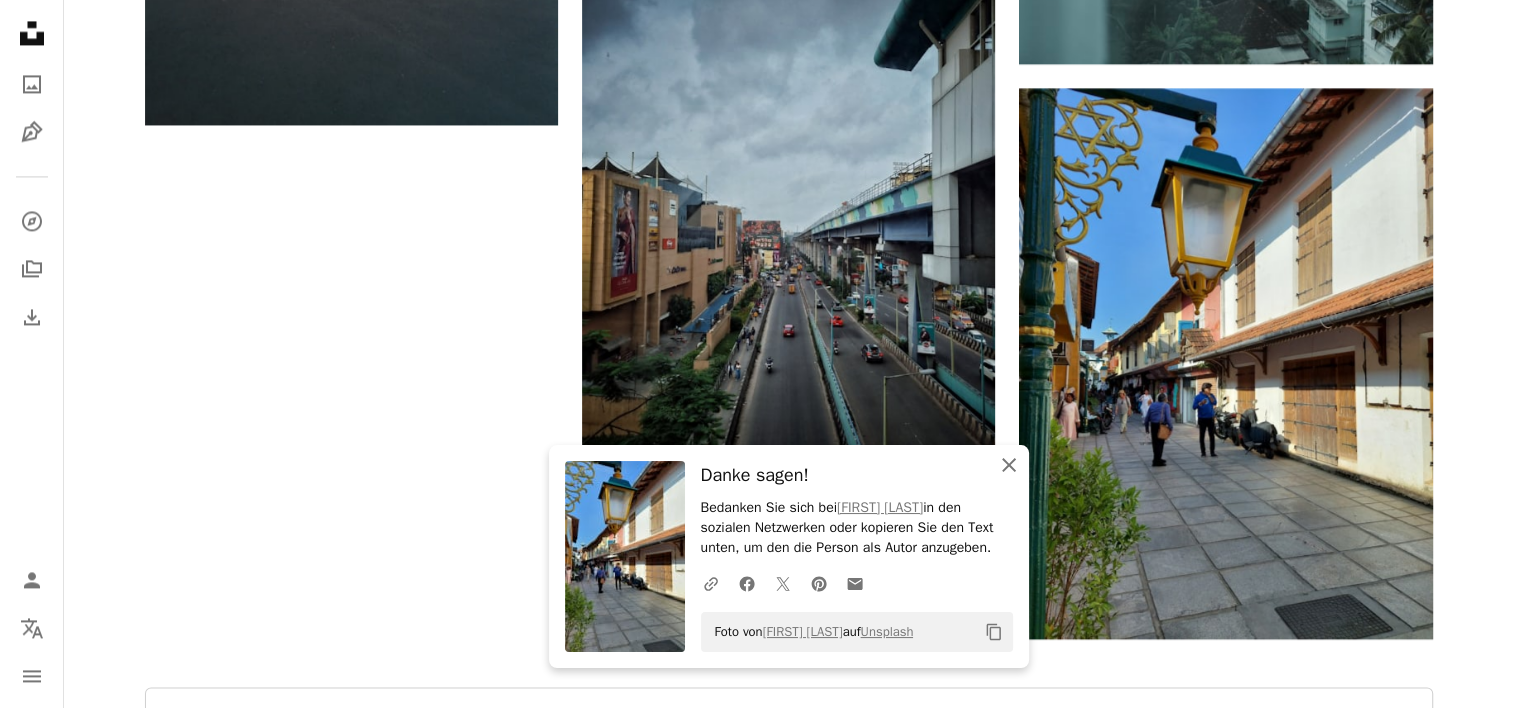 click 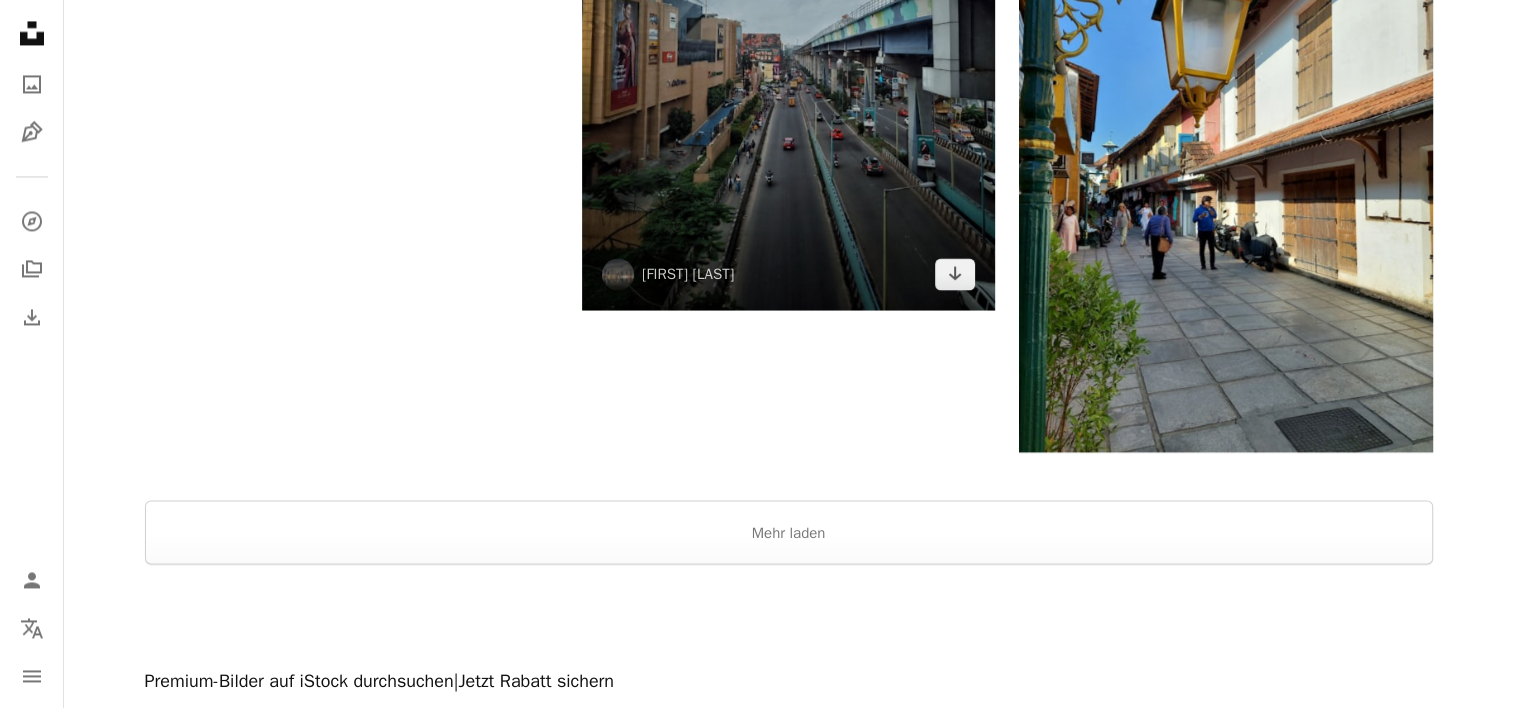 scroll, scrollTop: 3400, scrollLeft: 0, axis: vertical 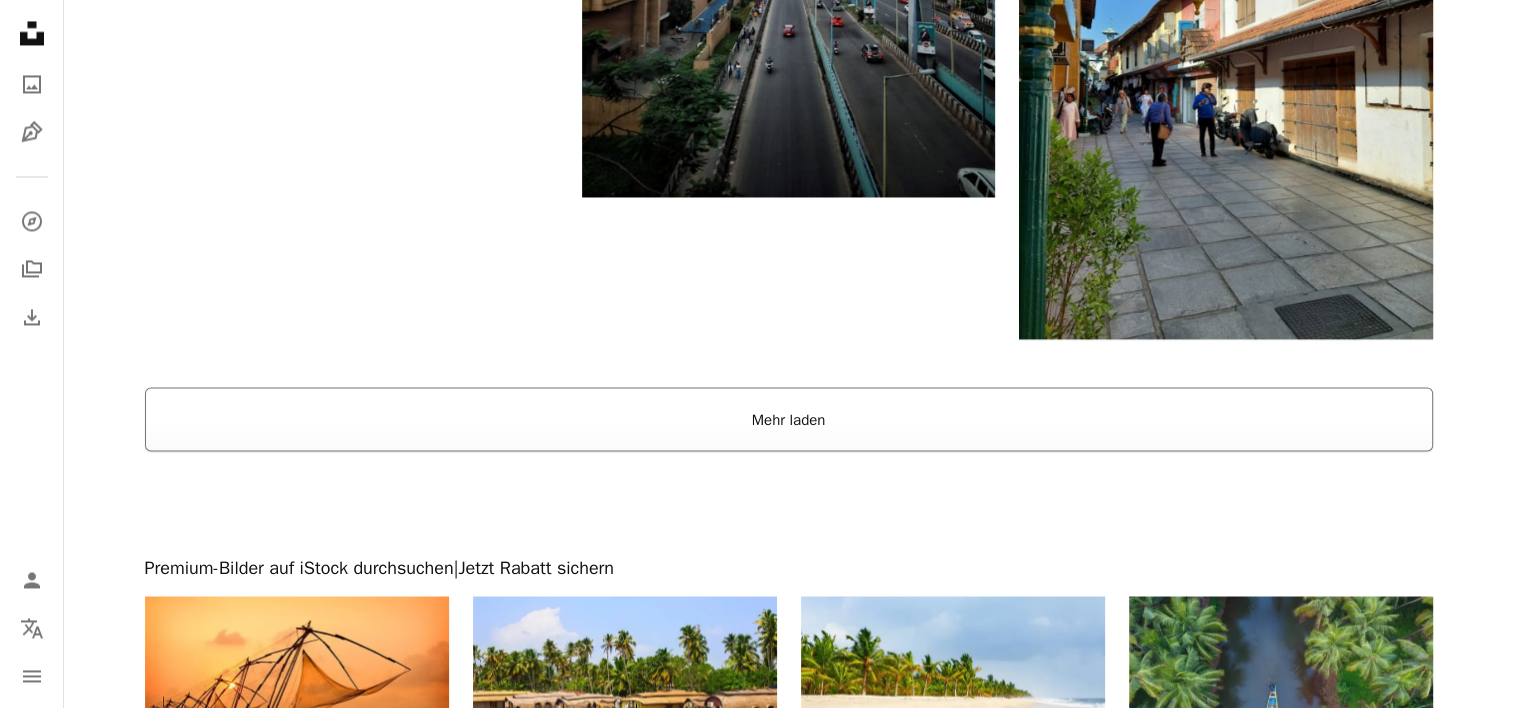 click on "Mehr laden" at bounding box center (789, 419) 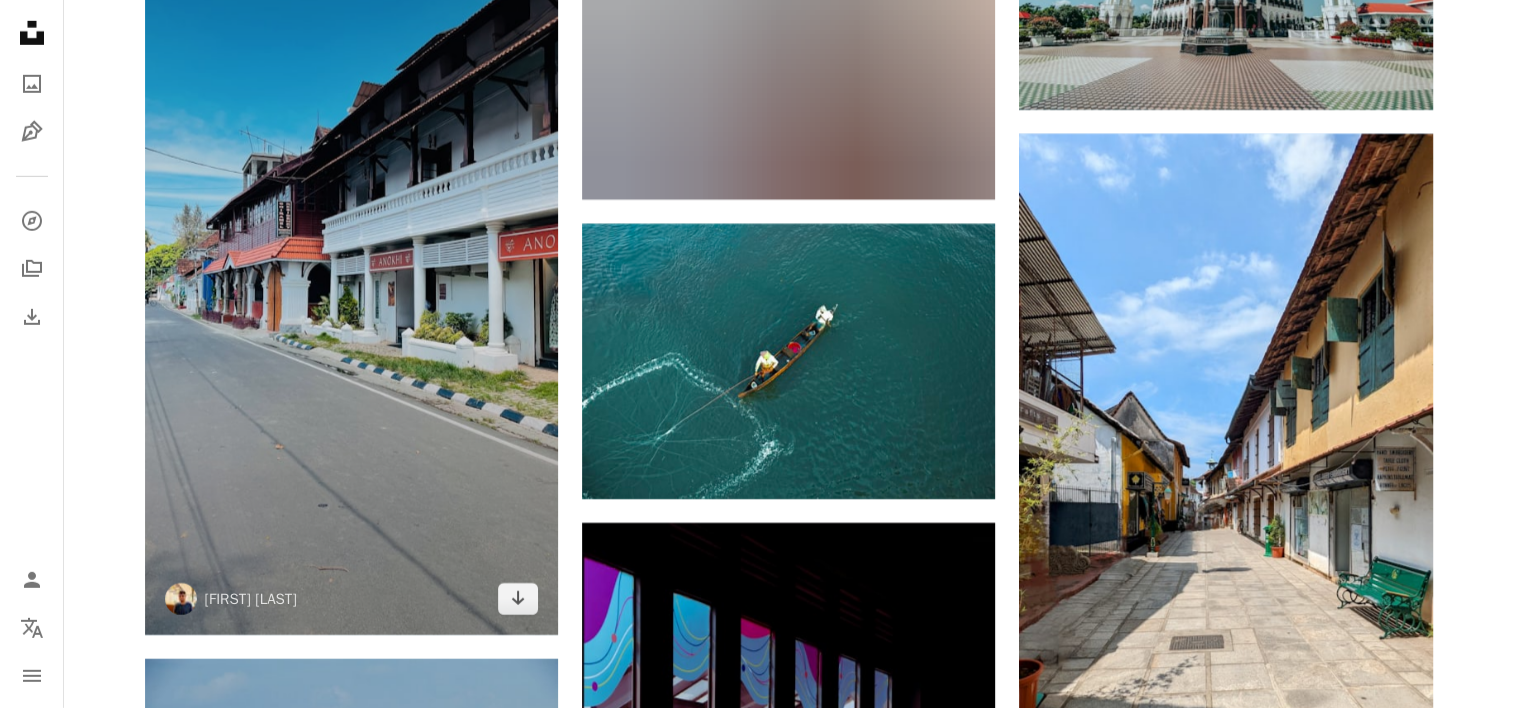 scroll, scrollTop: 6300, scrollLeft: 0, axis: vertical 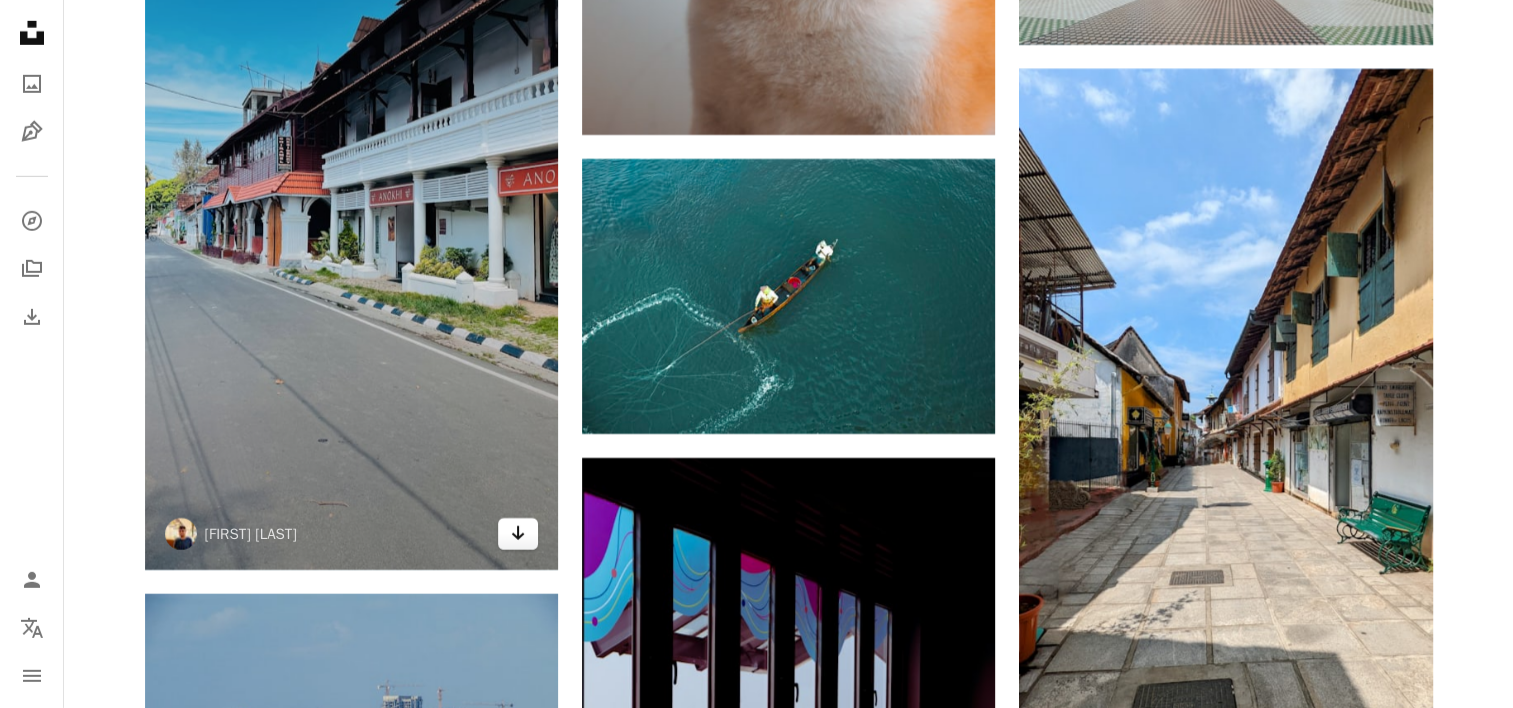 click on "Arrow pointing down" 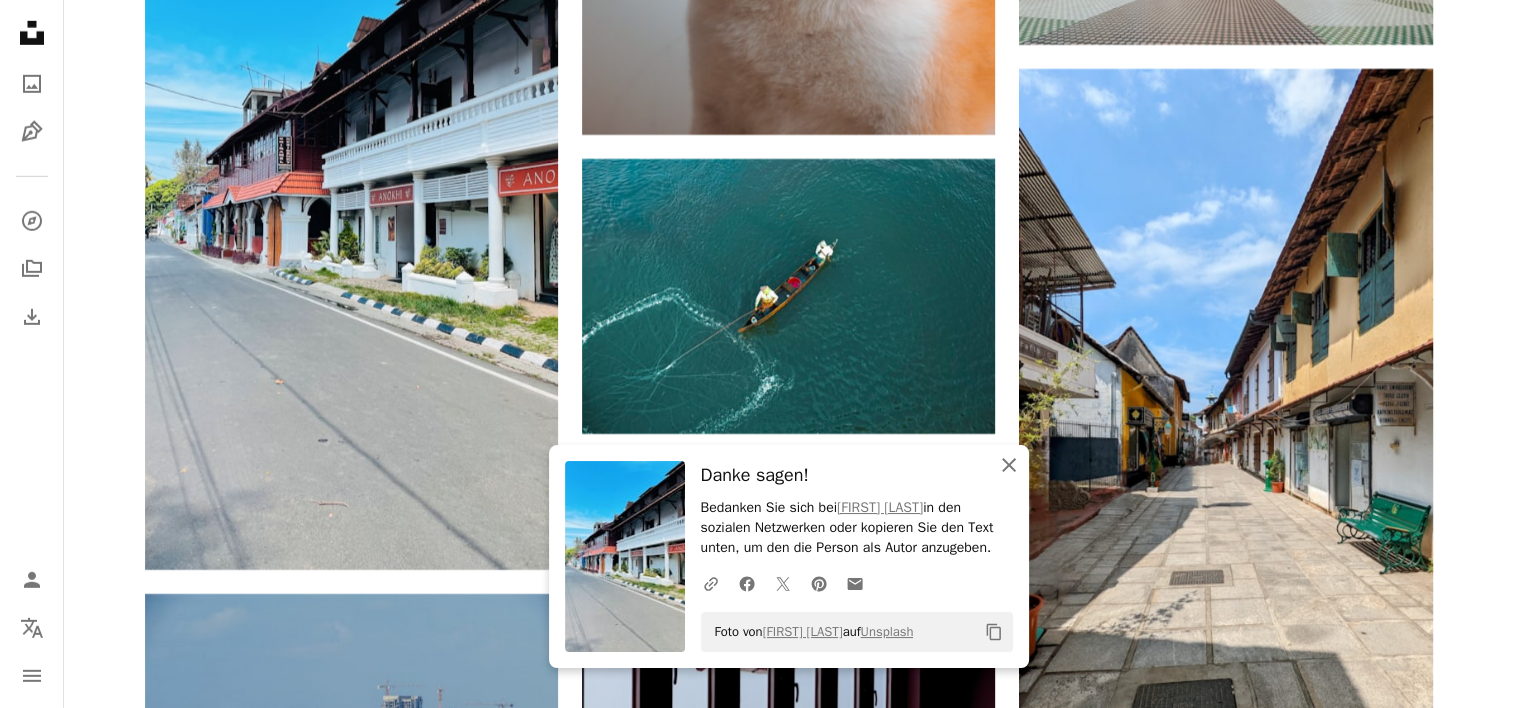 click on "An X shape" 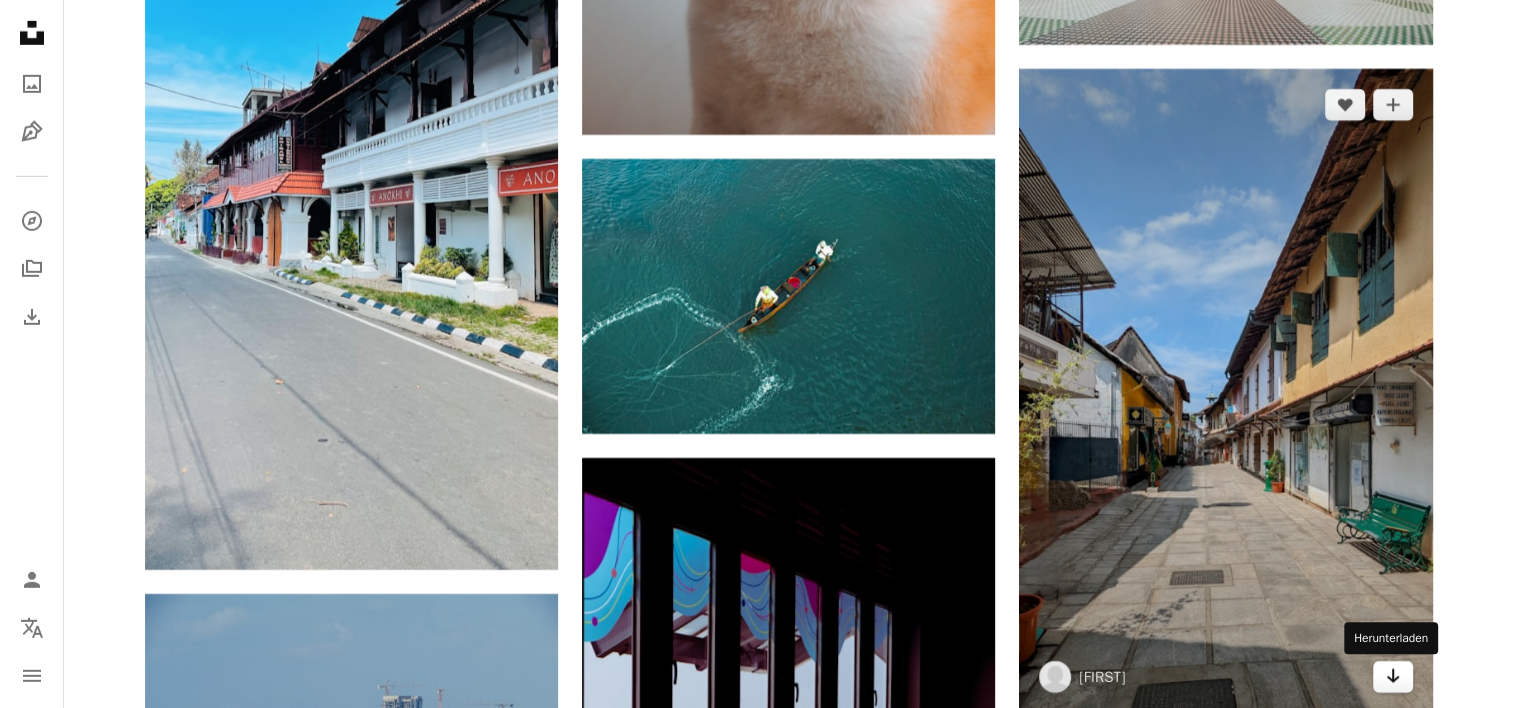 click 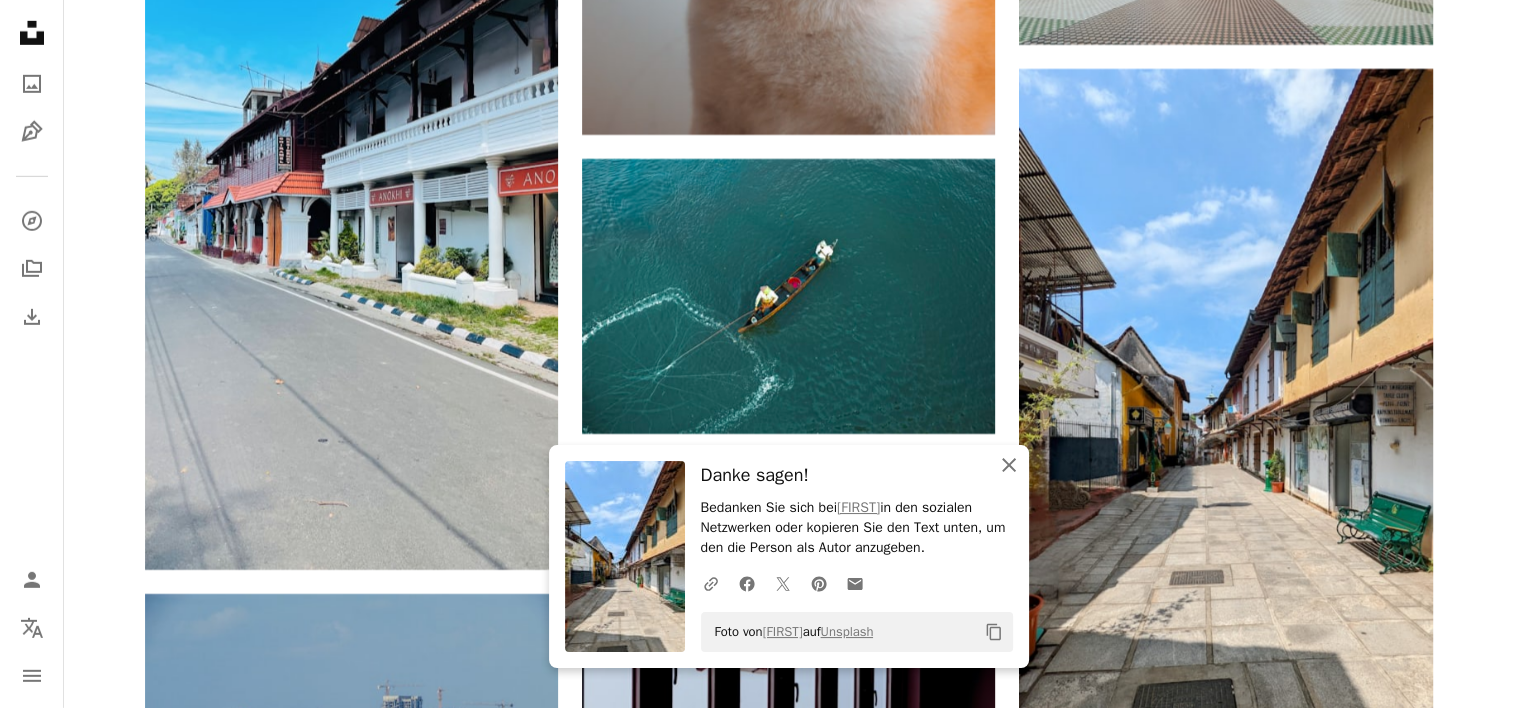 click 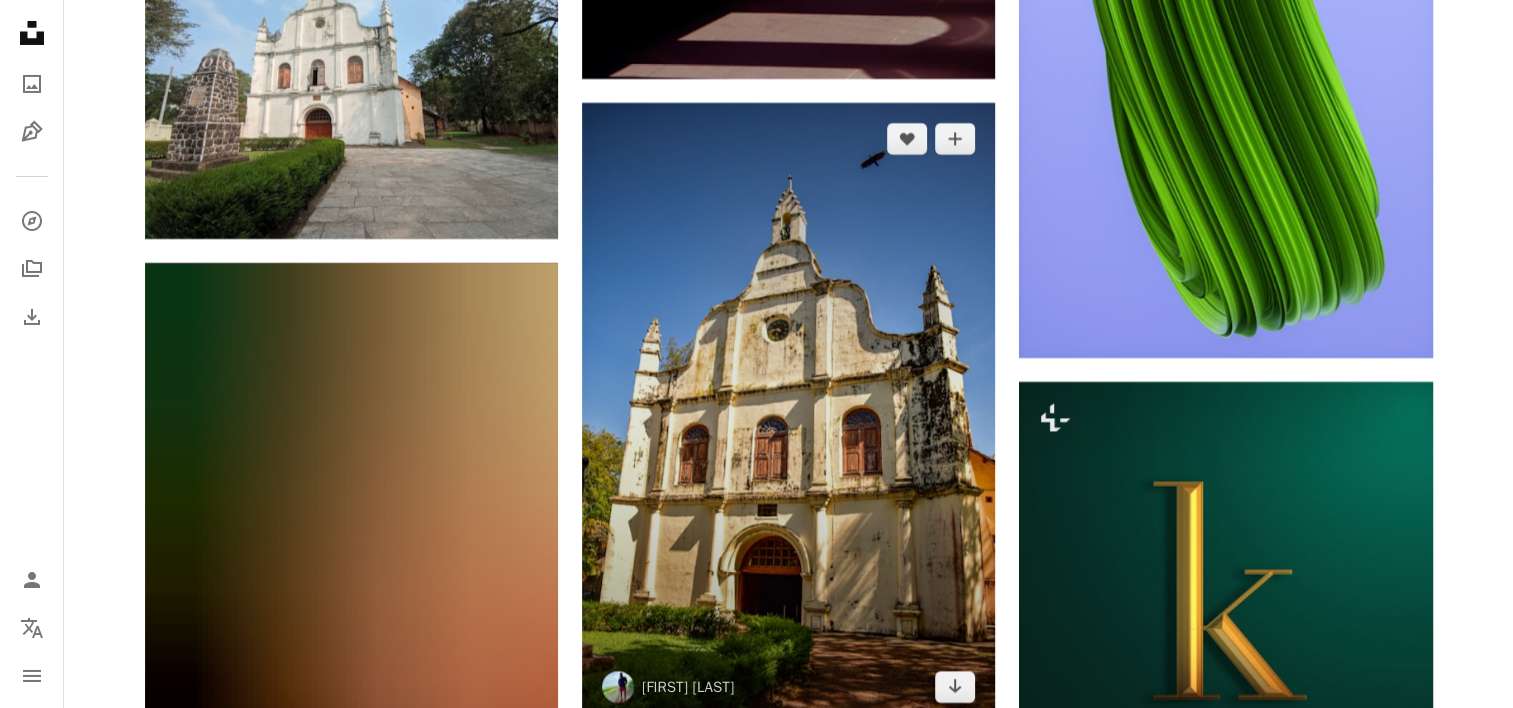 scroll, scrollTop: 7300, scrollLeft: 0, axis: vertical 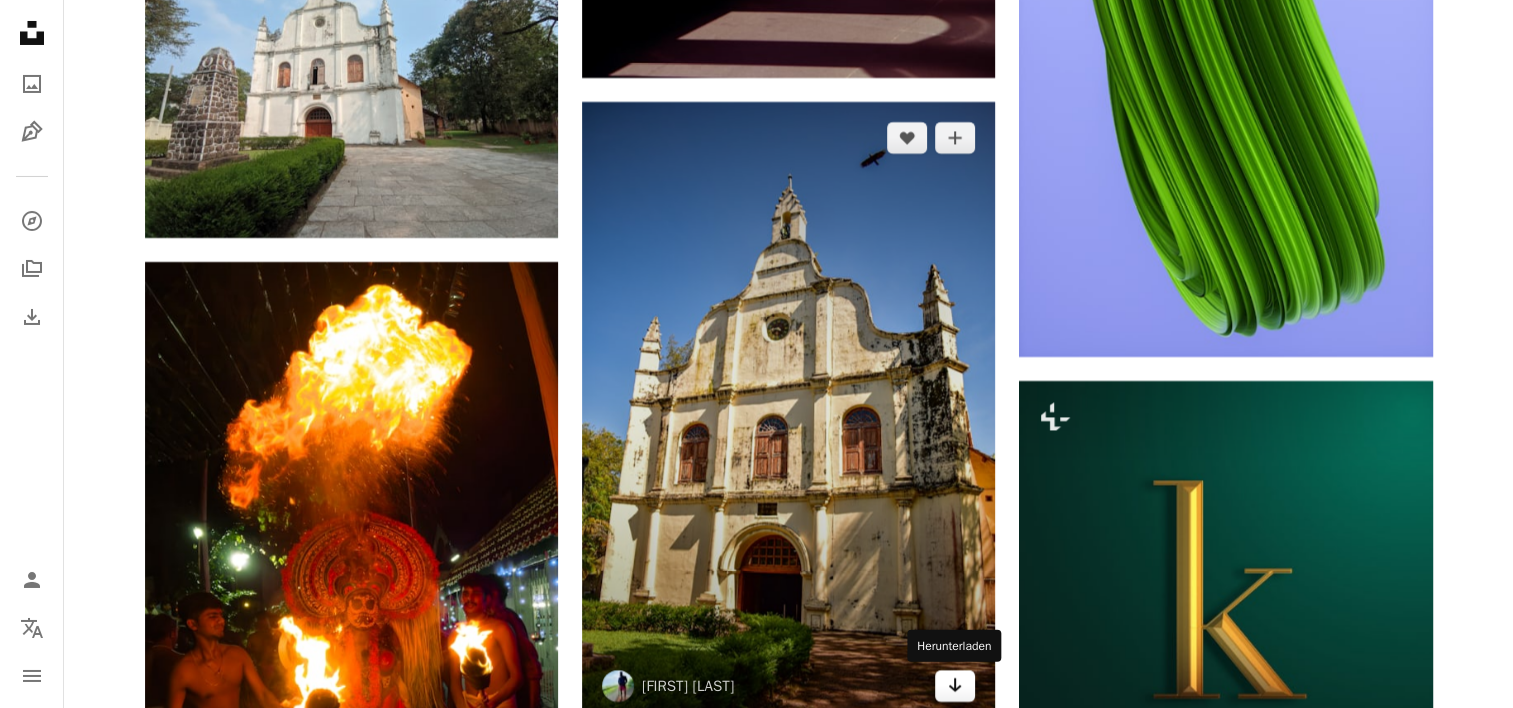 click on "Arrow pointing down" at bounding box center [955, 686] 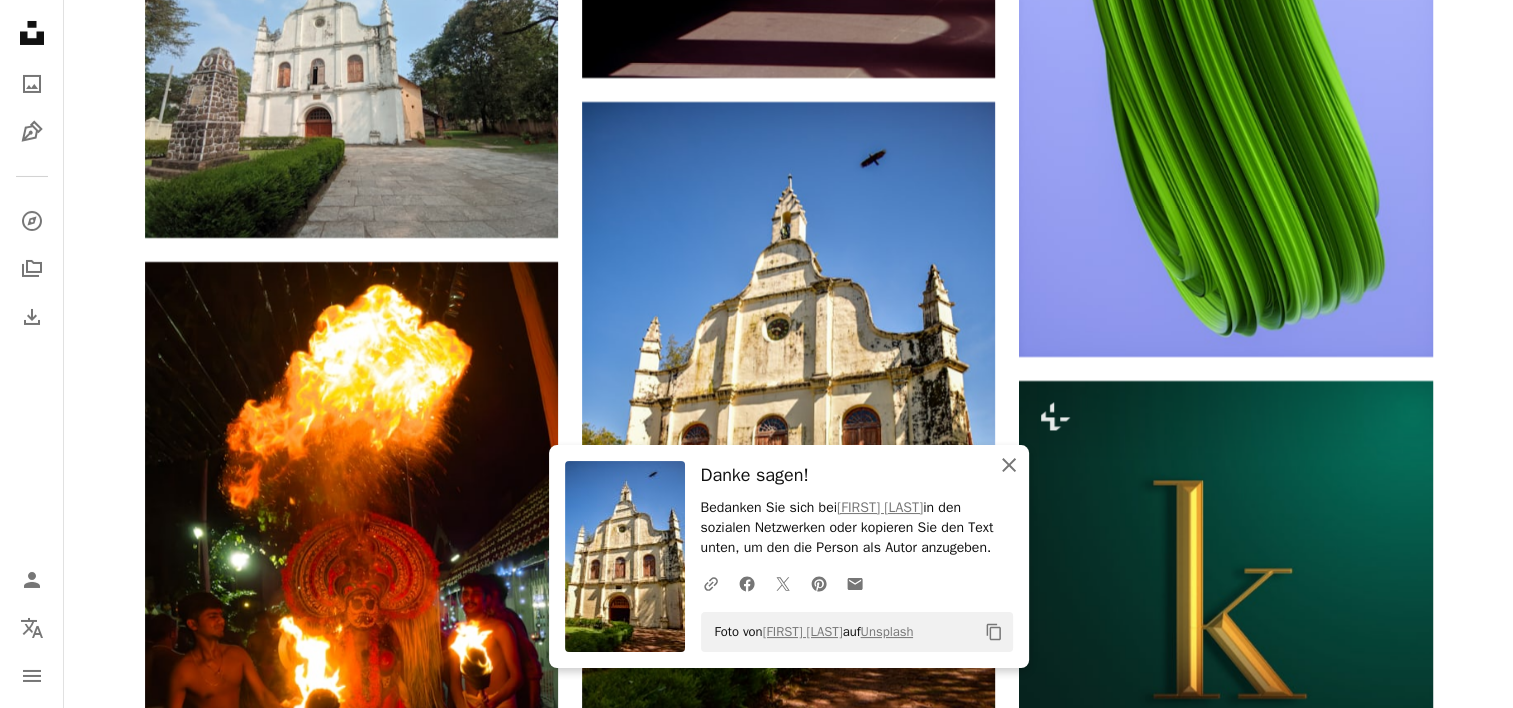 click on "An X shape" 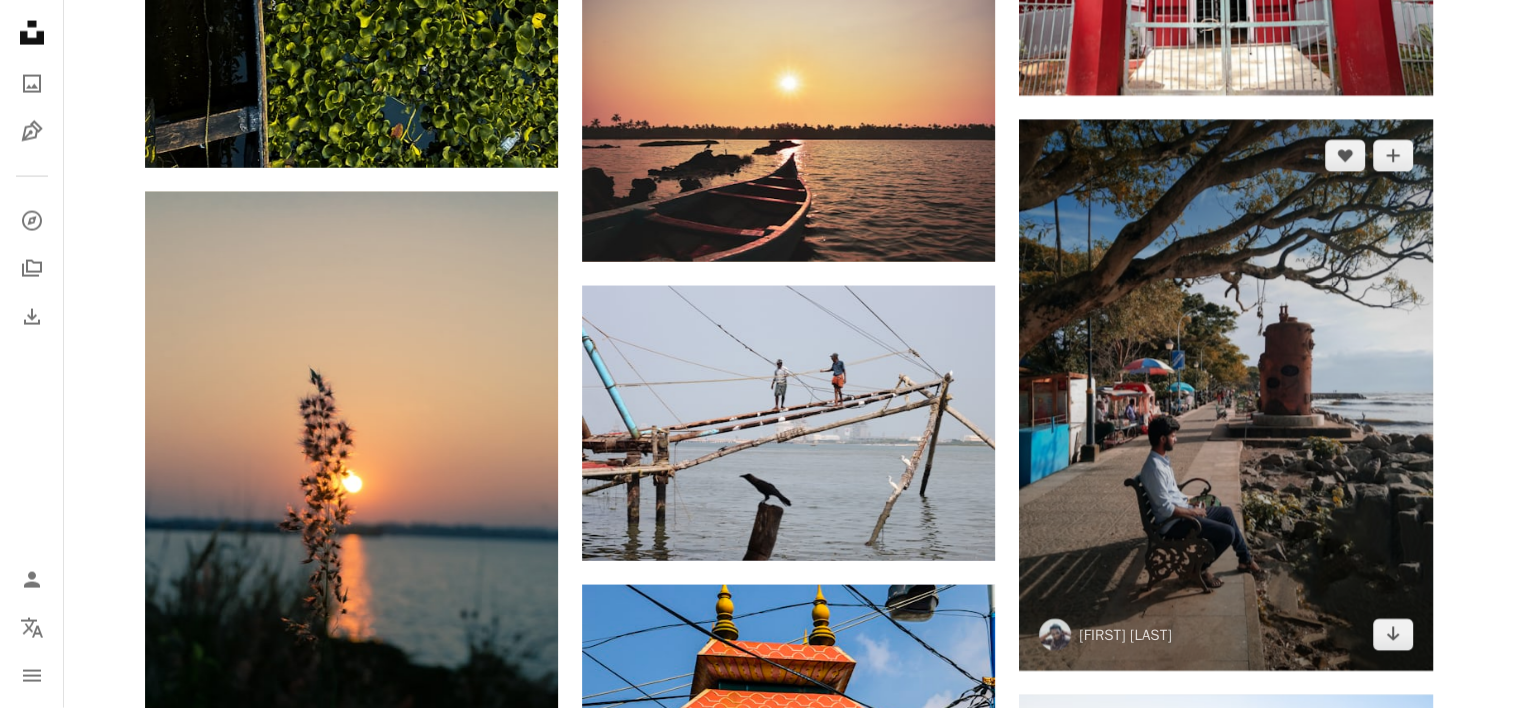 scroll, scrollTop: 12000, scrollLeft: 0, axis: vertical 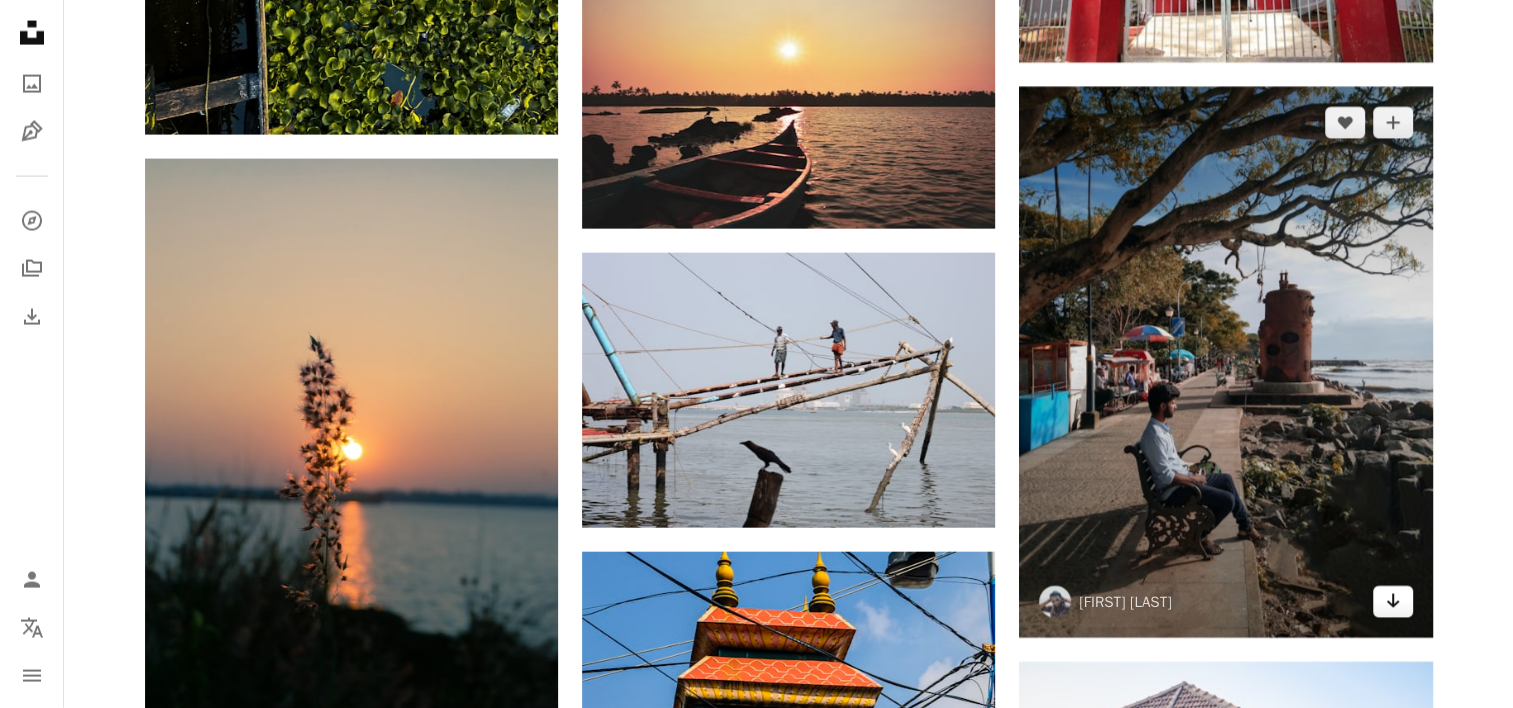 click on "Arrow pointing down" 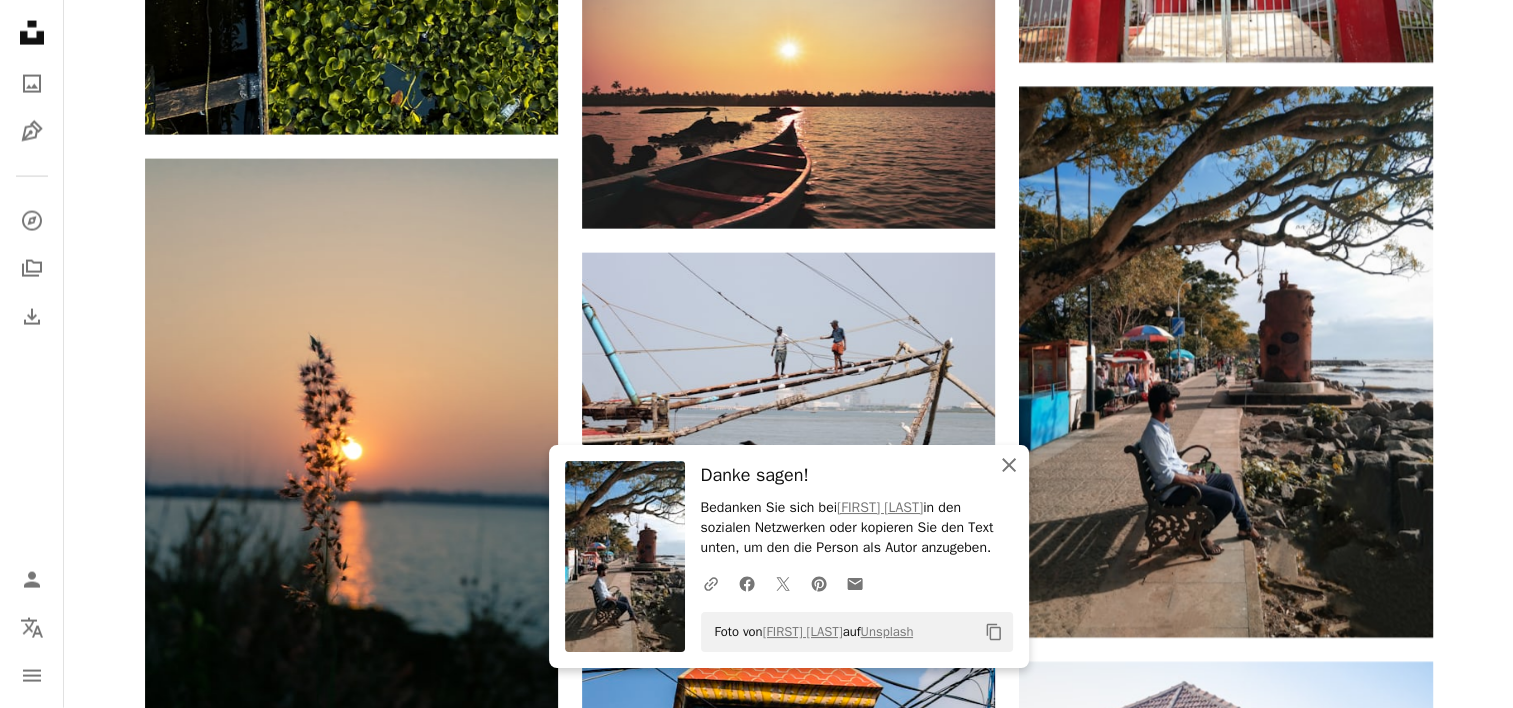 click on "An X shape" 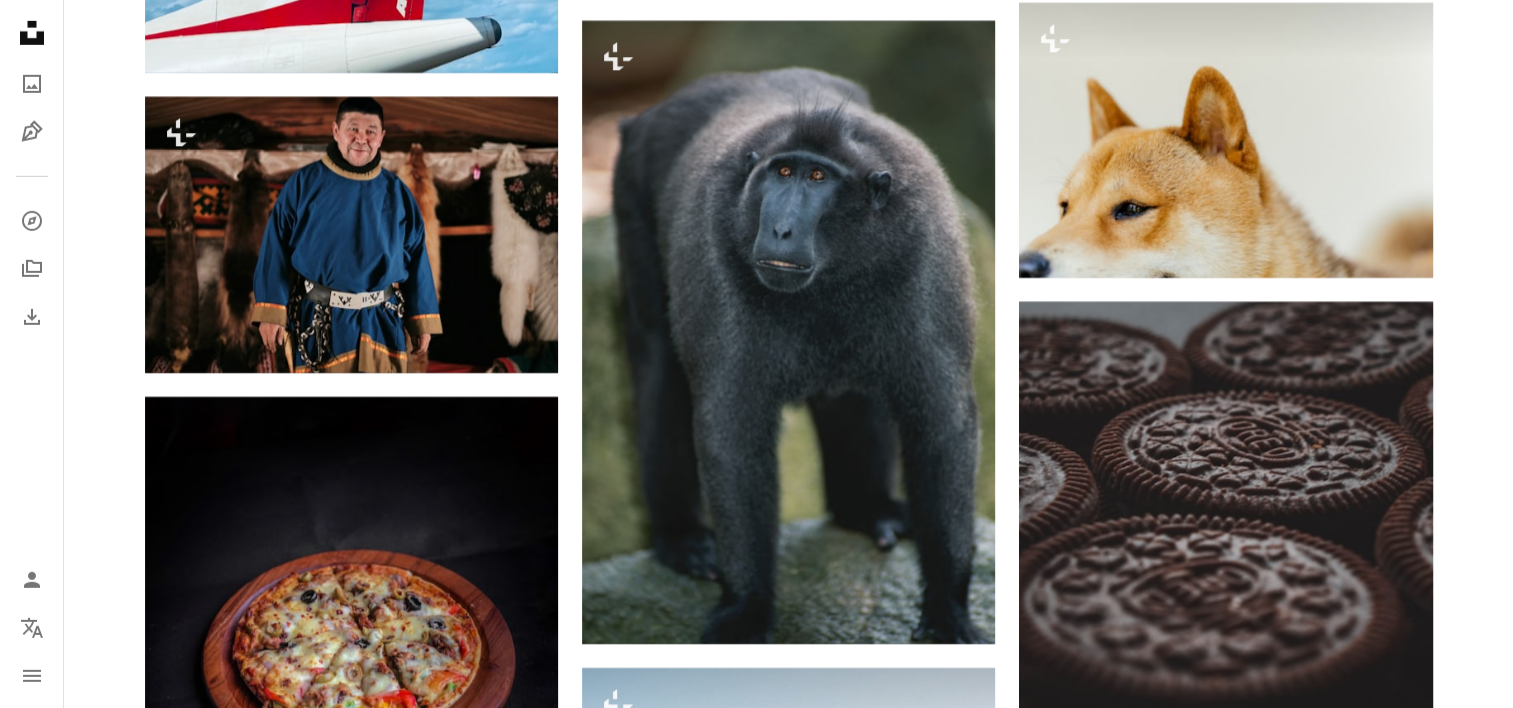 scroll, scrollTop: 21600, scrollLeft: 0, axis: vertical 